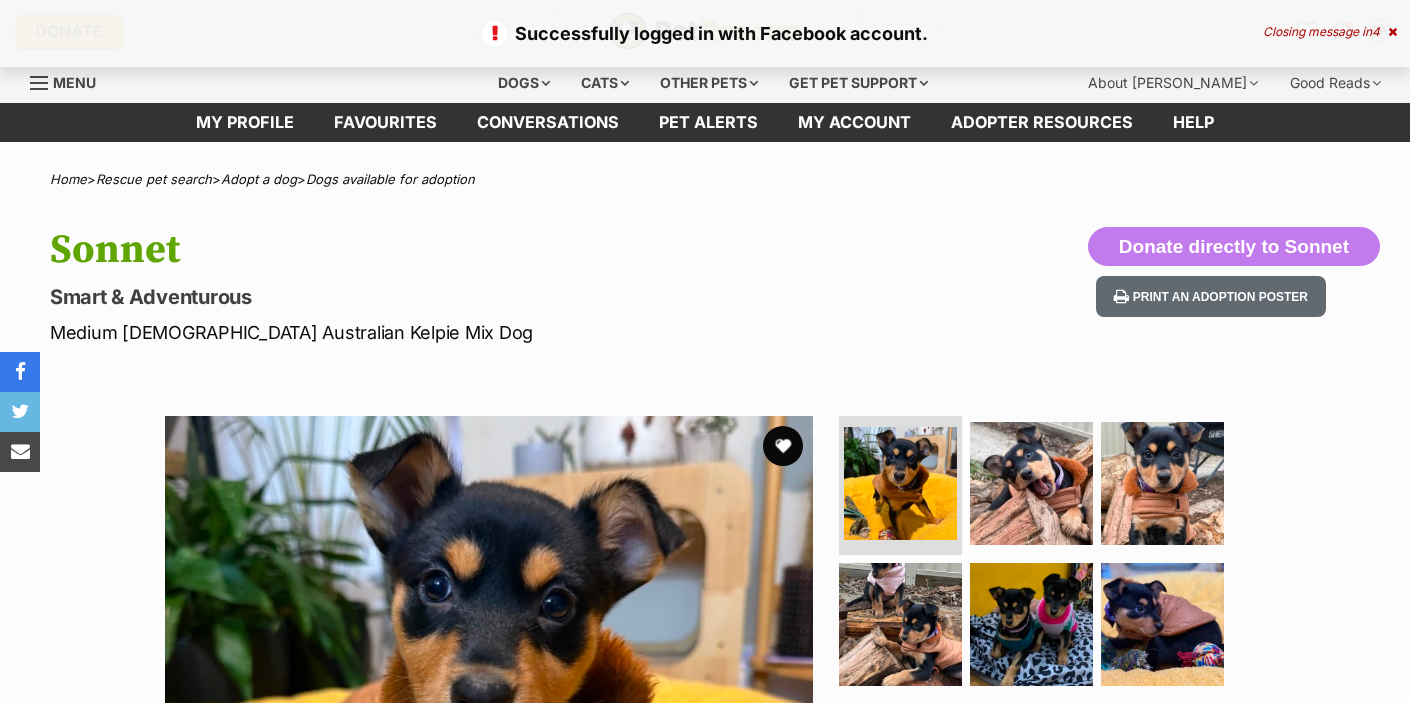scroll, scrollTop: 0, scrollLeft: 0, axis: both 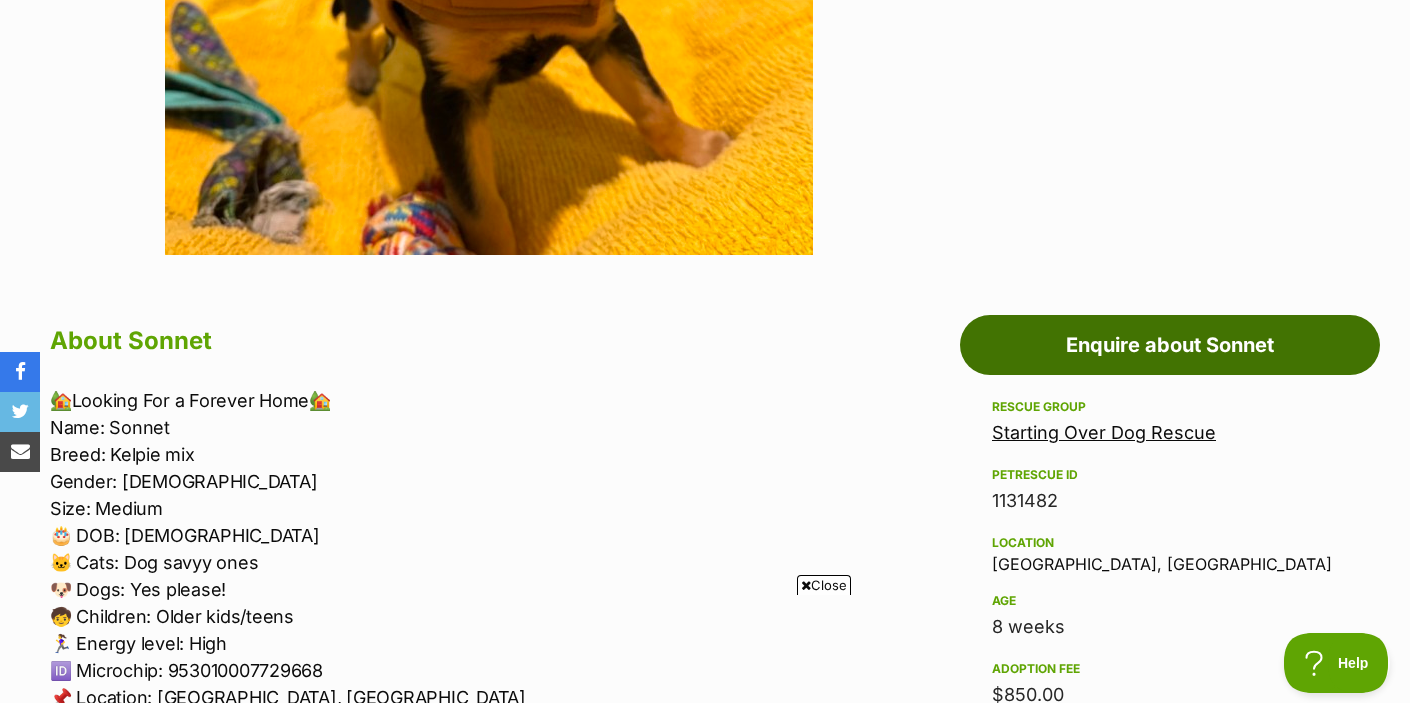 click on "Enquire about Sonnet" at bounding box center (1170, 345) 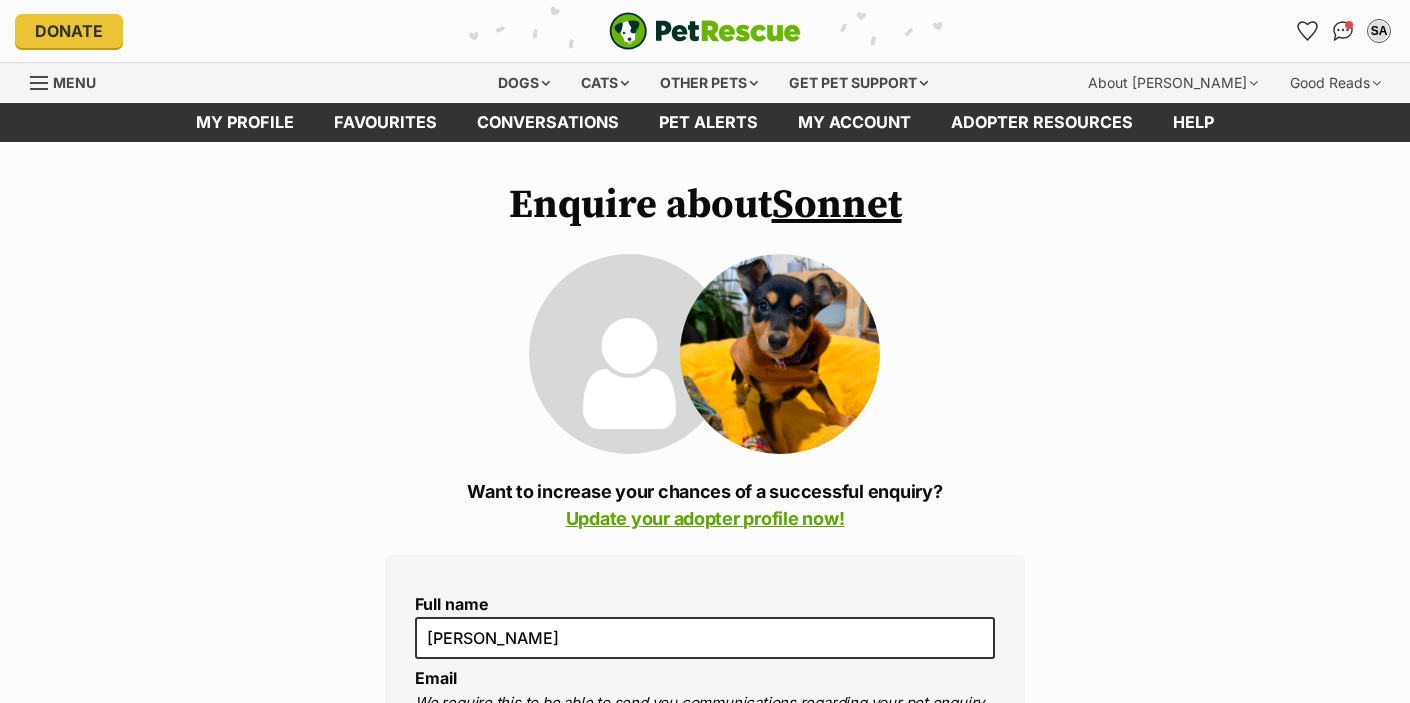 scroll, scrollTop: 0, scrollLeft: 0, axis: both 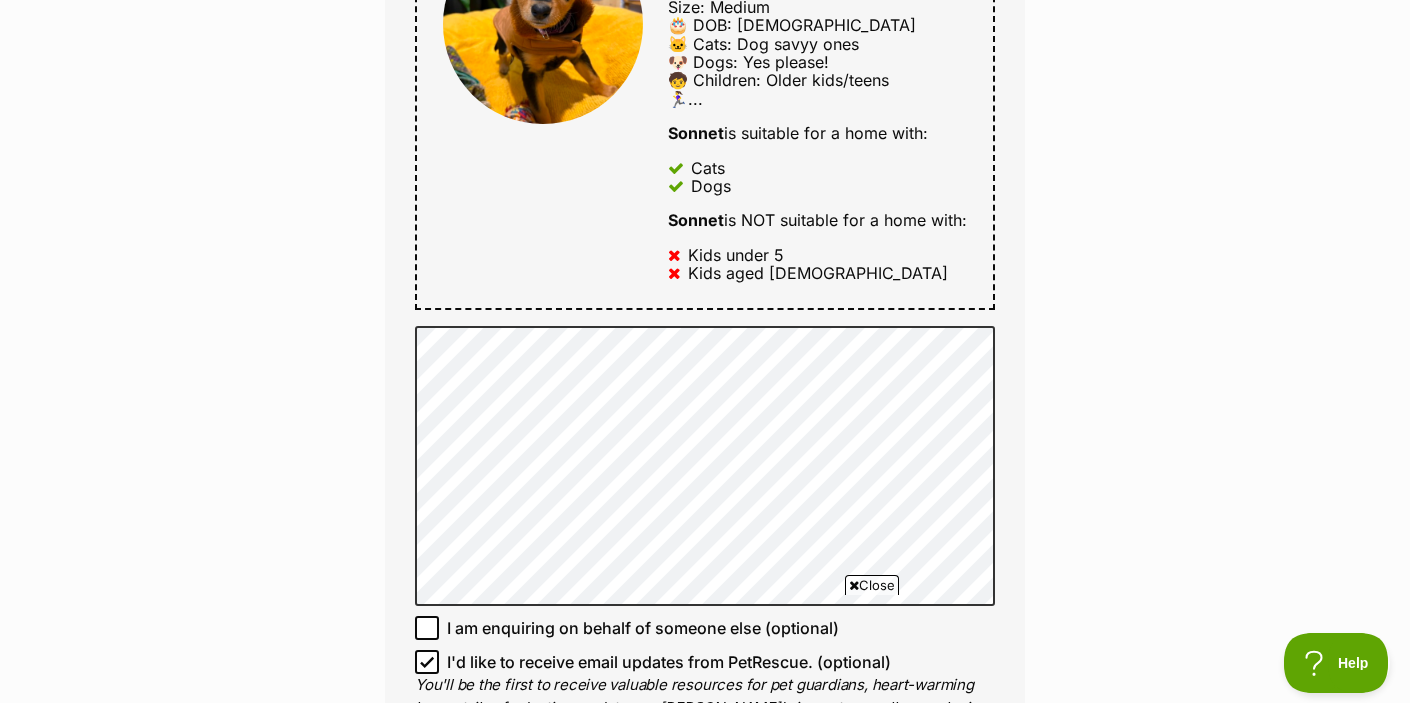 click on "🏡Looking For a Forever Home🏡
Name: Sonnet
Breed: Kelpie mix
Gender: Female
Size: Medium
🎂 DOB: 12/05/2025
🐱 Cats: Dog savyy ones
🐶 Dogs: Yes please!
🧒 Children: Older kids/teens
🏃‍♀️...
Sonnet  is suitable for a home with:
Cats
Dogs
Sonnet  is NOT suitable for a home with:
Kids under 5
Kids aged 6-12" at bounding box center [705, 103] 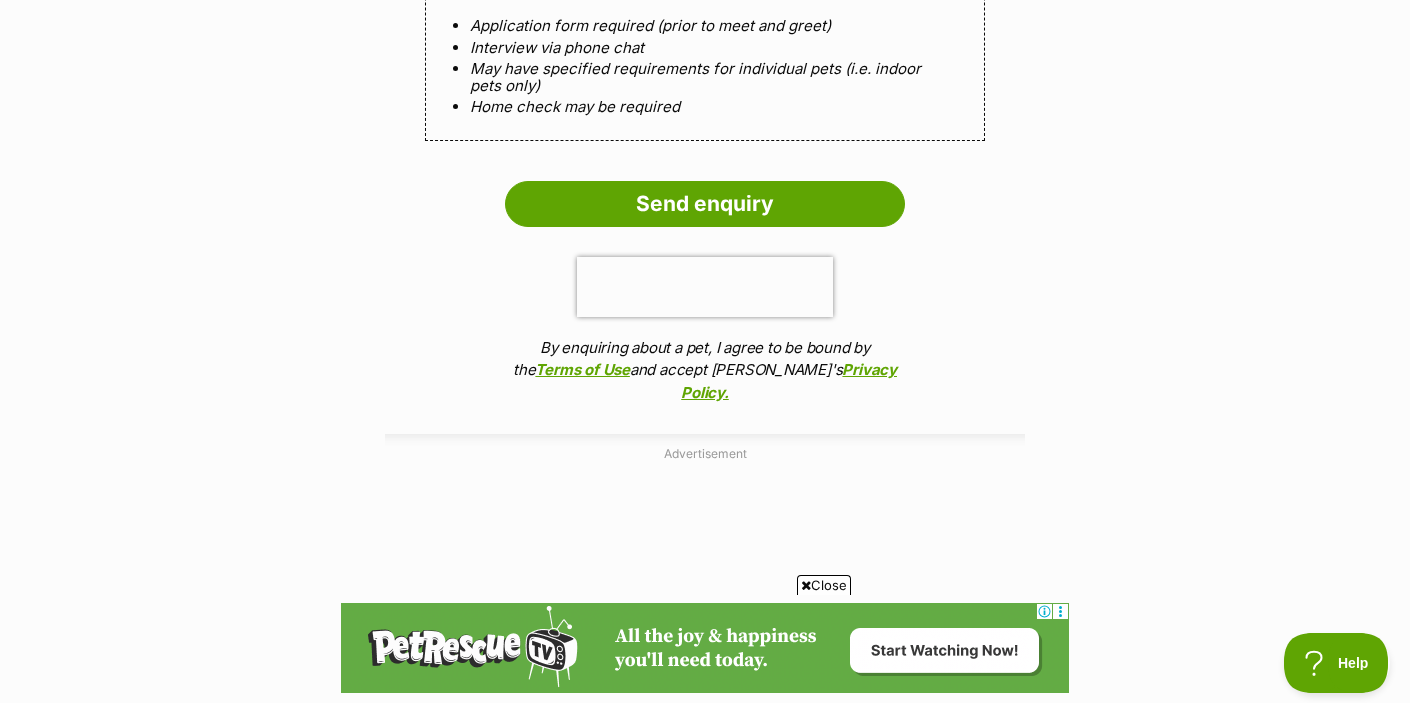 scroll, scrollTop: 2262, scrollLeft: 0, axis: vertical 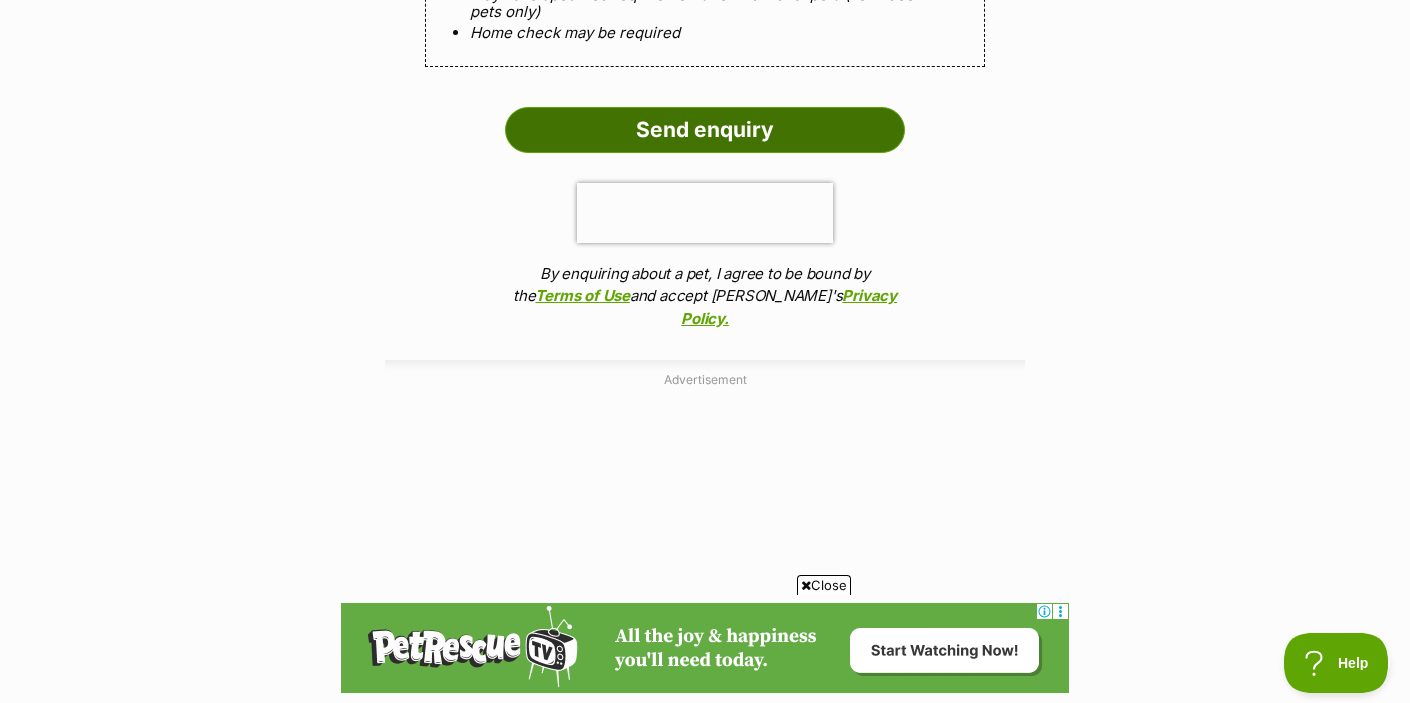 click on "Send enquiry" at bounding box center [705, 130] 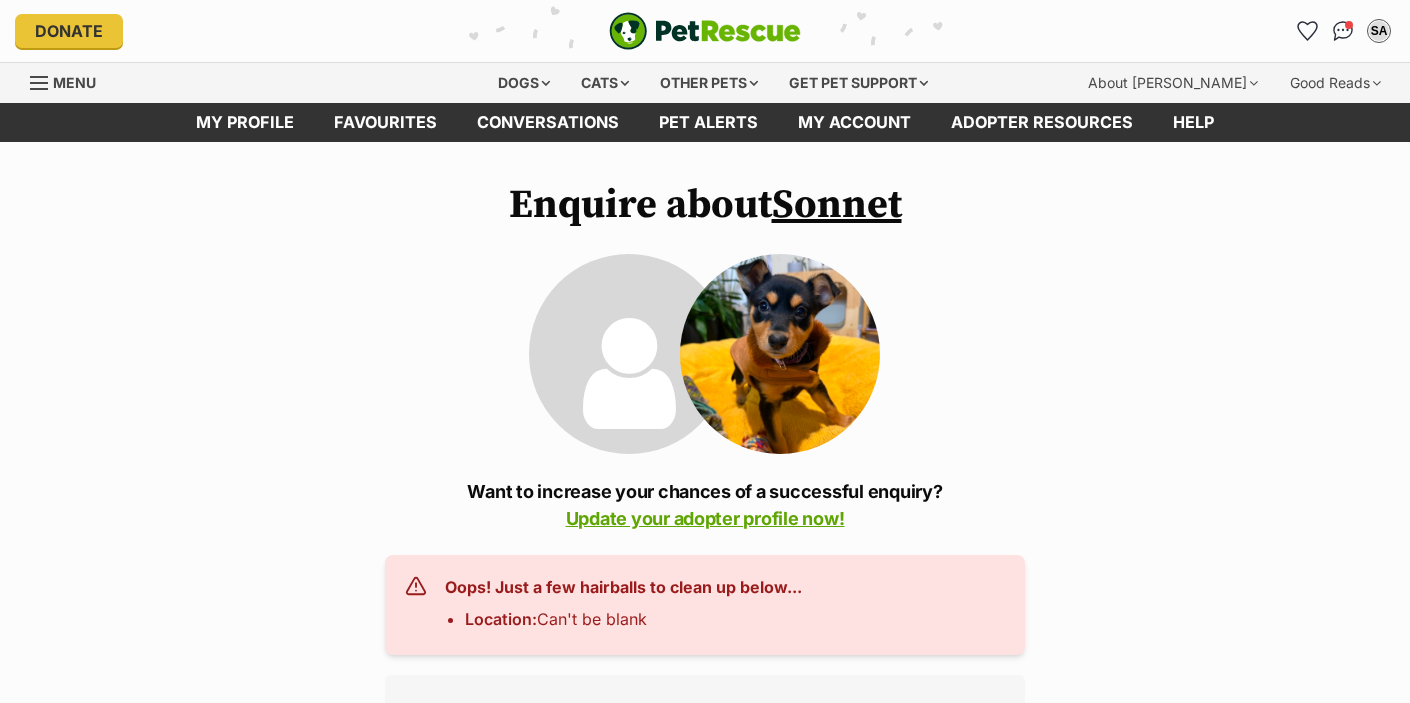 scroll, scrollTop: 0, scrollLeft: 0, axis: both 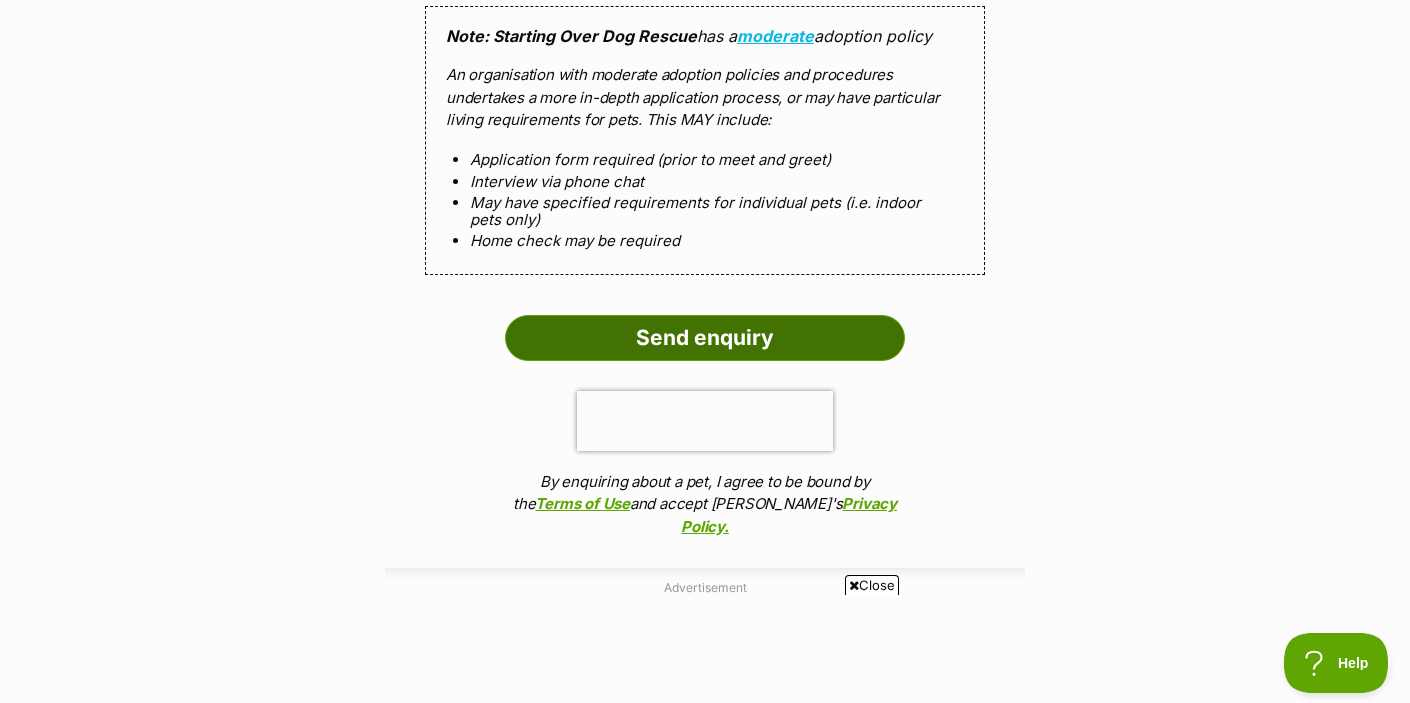 click on "Send enquiry" at bounding box center (705, 338) 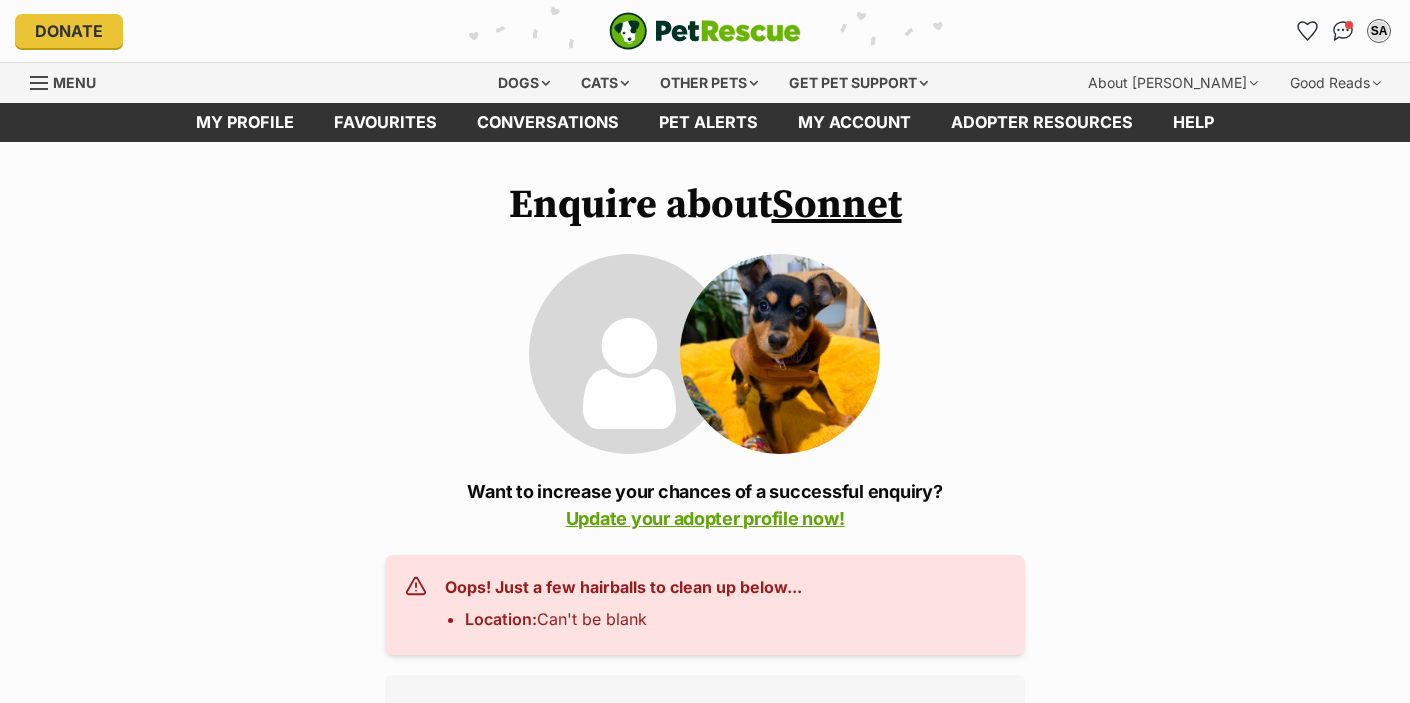 scroll, scrollTop: 0, scrollLeft: 0, axis: both 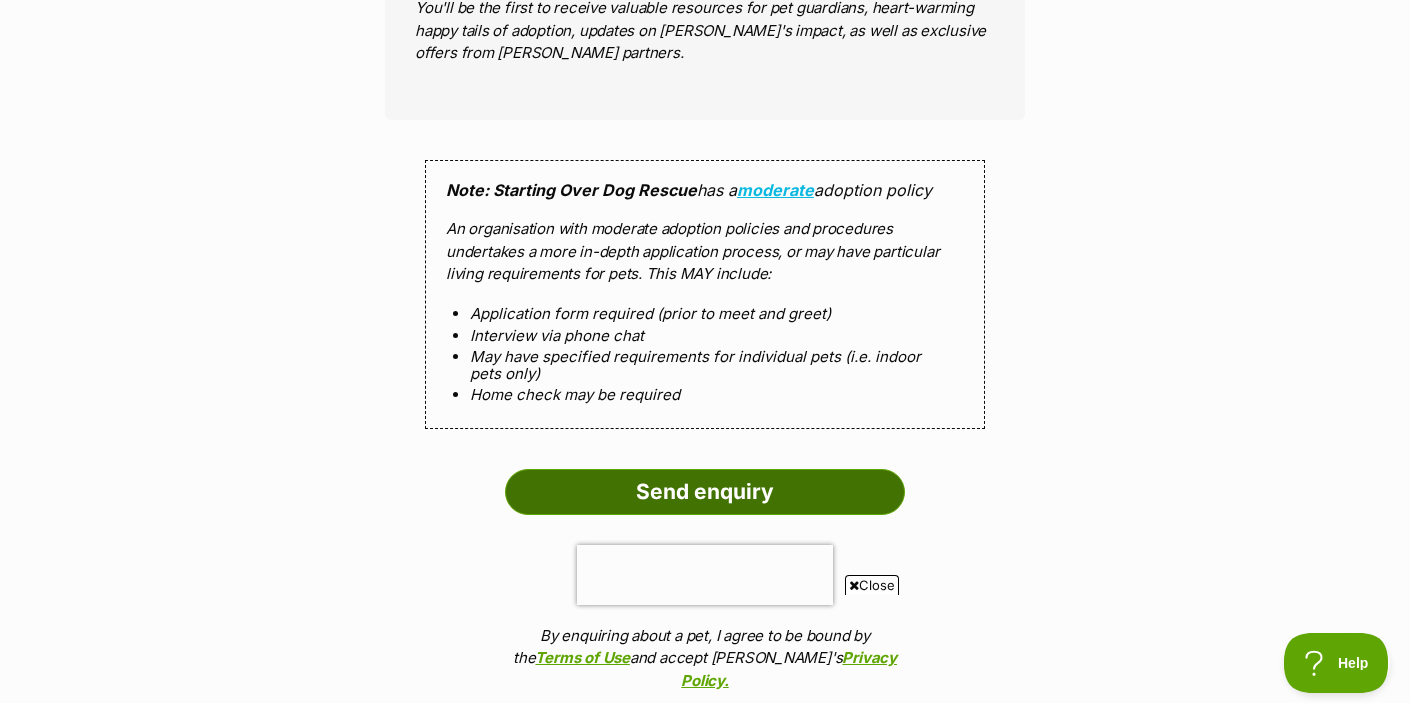 click on "Send enquiry" at bounding box center (705, 492) 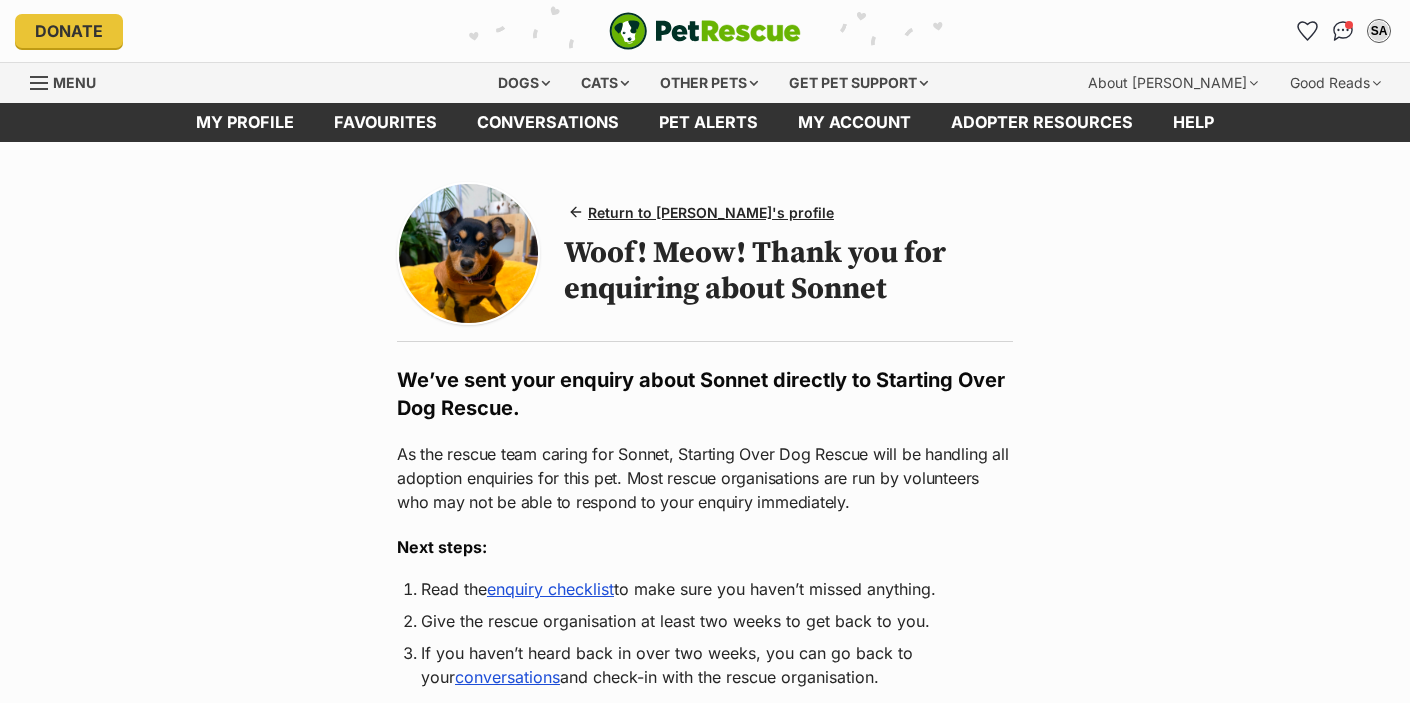 scroll, scrollTop: 0, scrollLeft: 0, axis: both 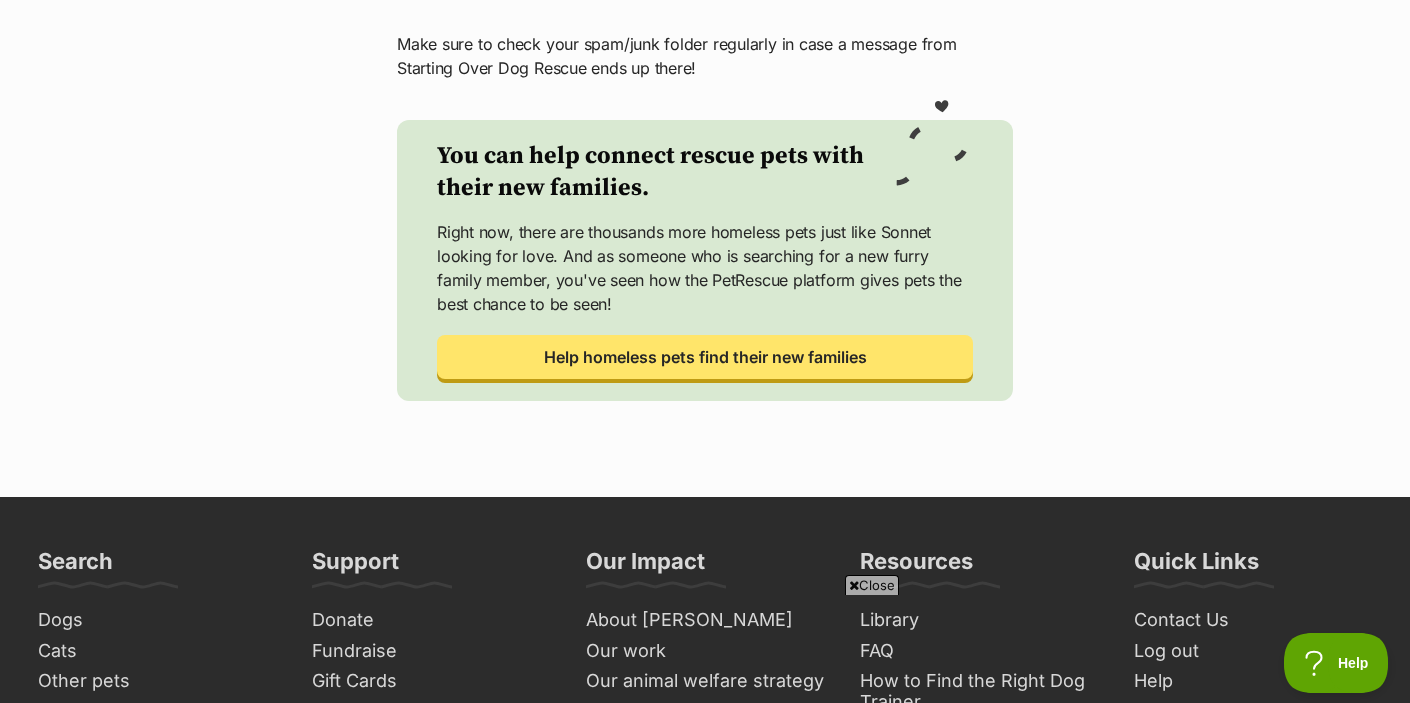 click on "Help homeless pets find their new families" at bounding box center [705, 357] 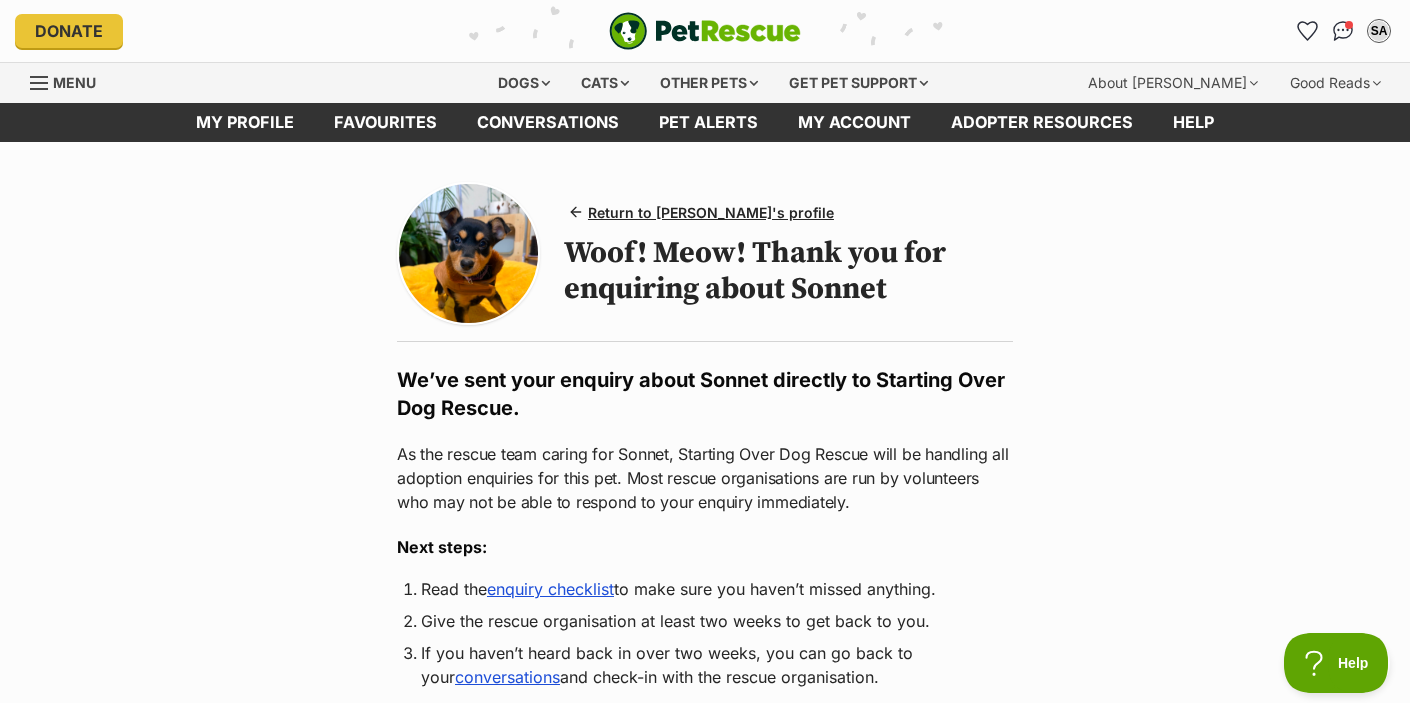 scroll, scrollTop: 0, scrollLeft: 0, axis: both 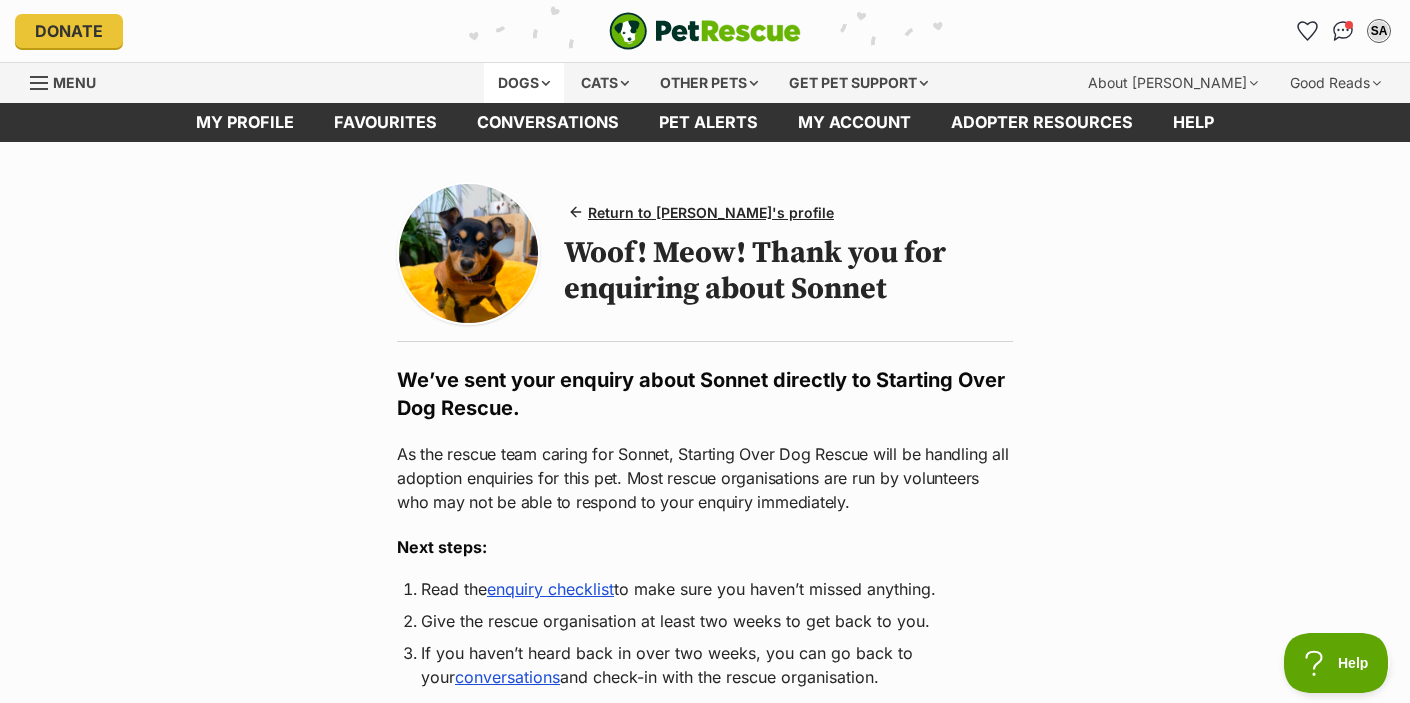 click on "Dogs" at bounding box center (524, 83) 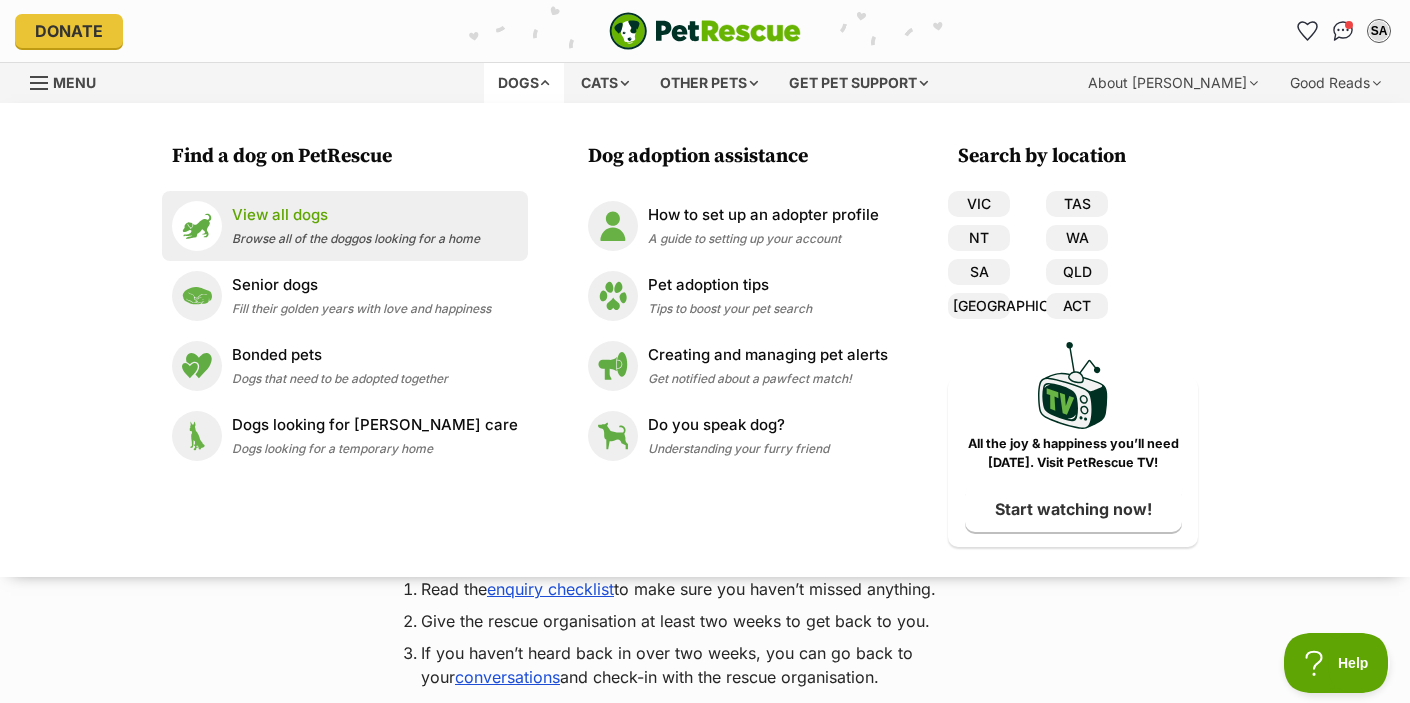 scroll, scrollTop: 0, scrollLeft: 0, axis: both 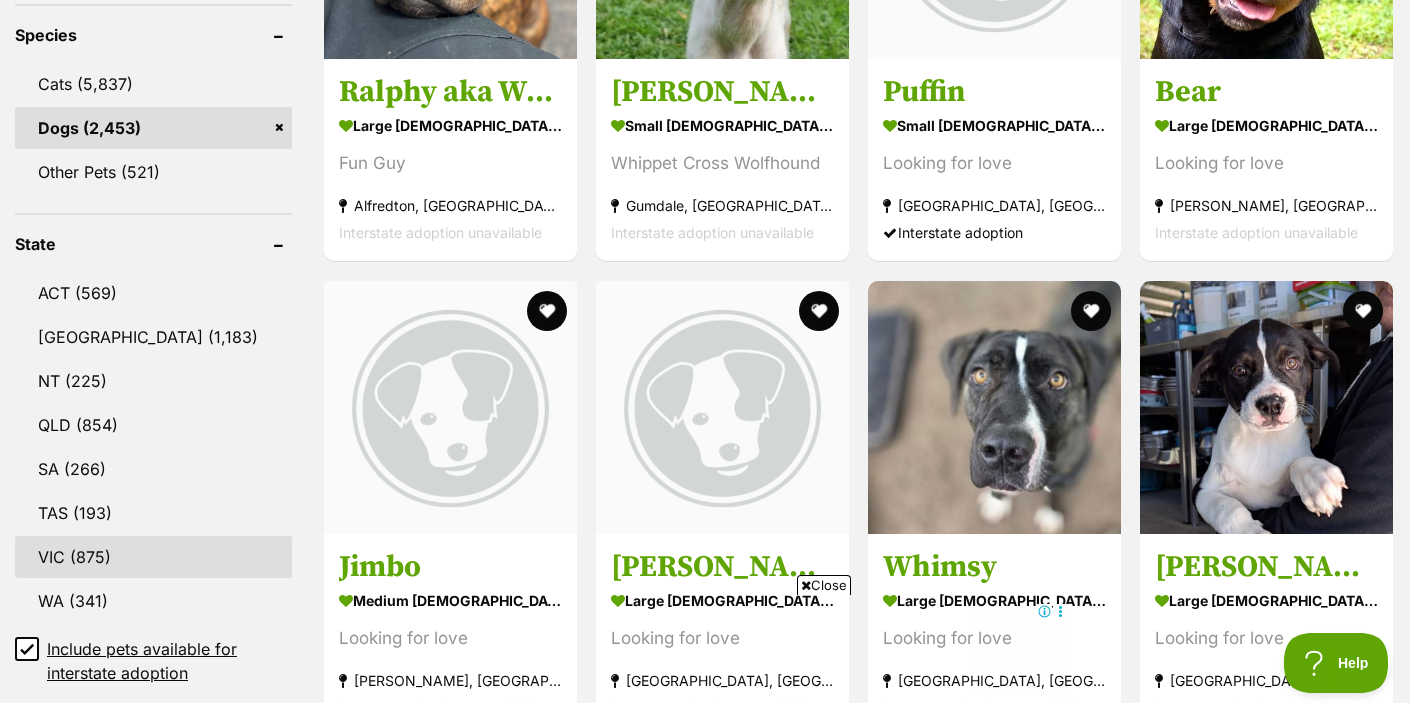 click on "VIC (875)" at bounding box center (153, 557) 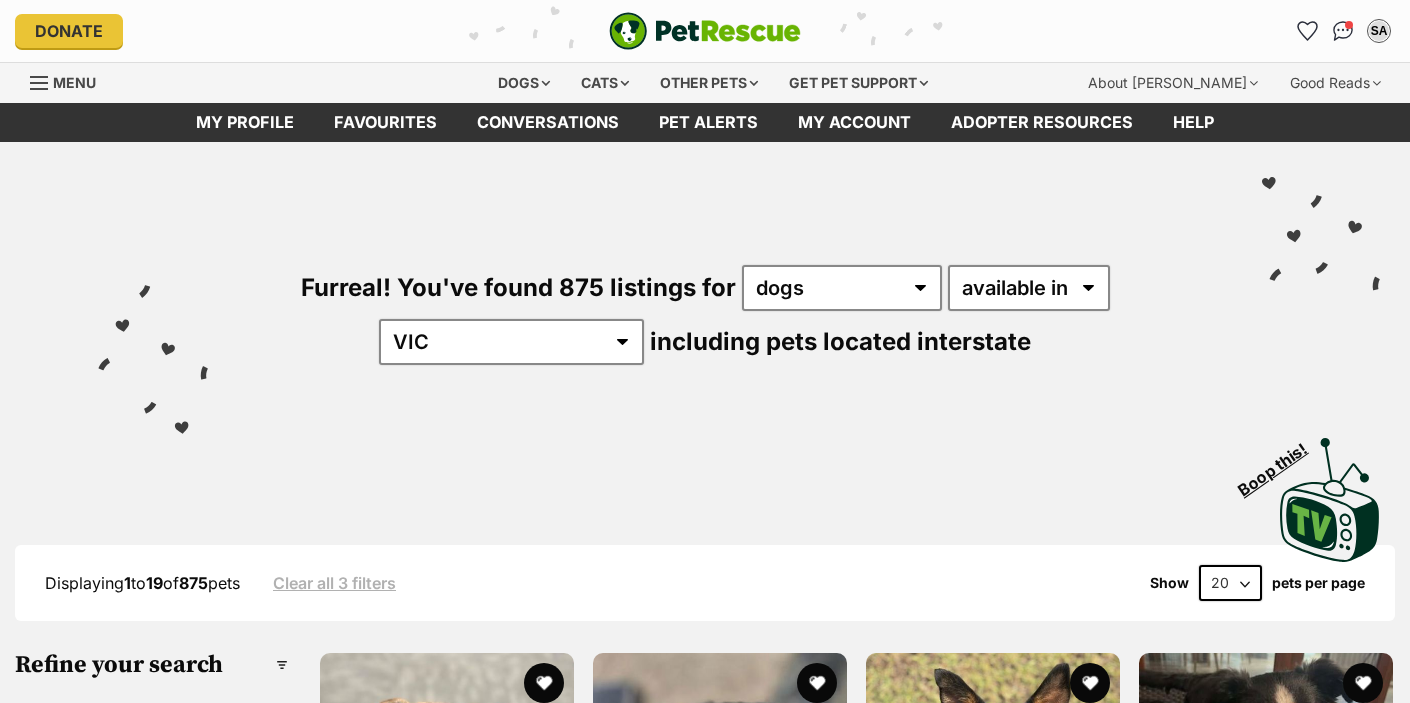 scroll, scrollTop: 0, scrollLeft: 0, axis: both 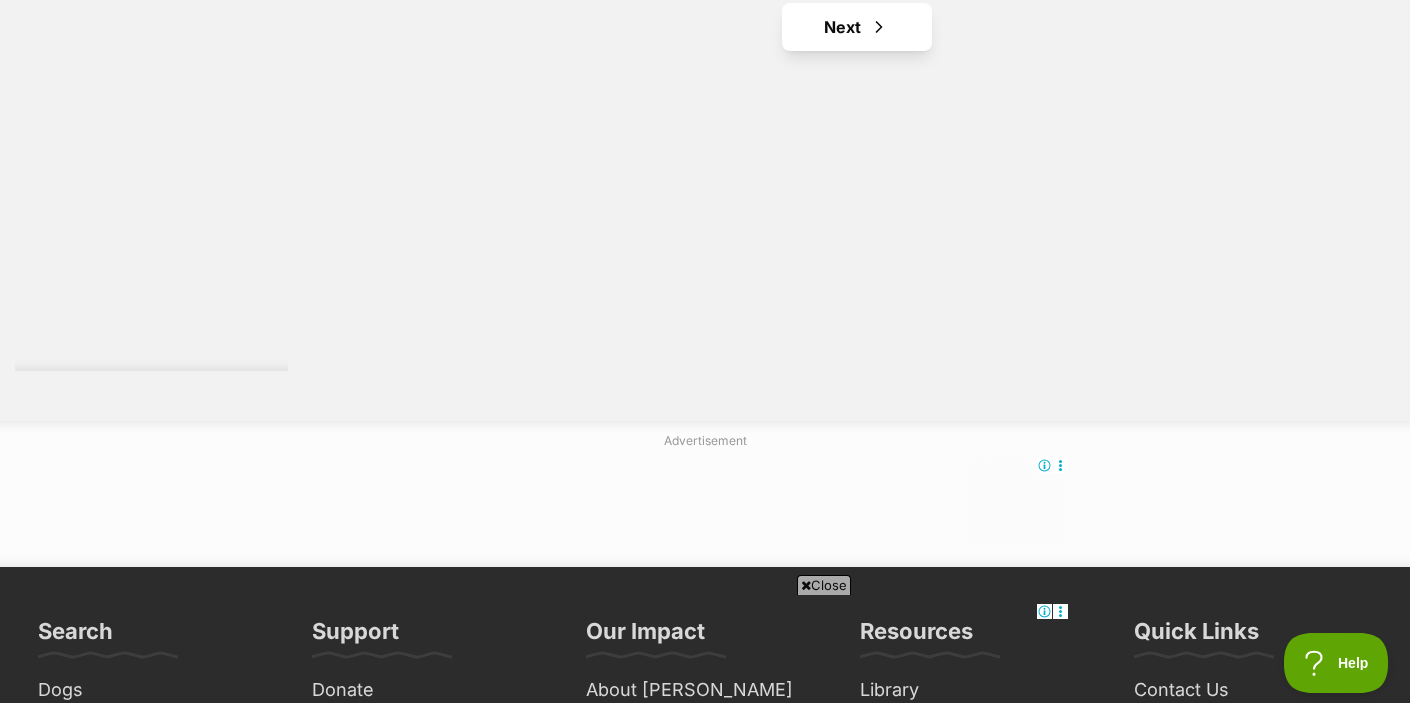 click on "Next" at bounding box center [857, 27] 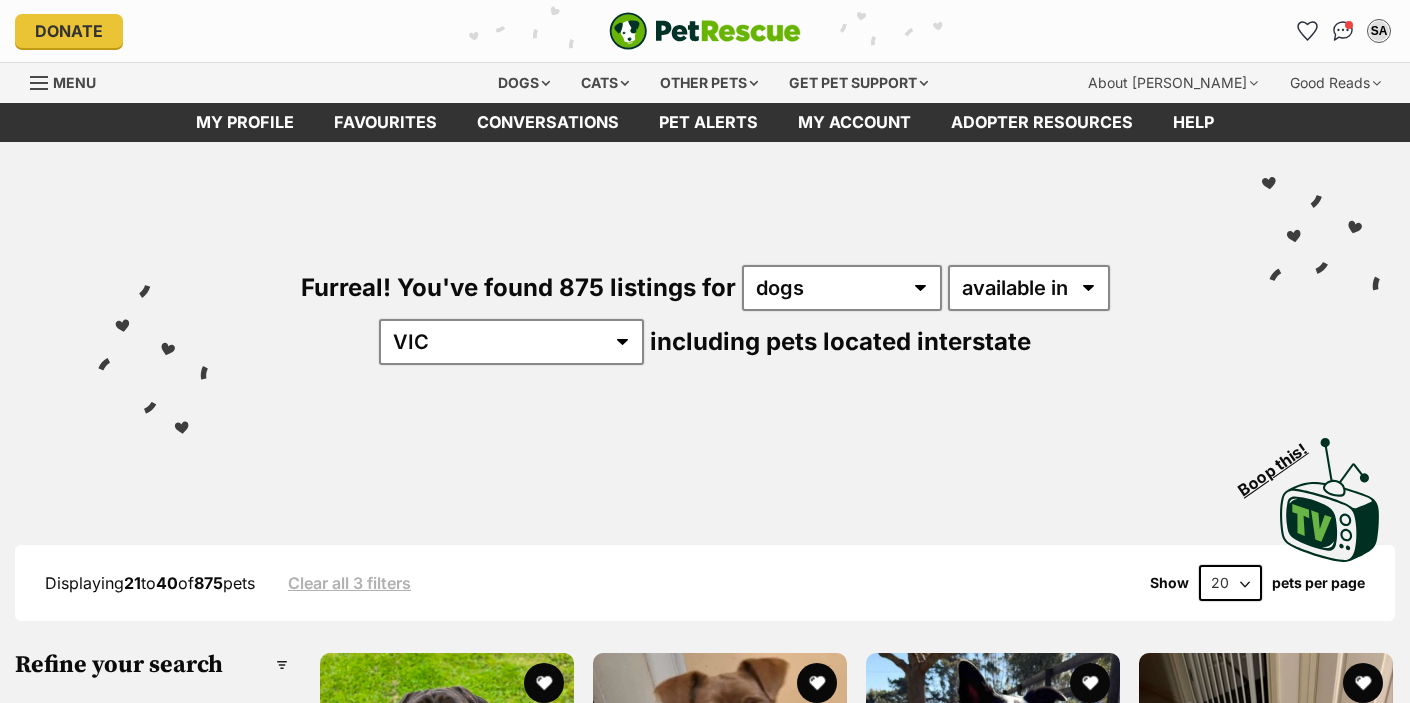 scroll, scrollTop: 0, scrollLeft: 0, axis: both 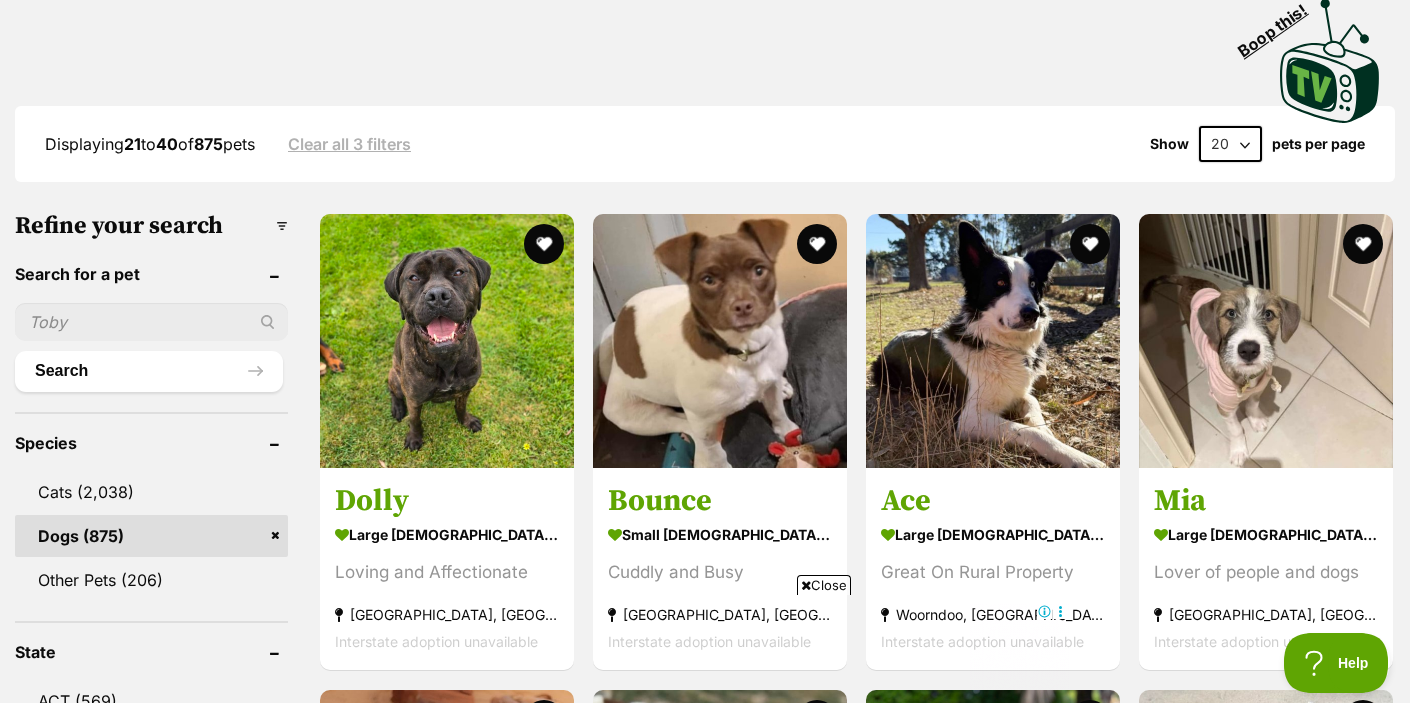 click on "Refine your search
Search for a pet
Search
Species
Cats (2,038)
Dogs (875)
Other Pets (206)
State
ACT (569)
NSW (1,183)
NT (225)
QLD (854)
SA (266)
TAS (193)
VIC (875)
WA (341)
Include pets available for interstate adoption
Pets near me within
10km
25km
50km
100km
250km
50km
of
Update
Gender
Male (491)
Female (384)
Size
Small (76)
Medium (481)
Large (318)
Age
Puppy (146)
Adult (729)
Senior (53)
About my home
I have kids under 5 years old (471)
I have kids under 12 years old (696)
I have resident dogs (761)
I have resident cats (587)
Pets will be alone during work hours (753)" at bounding box center [151, 1695] 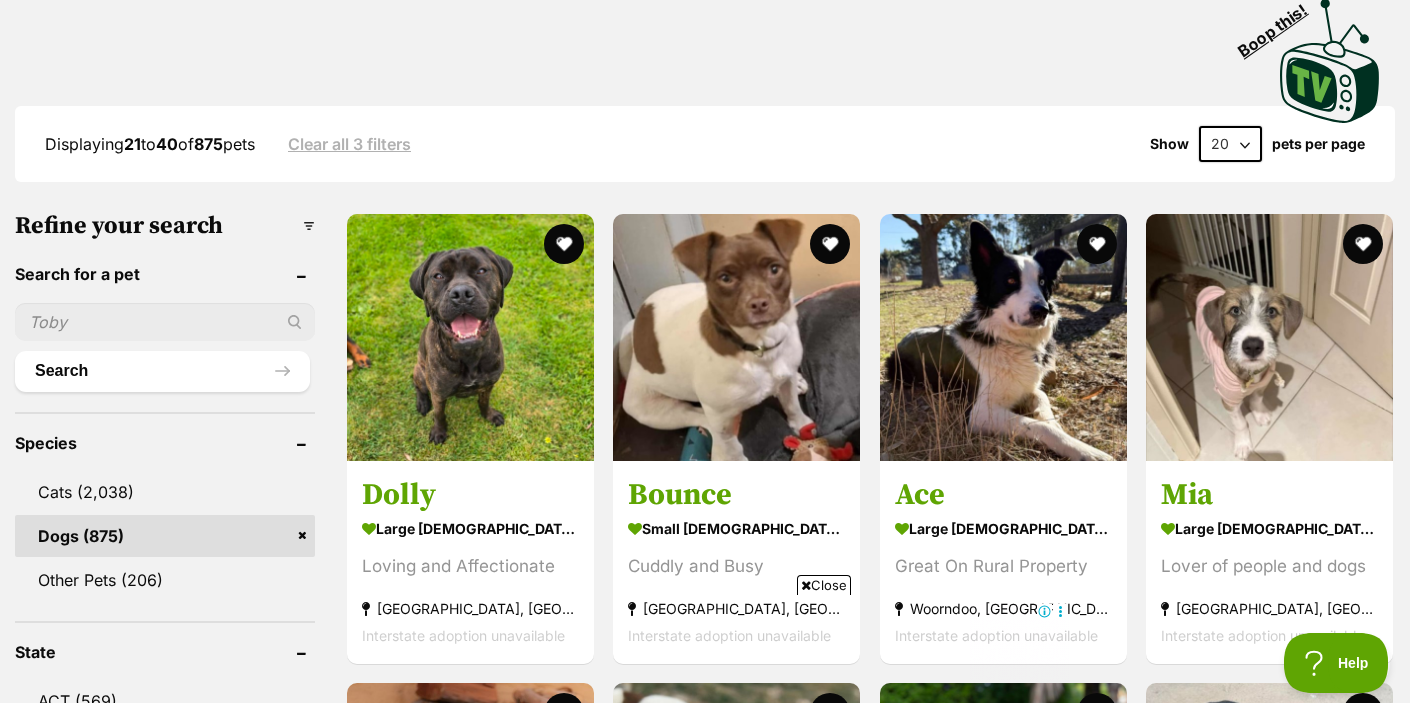 scroll, scrollTop: 0, scrollLeft: 0, axis: both 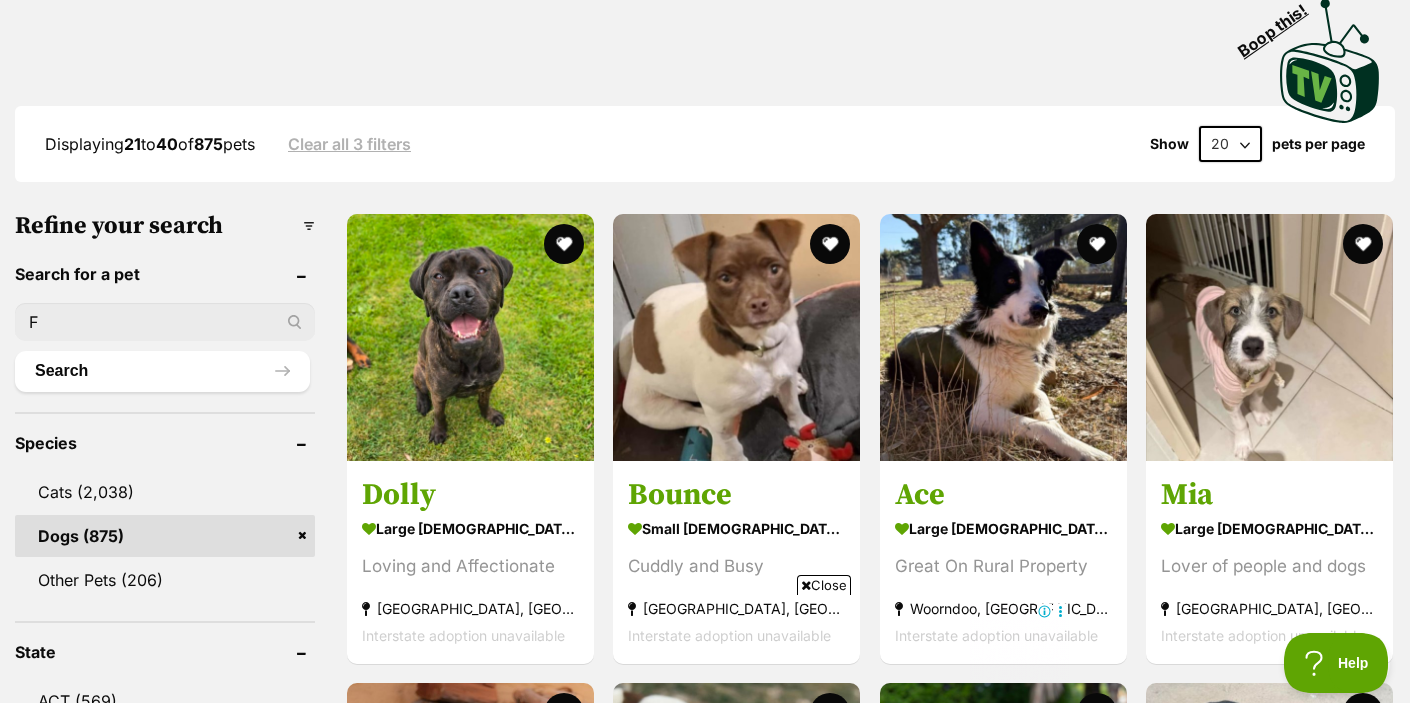 click on "F" at bounding box center (165, 322) 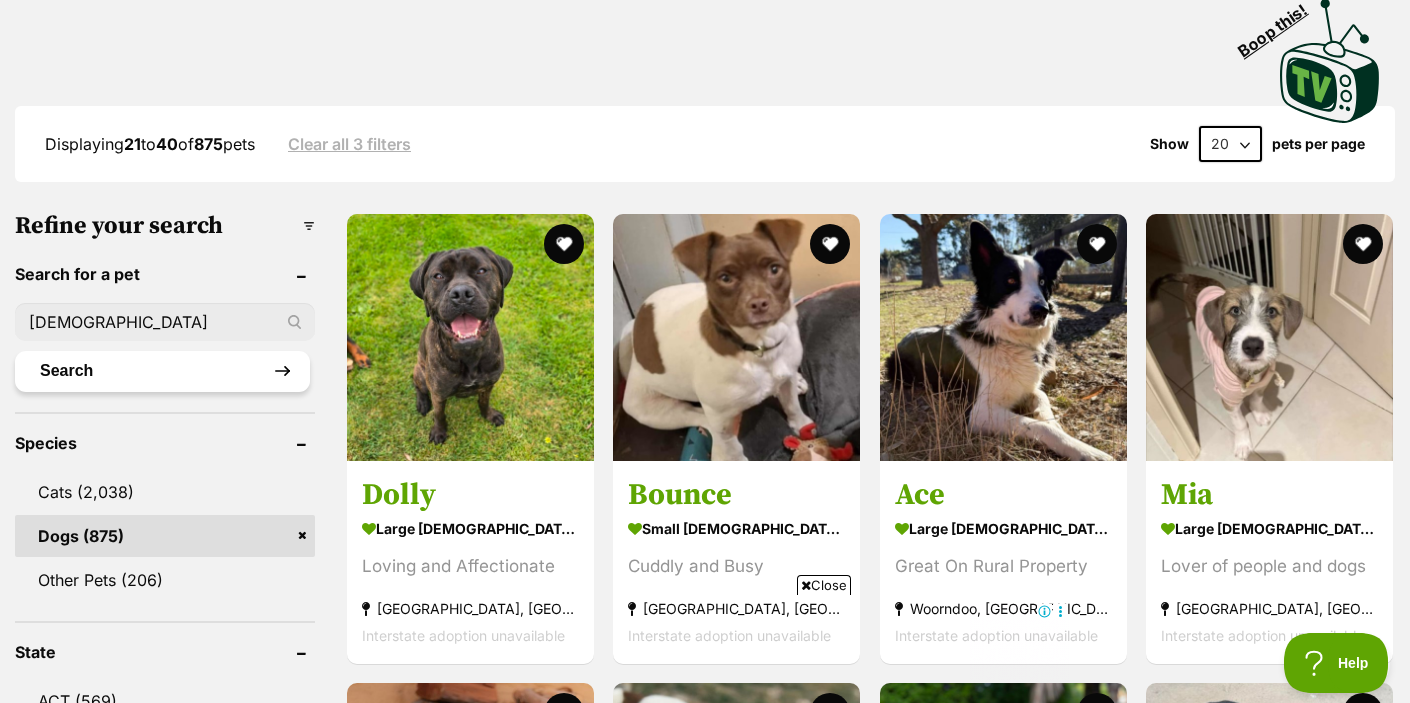 type on "[DEMOGRAPHIC_DATA]" 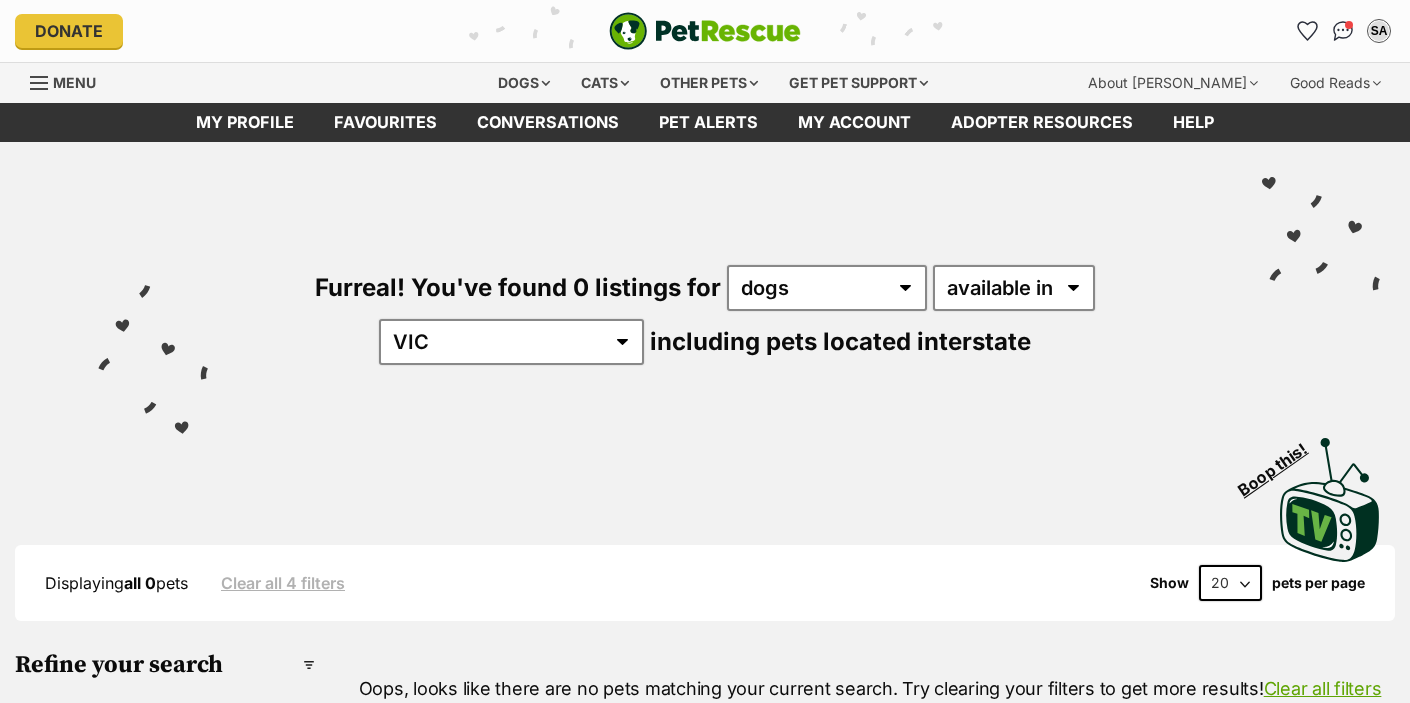 scroll, scrollTop: 47, scrollLeft: 0, axis: vertical 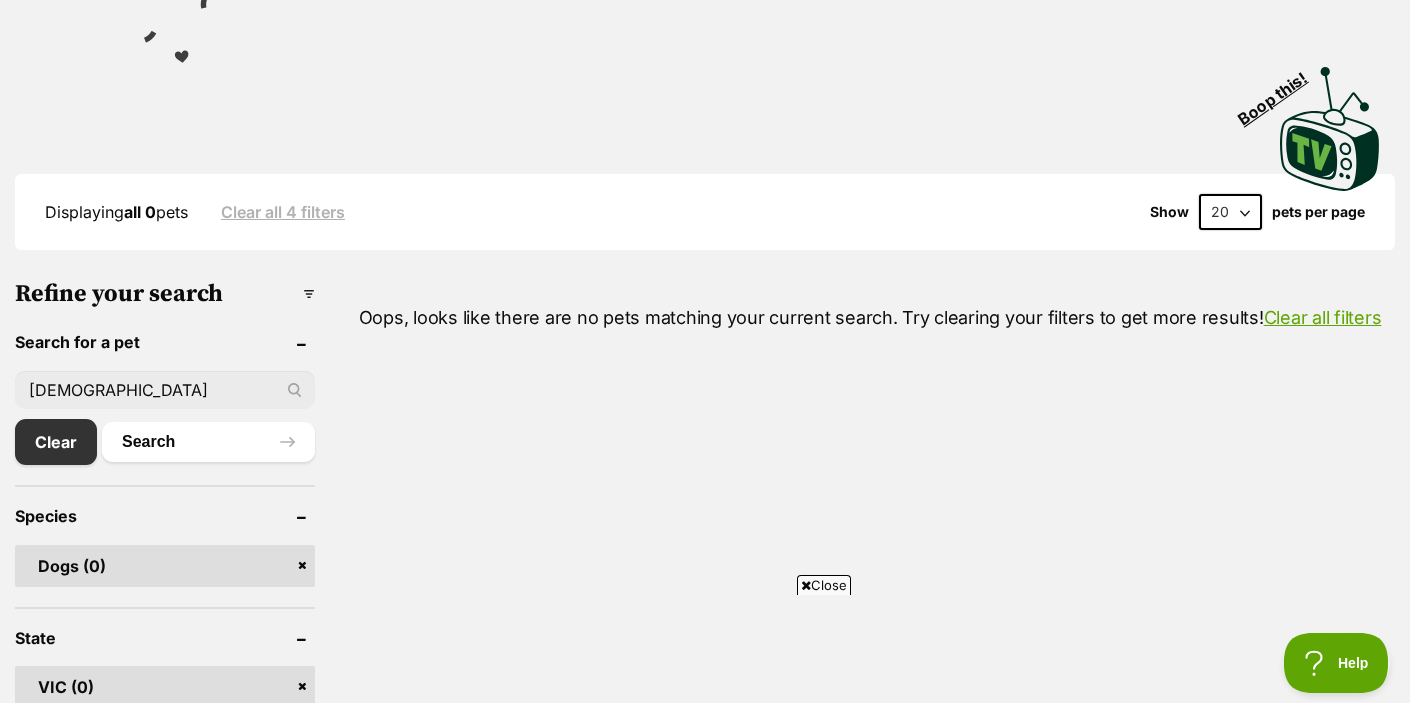 click on "Dogs (0)" at bounding box center [165, 566] 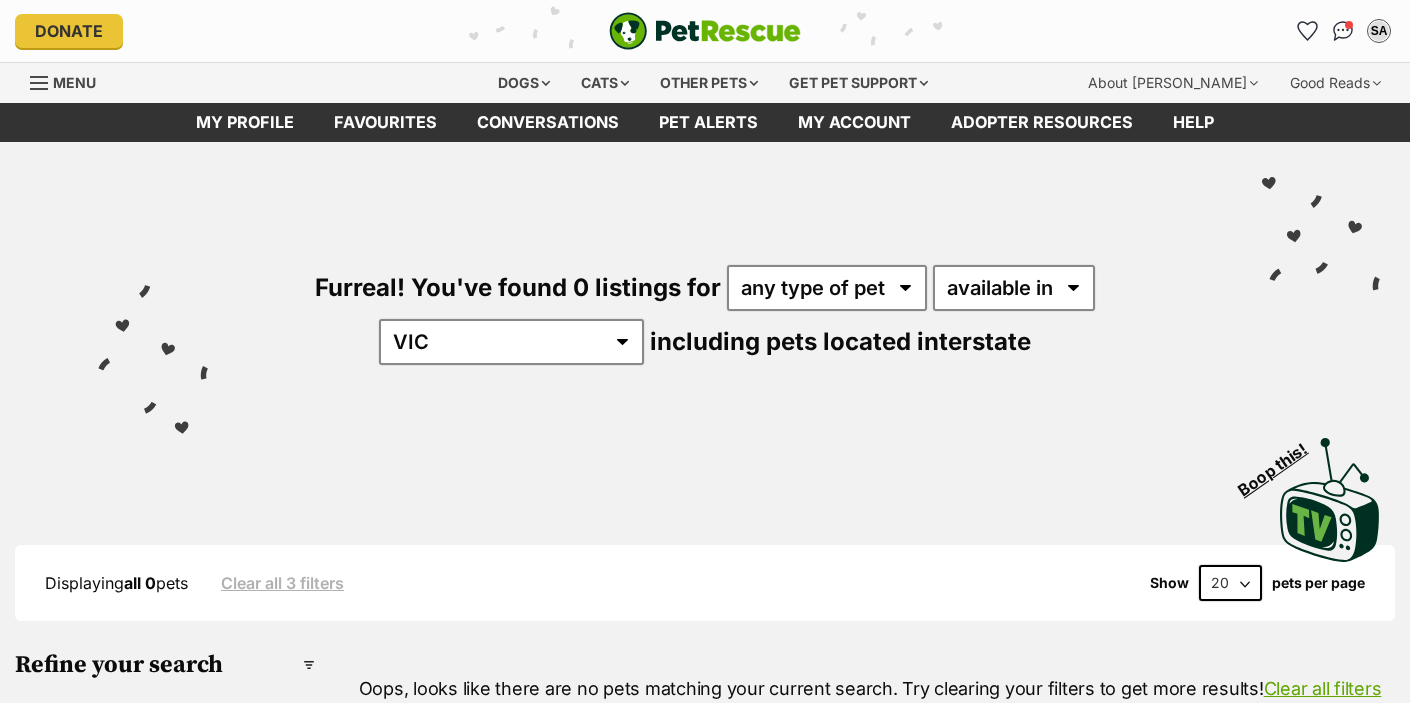 scroll, scrollTop: 0, scrollLeft: 0, axis: both 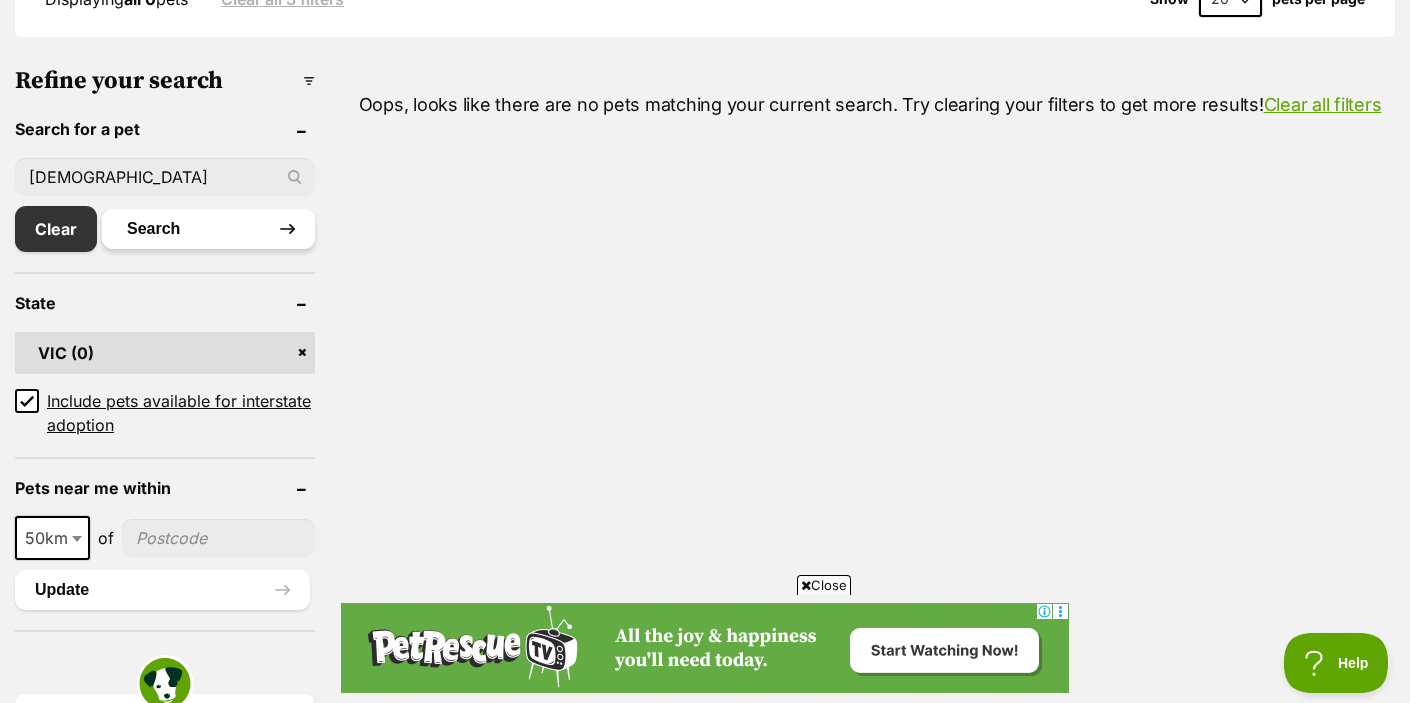 click on "Search" at bounding box center [208, 229] 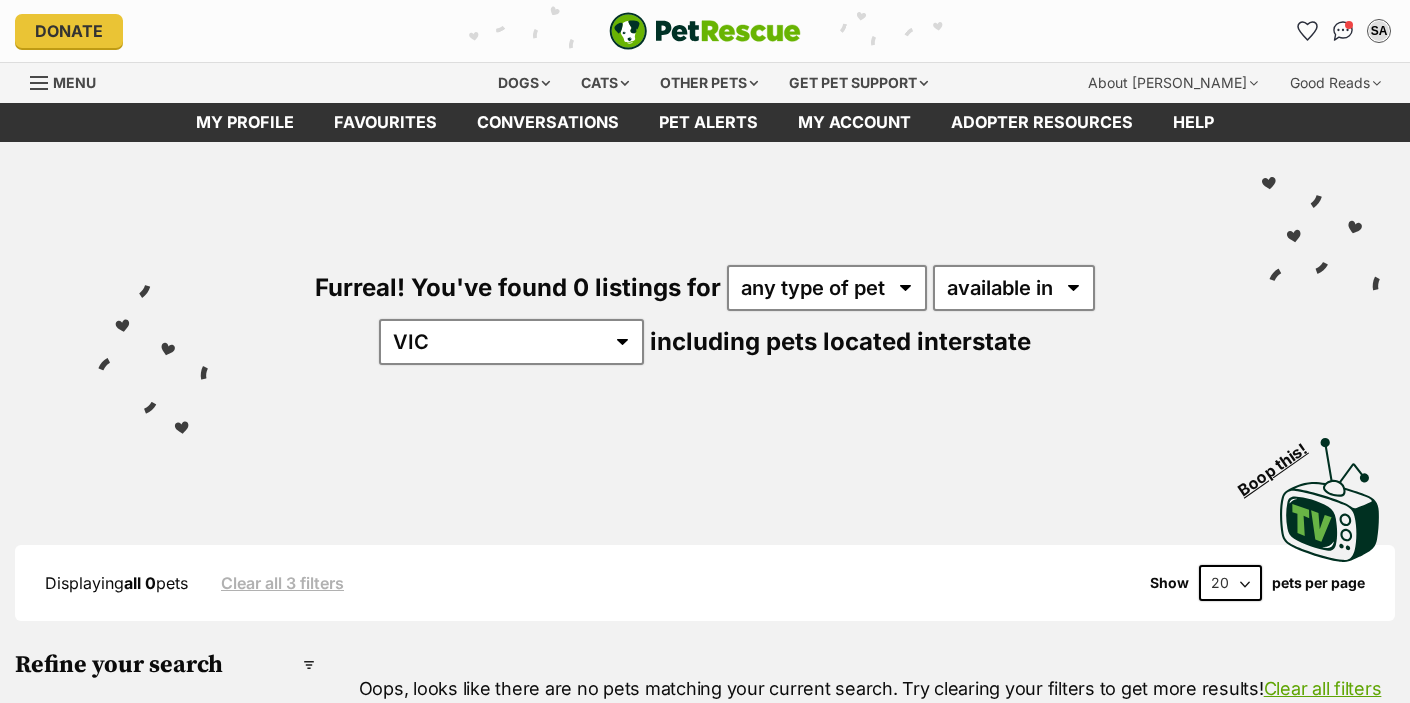scroll, scrollTop: 0, scrollLeft: 0, axis: both 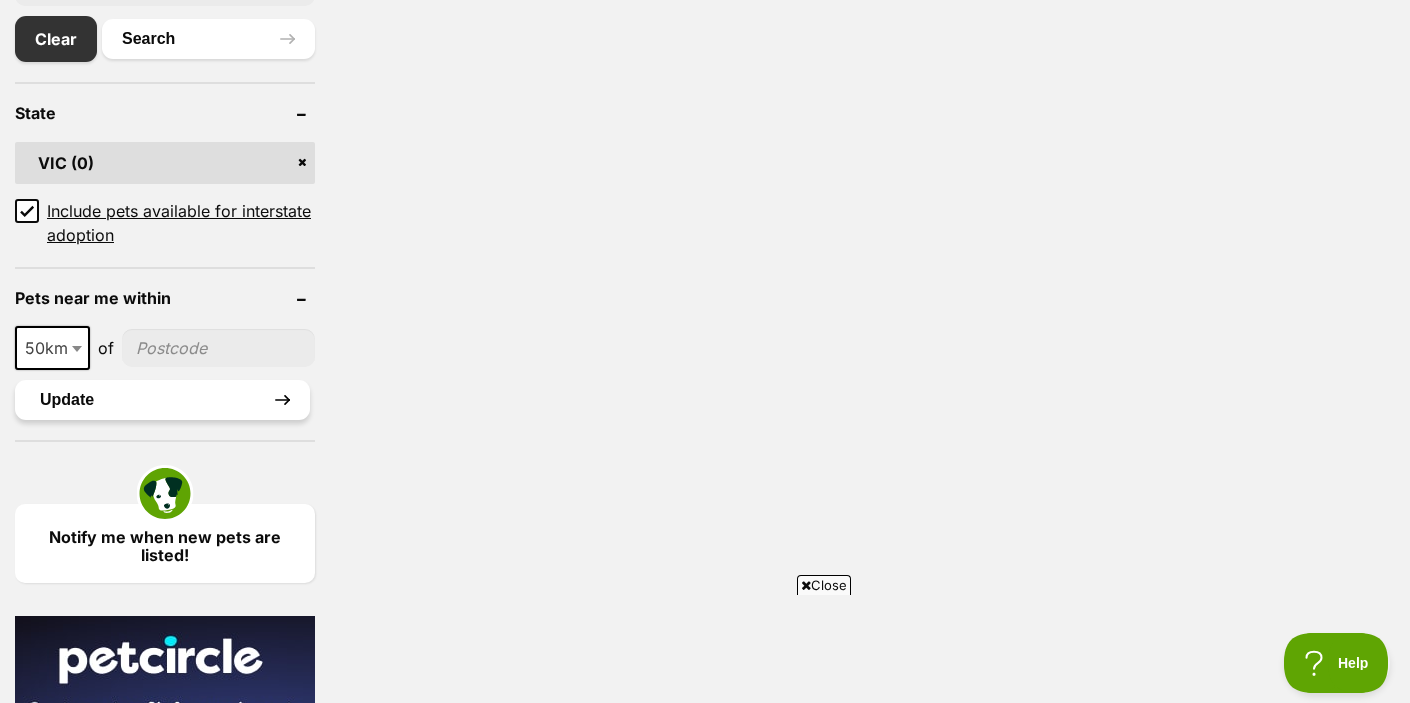 click on "Update" at bounding box center [162, 400] 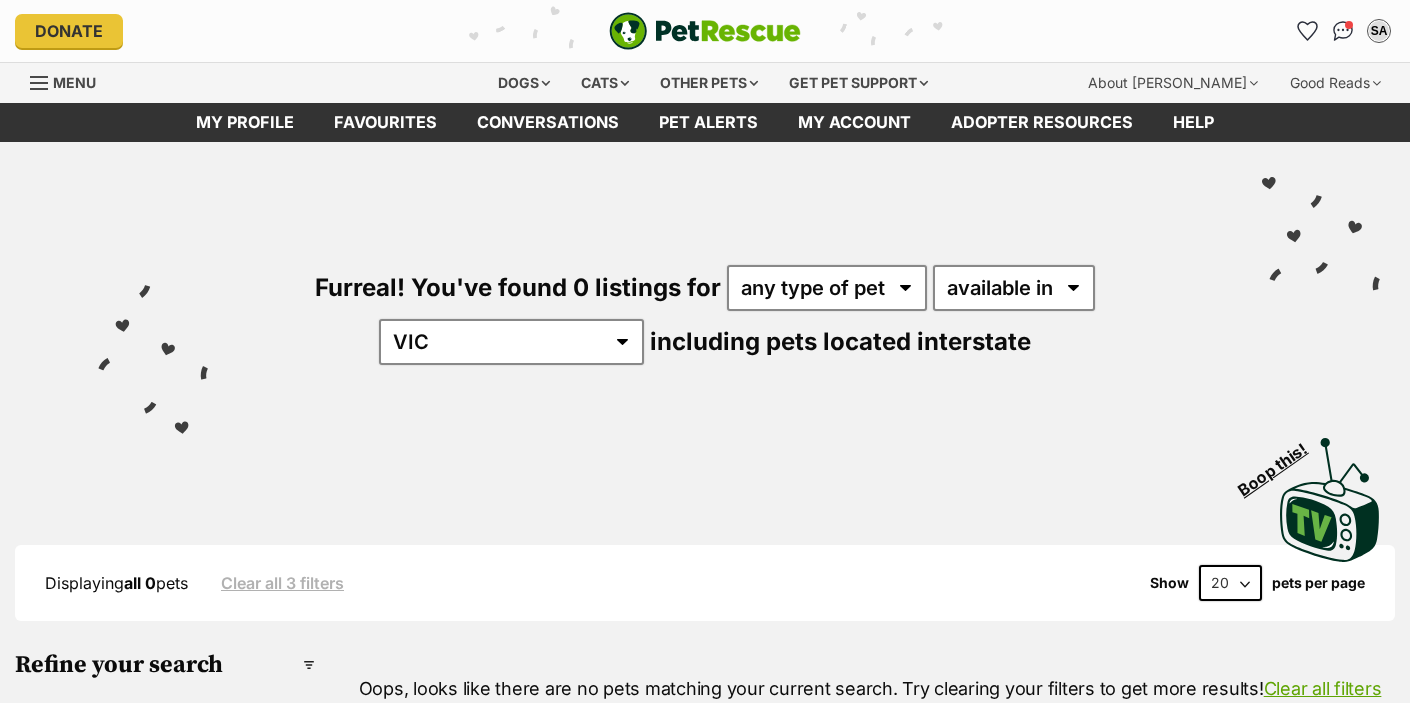 scroll, scrollTop: 0, scrollLeft: 0, axis: both 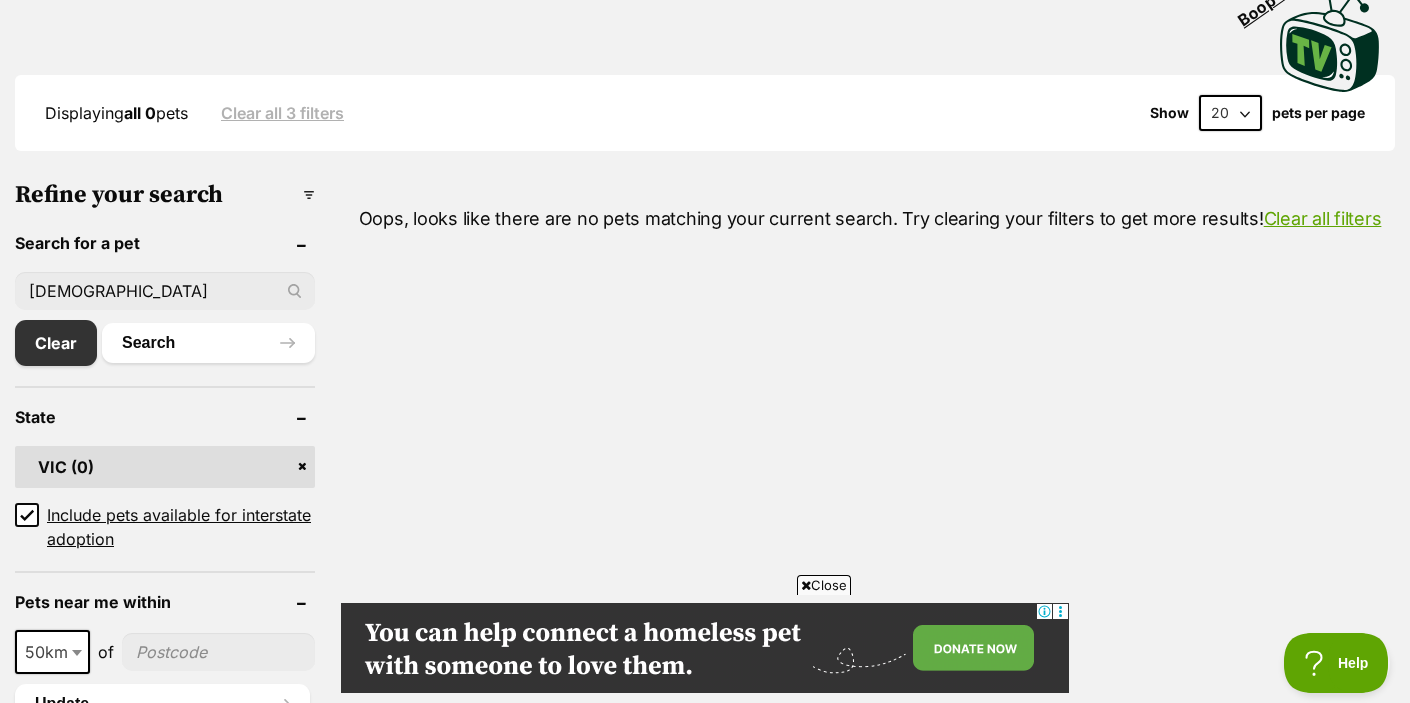 click on "[DEMOGRAPHIC_DATA]" at bounding box center (165, 291) 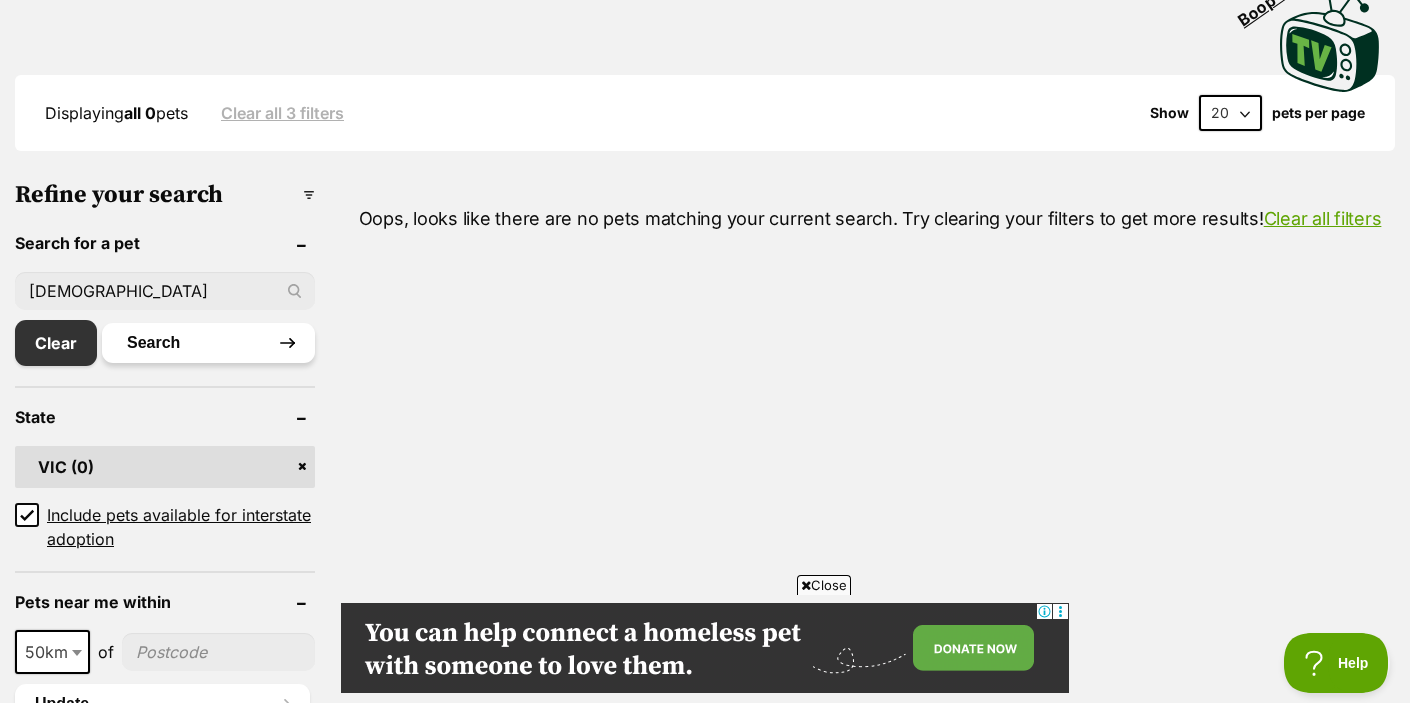 click on "Search" at bounding box center (208, 343) 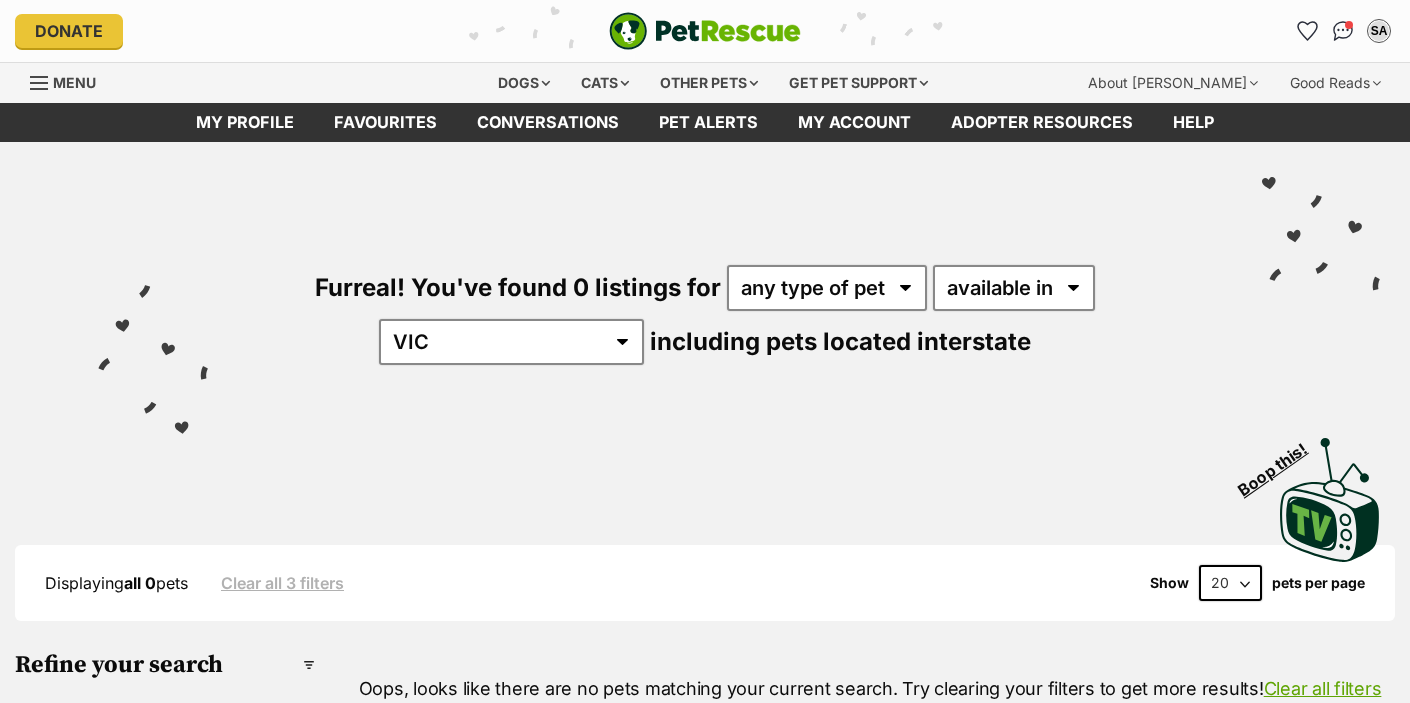 scroll, scrollTop: 0, scrollLeft: 0, axis: both 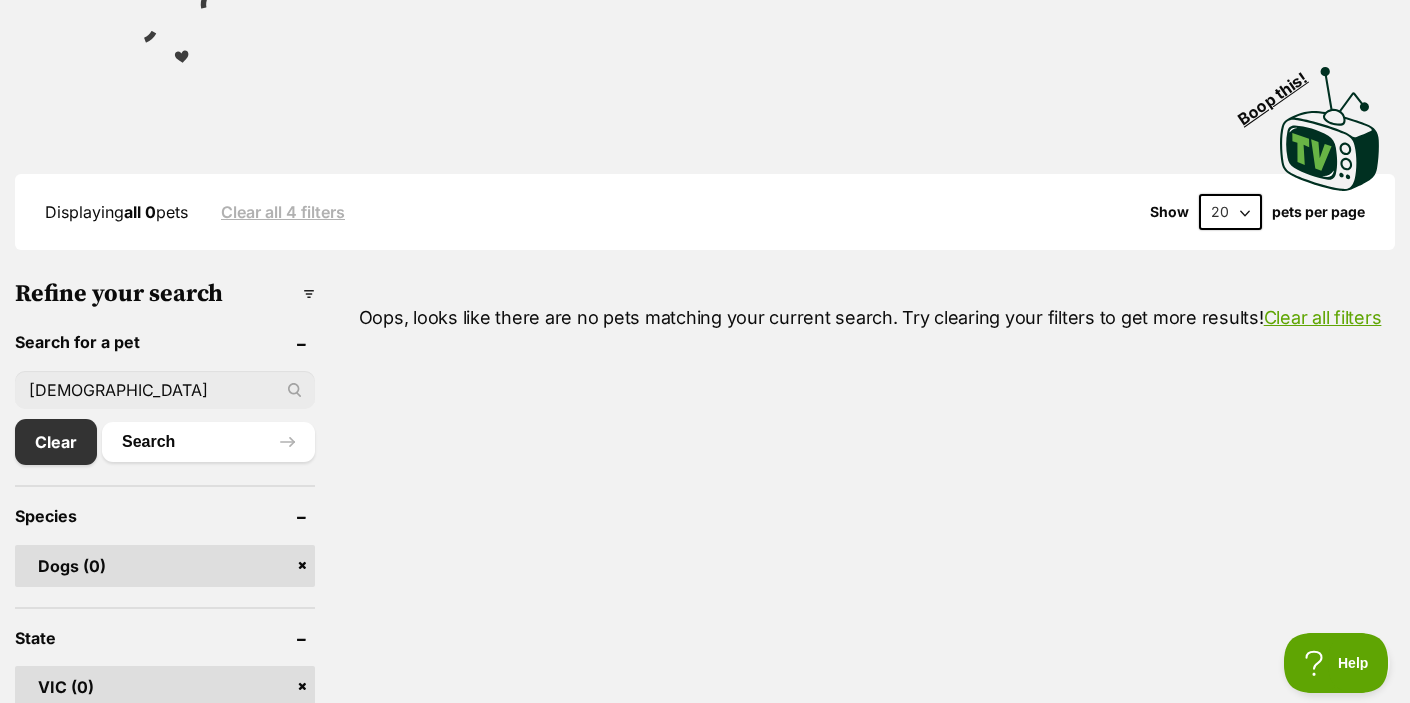click on "Dogs (0)" at bounding box center (165, 566) 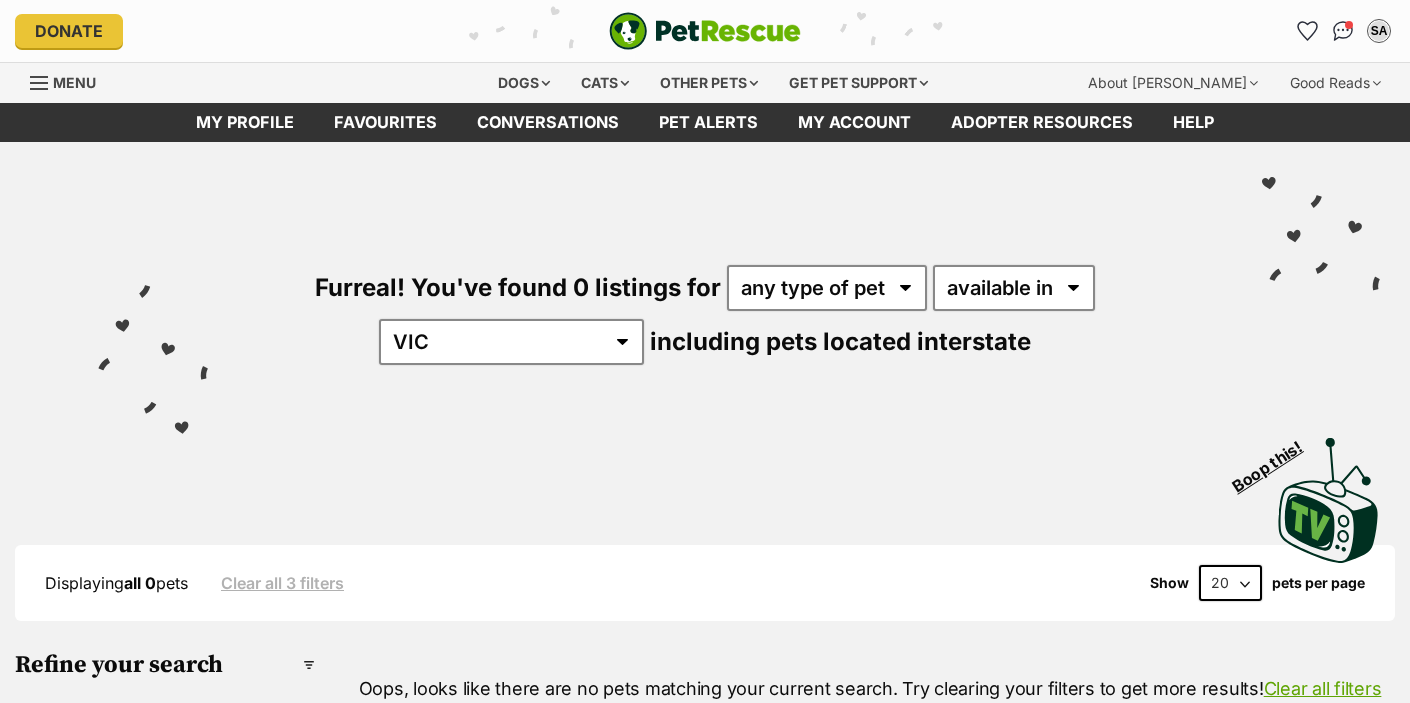 scroll, scrollTop: 0, scrollLeft: 0, axis: both 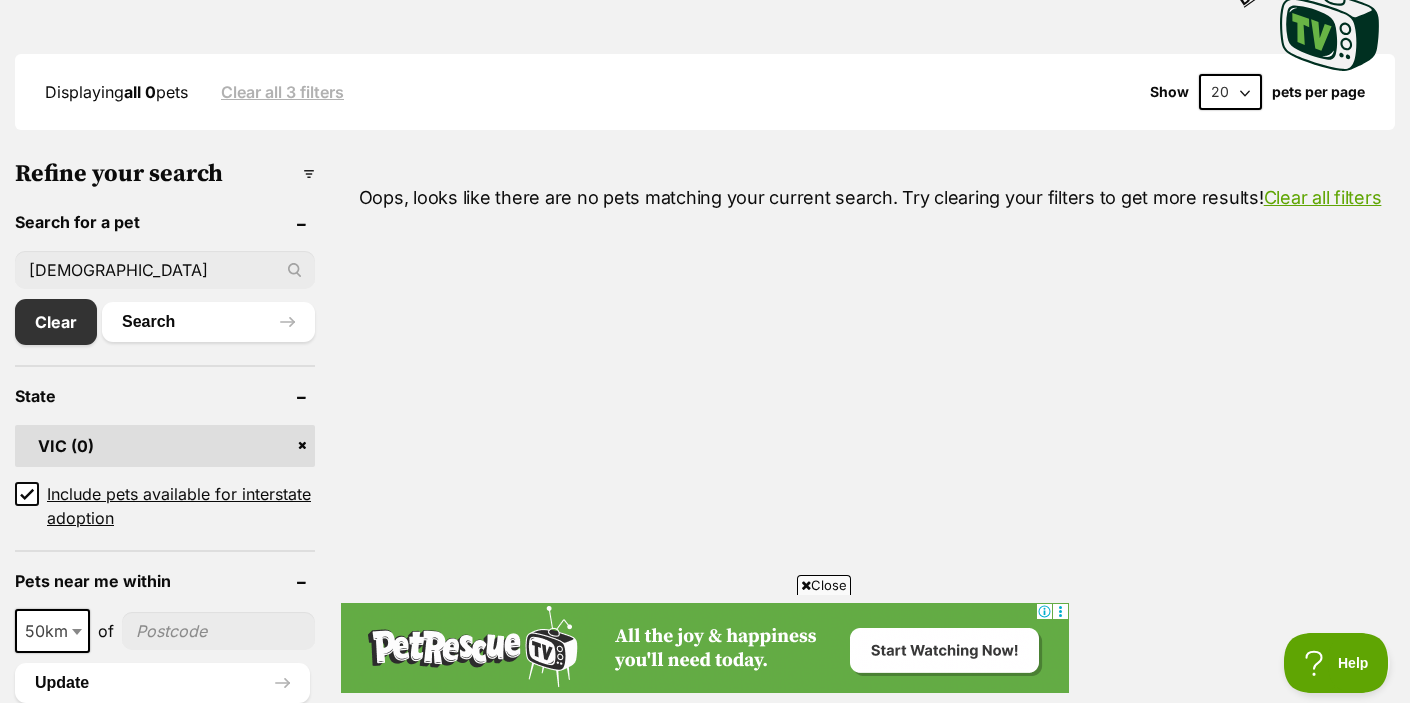 click on "VIC (0)" at bounding box center [165, 446] 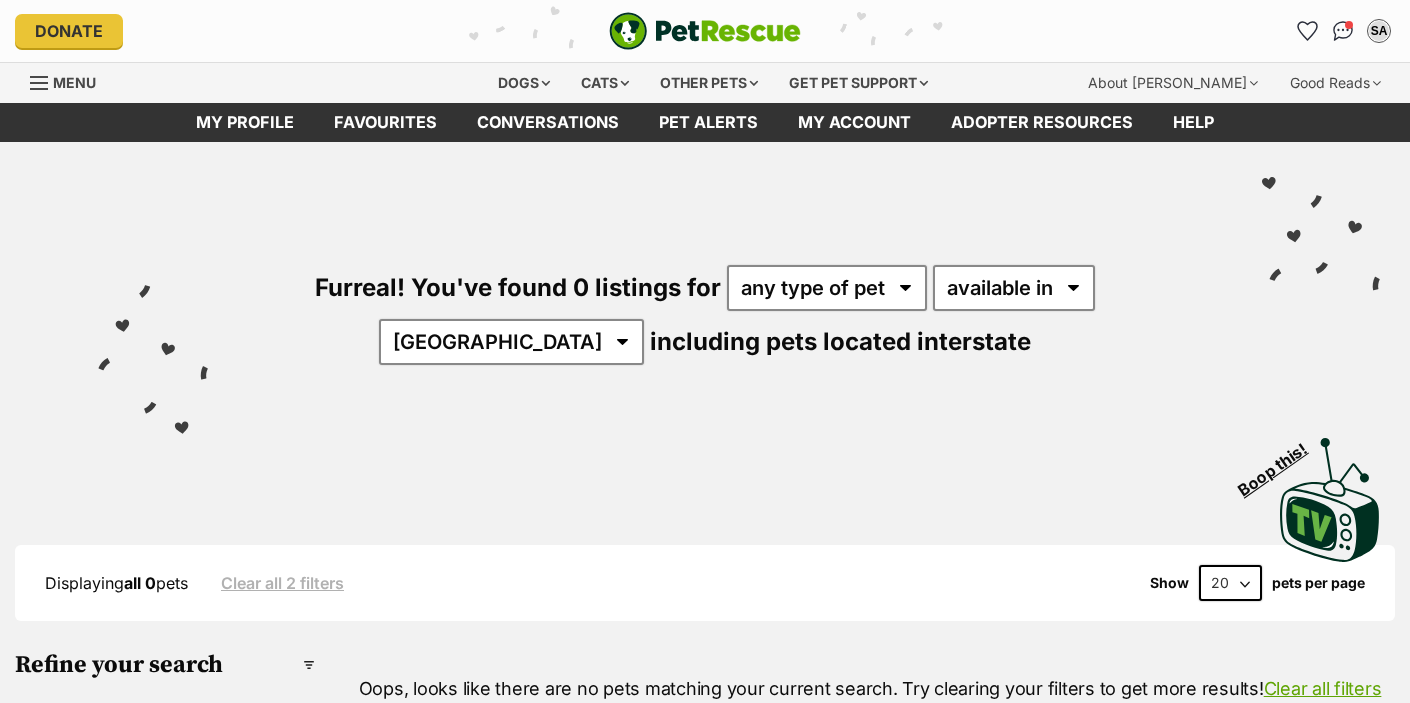 scroll, scrollTop: 0, scrollLeft: 0, axis: both 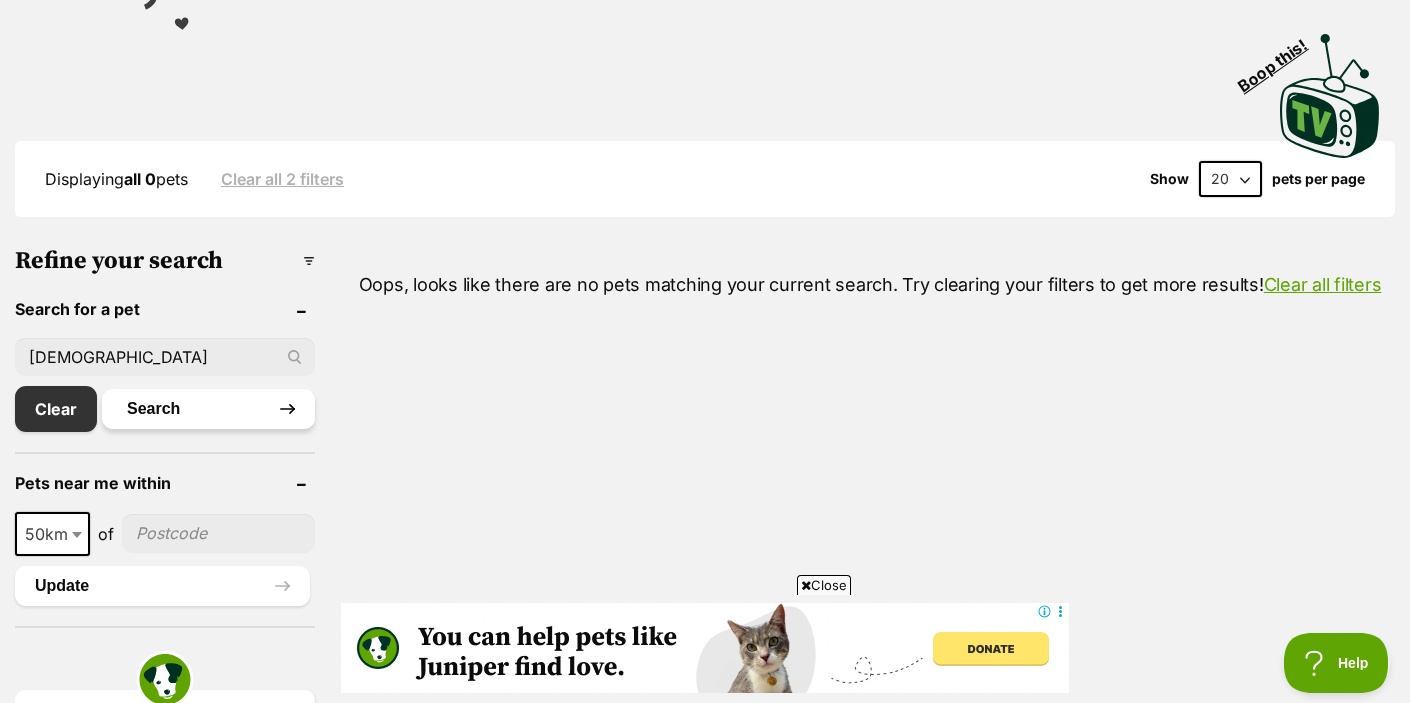 click on "Search" at bounding box center [208, 409] 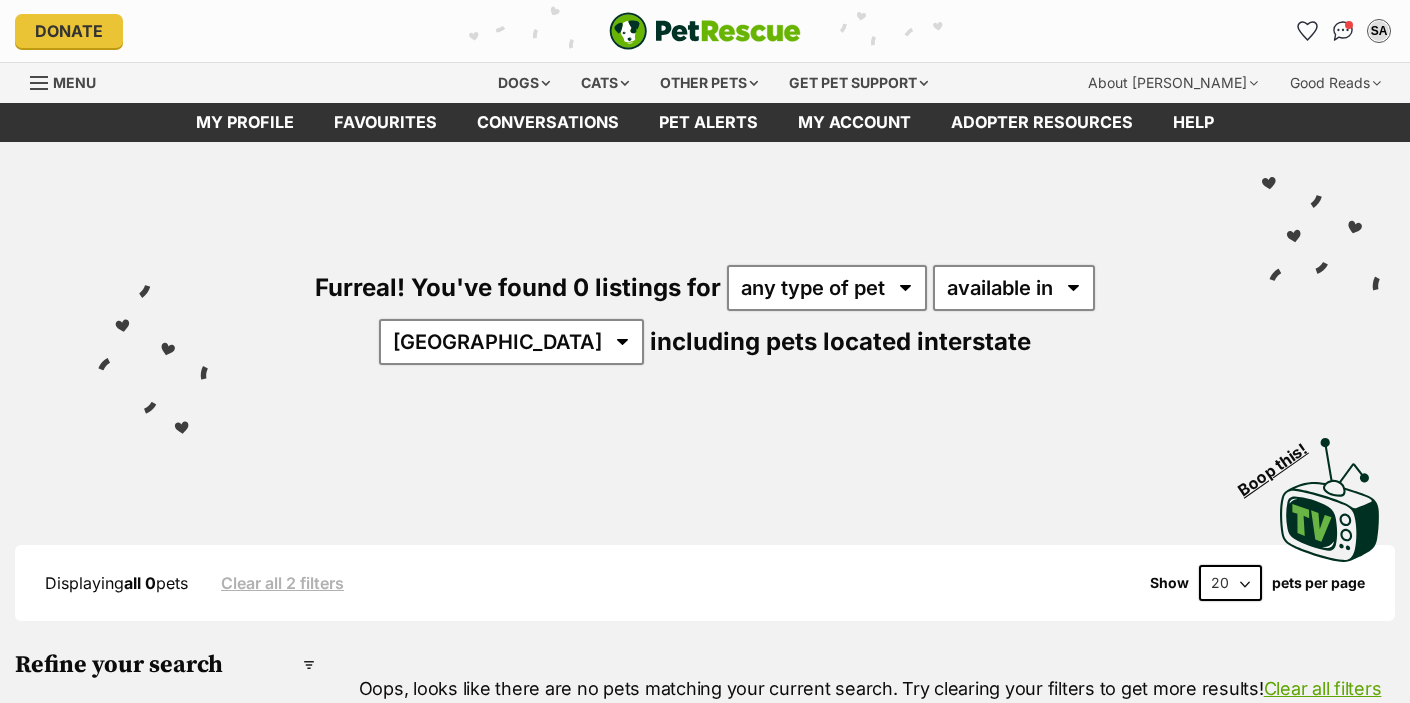 scroll, scrollTop: 0, scrollLeft: 0, axis: both 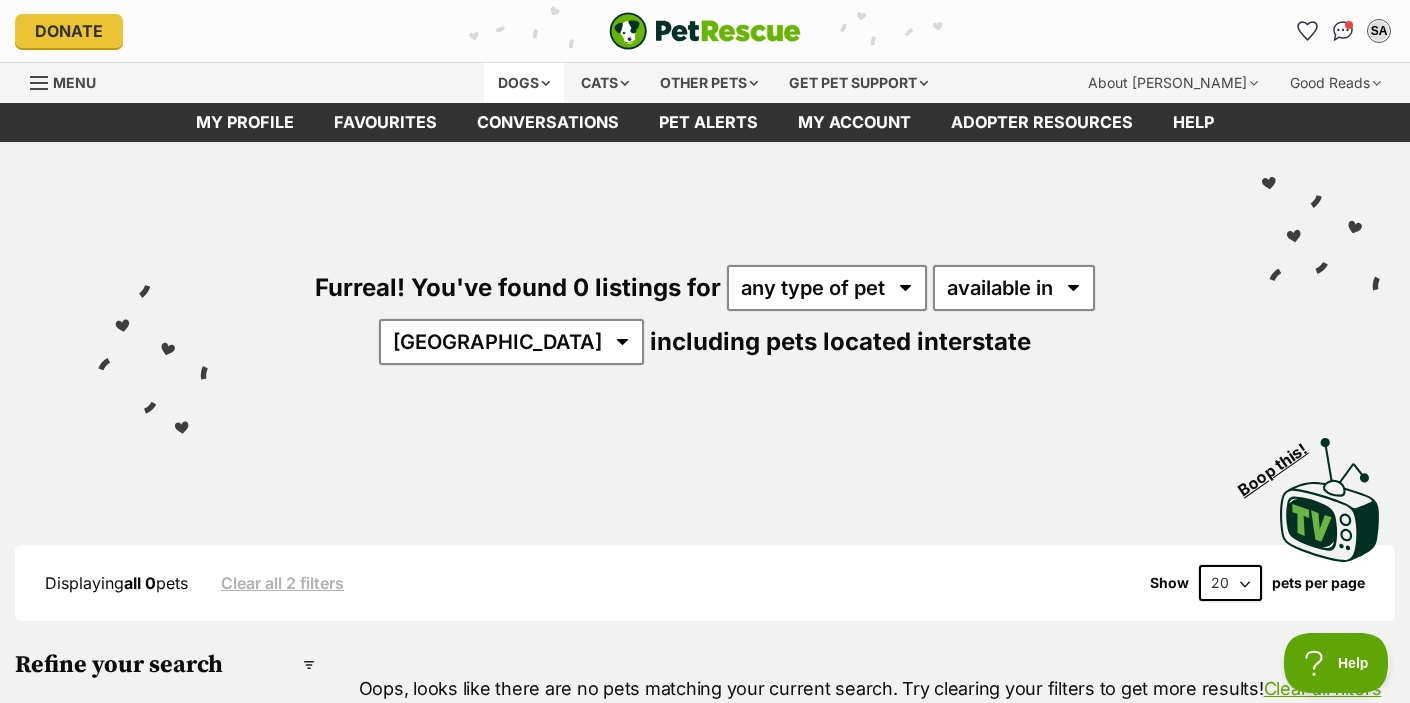 click on "Dogs" at bounding box center [524, 83] 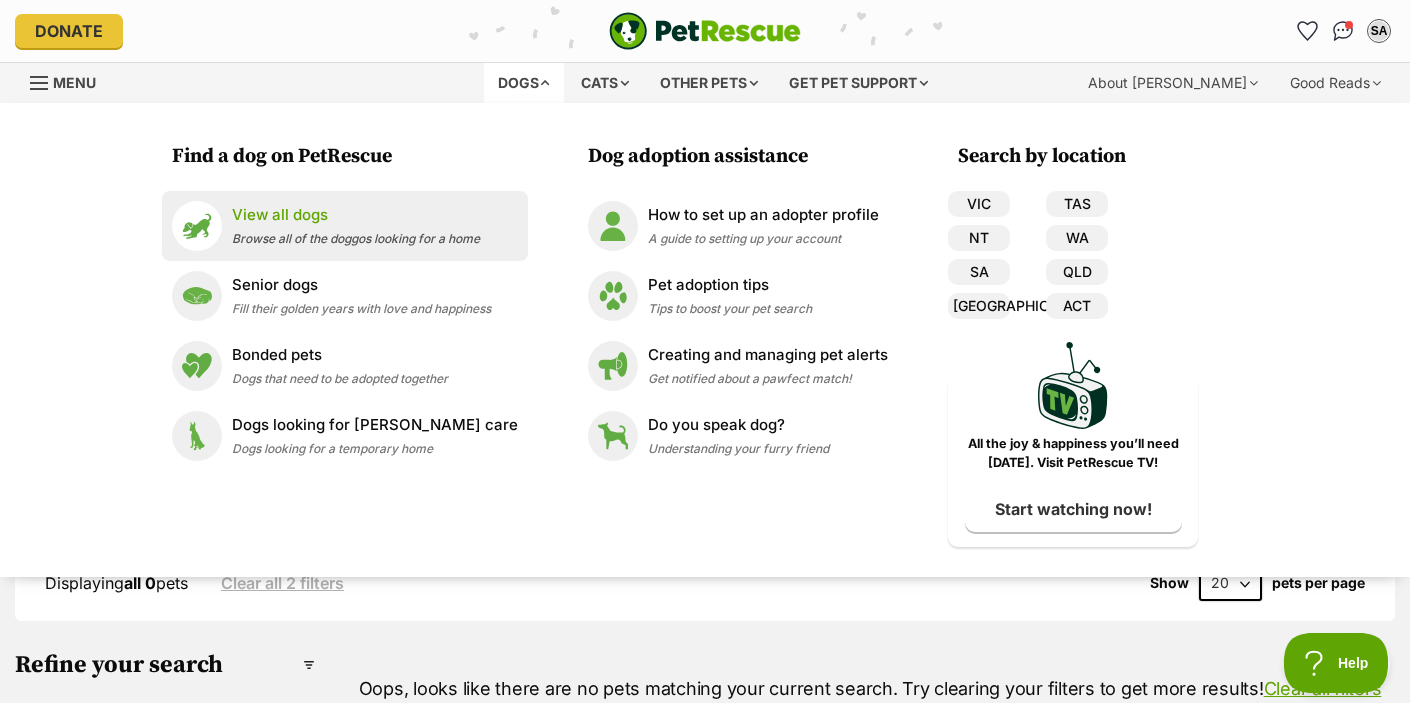 scroll, scrollTop: 0, scrollLeft: 0, axis: both 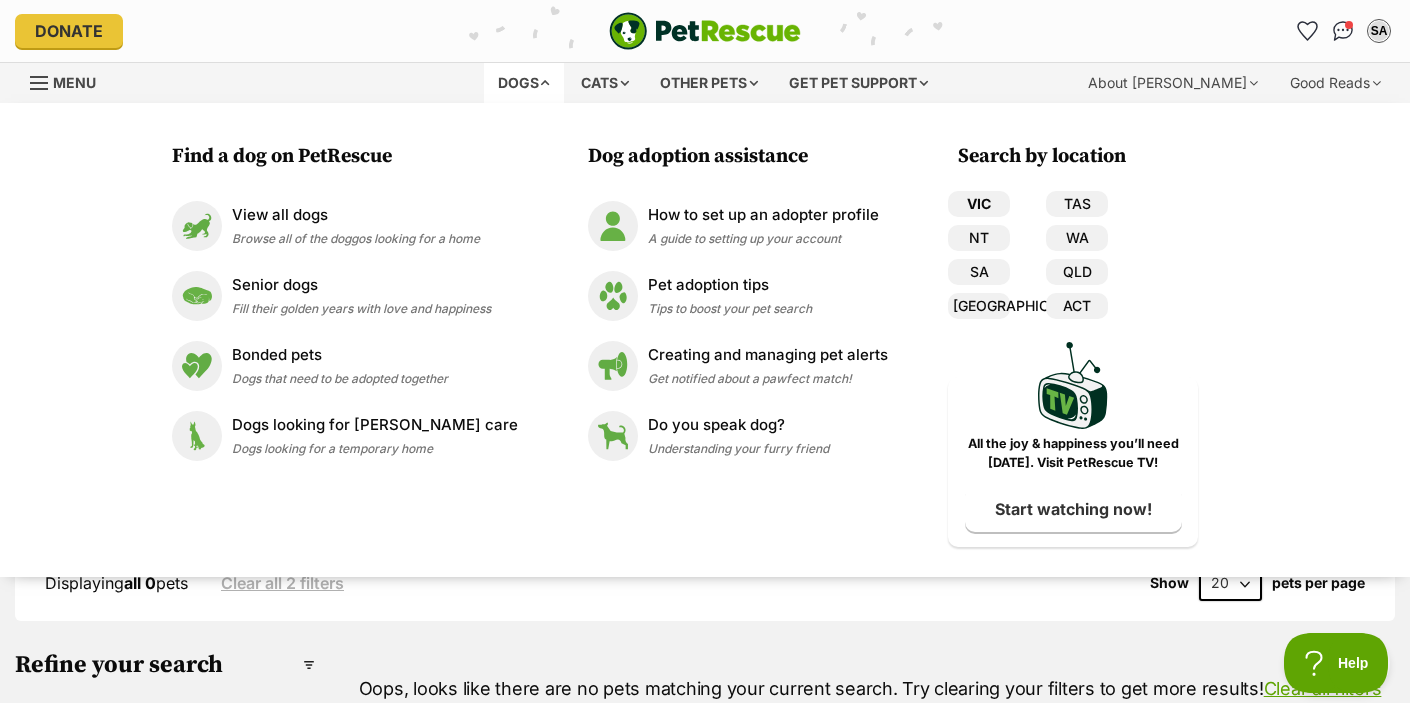click on "VIC" at bounding box center [979, 204] 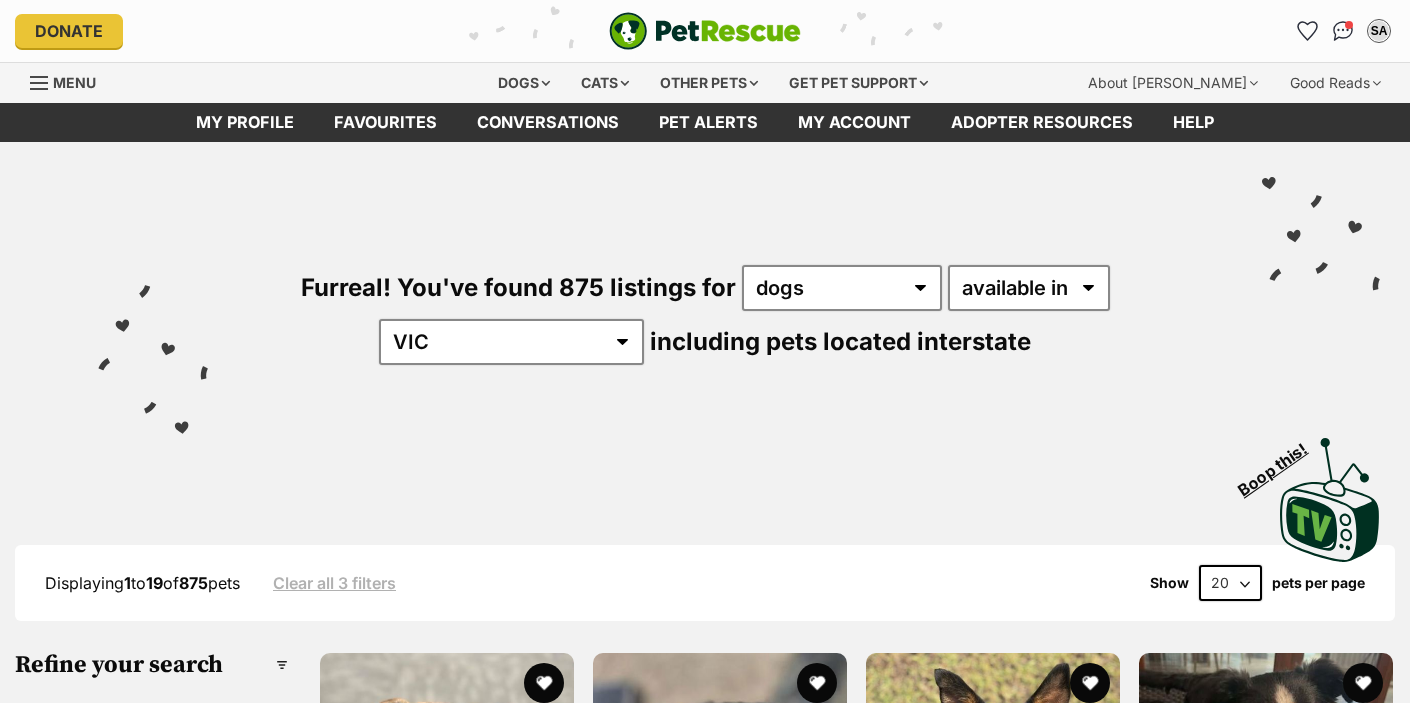 scroll, scrollTop: 0, scrollLeft: 0, axis: both 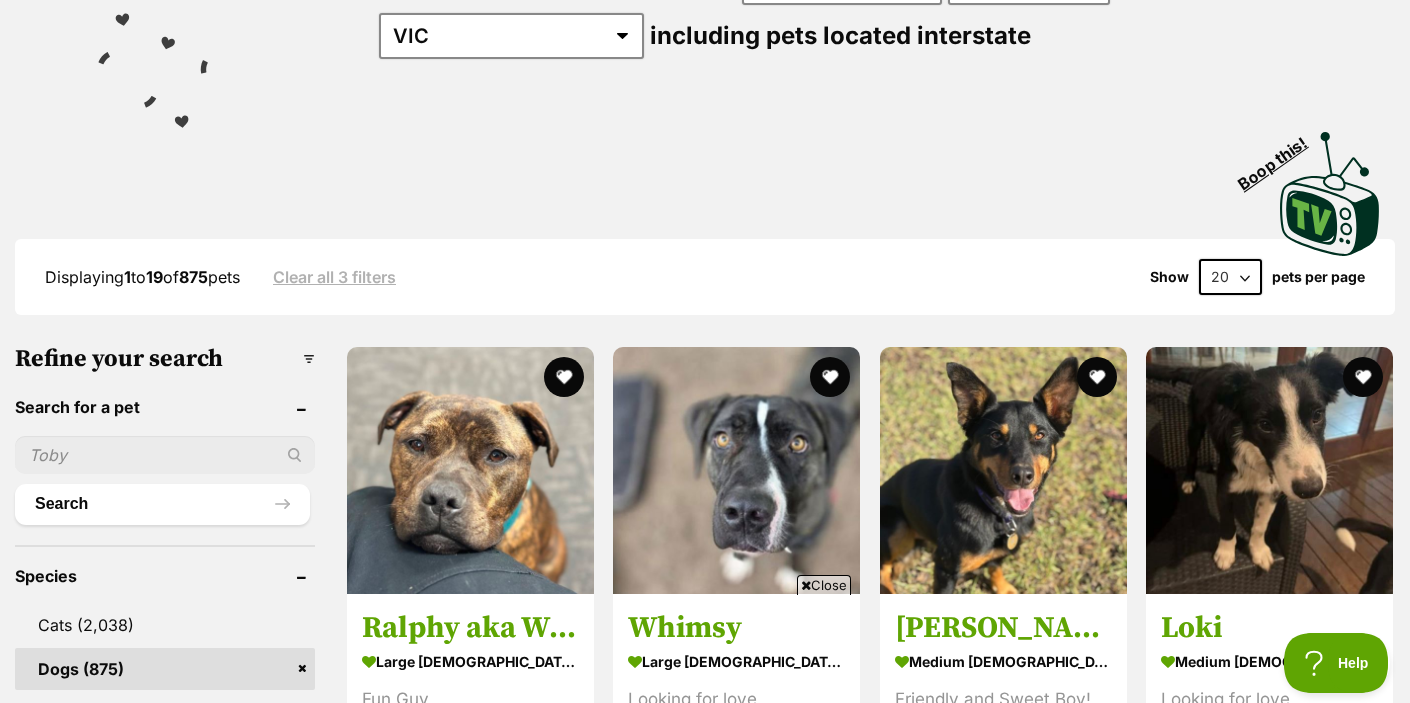 click at bounding box center (165, 455) 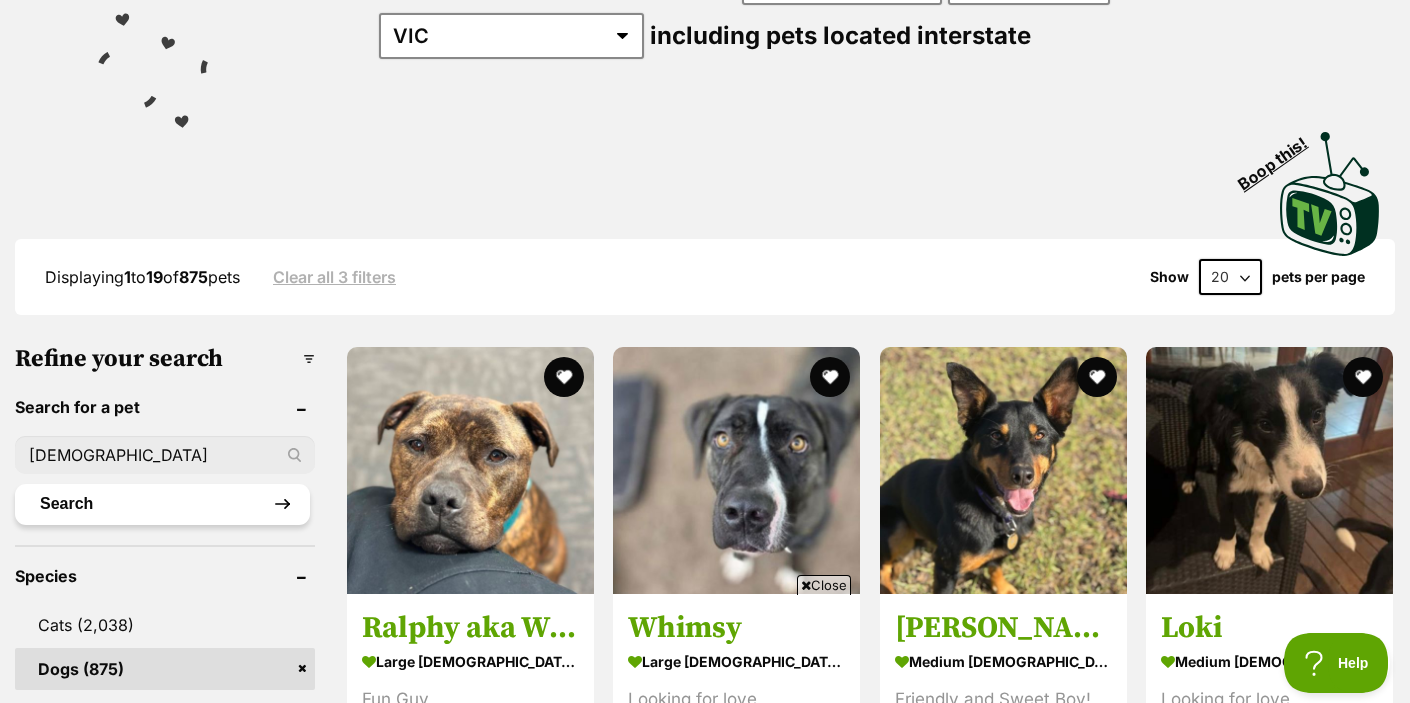 type on "[DEMOGRAPHIC_DATA]" 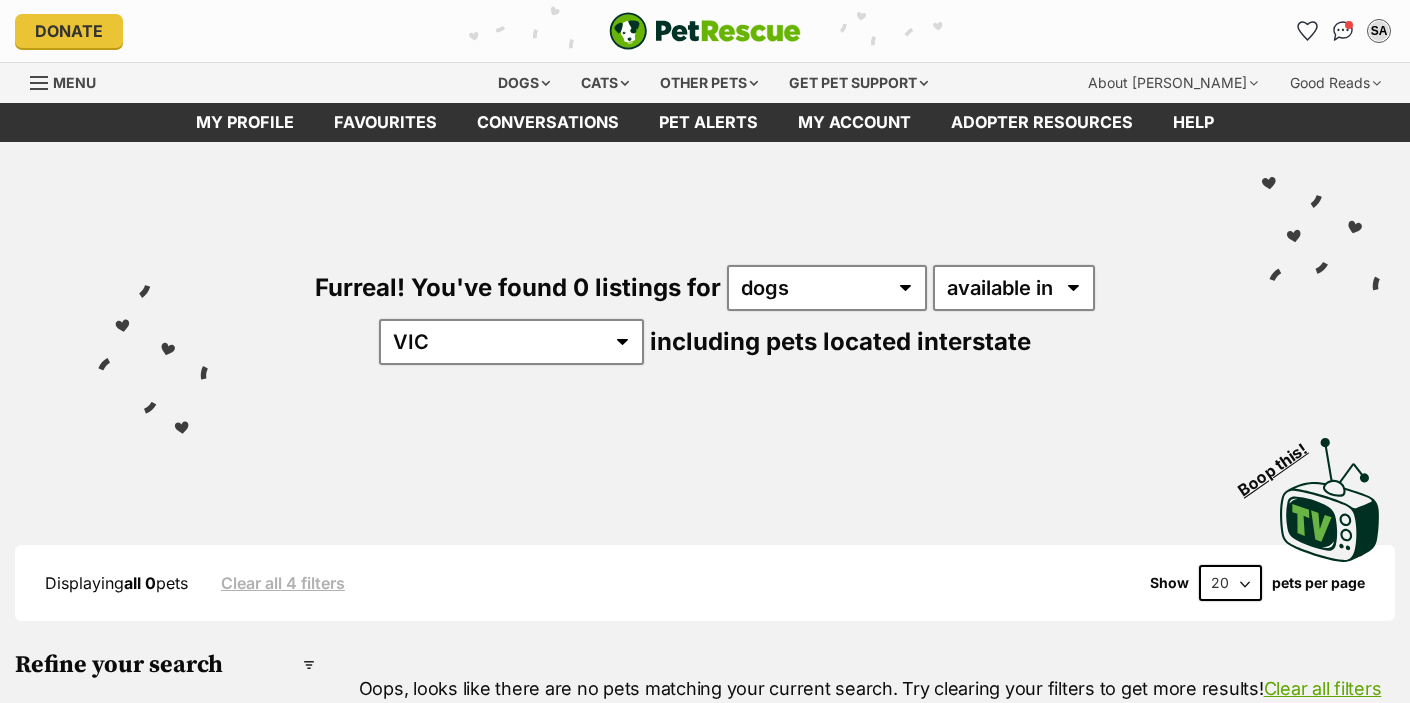 scroll, scrollTop: 0, scrollLeft: 0, axis: both 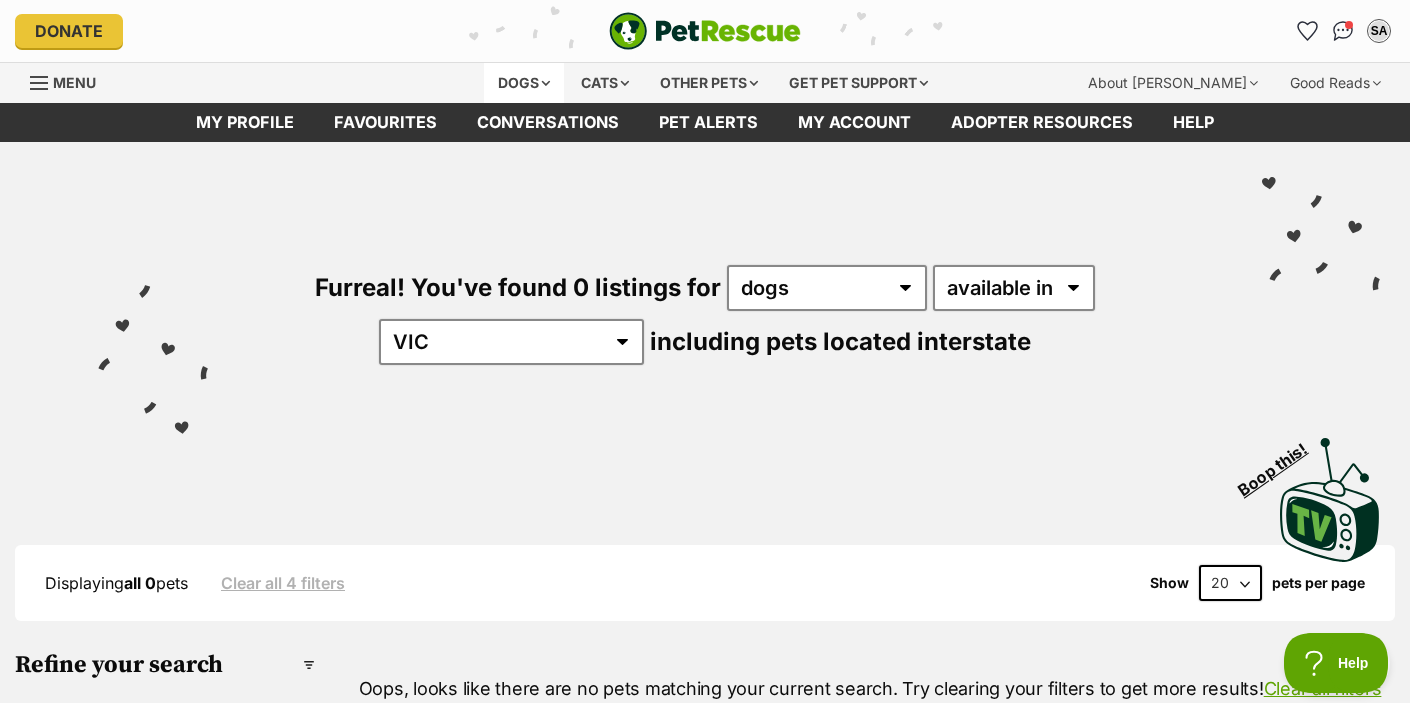 click on "Dogs" at bounding box center (524, 83) 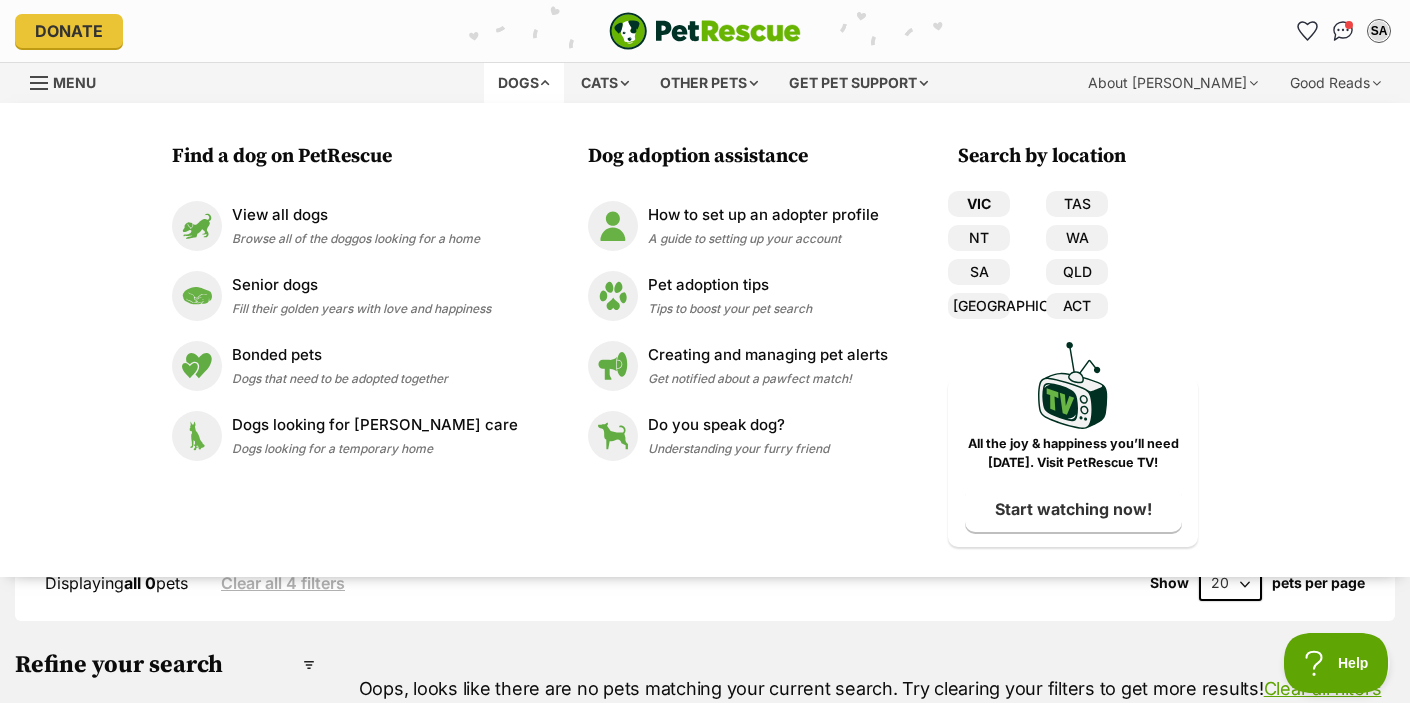 click on "VIC" at bounding box center [979, 204] 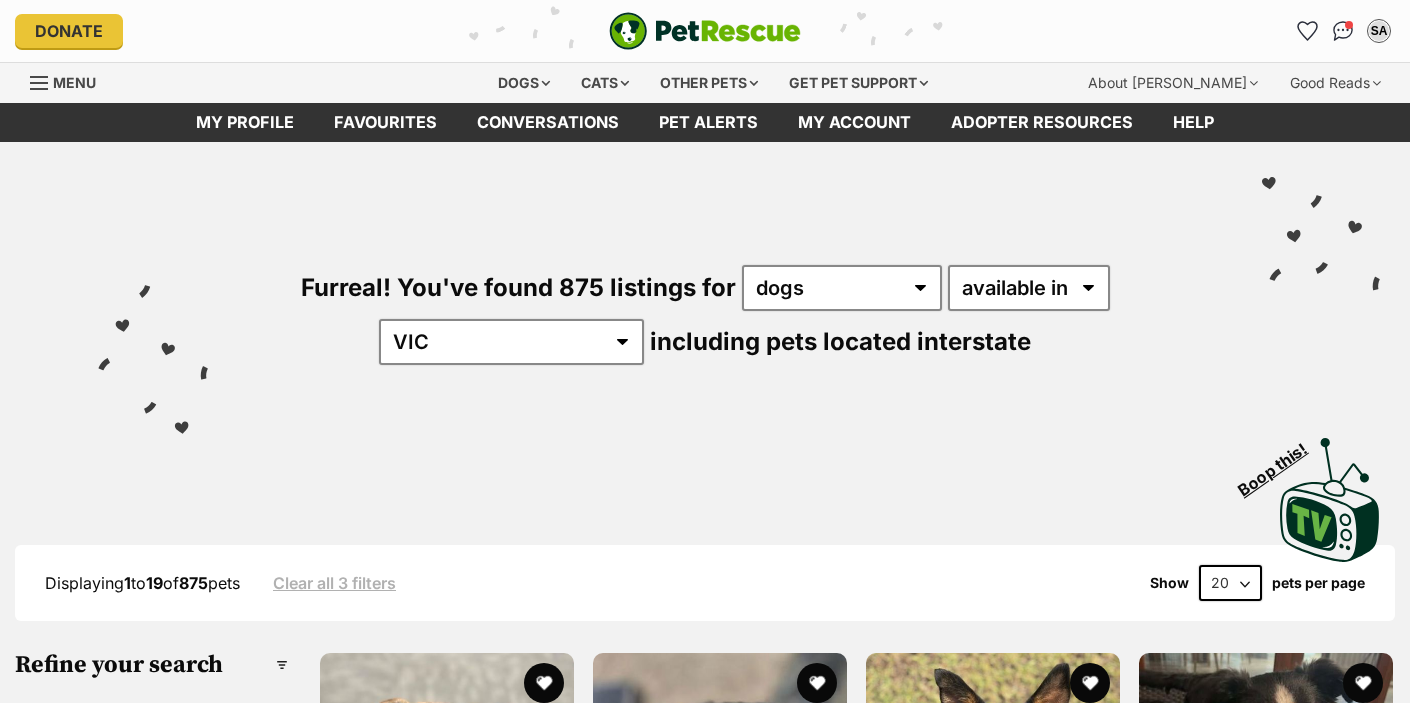 scroll, scrollTop: 0, scrollLeft: 0, axis: both 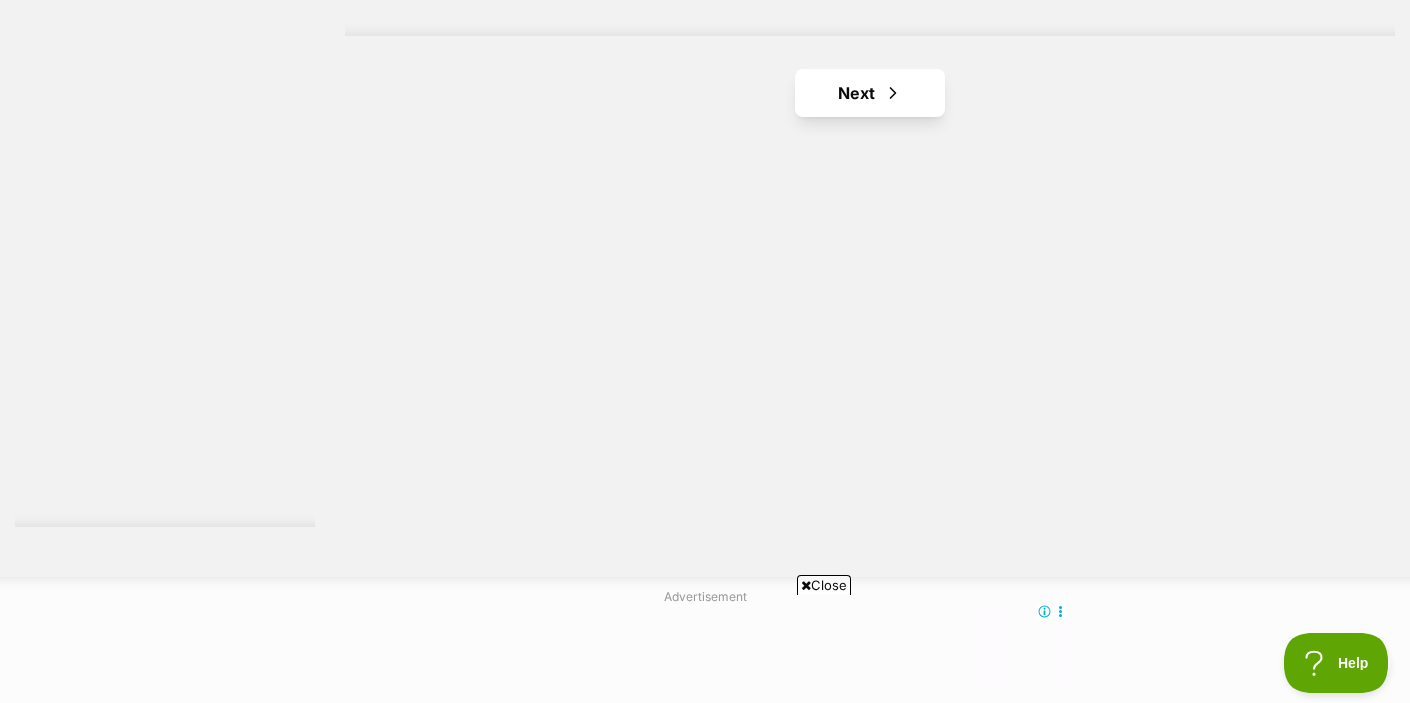 click on "Next" at bounding box center [870, 93] 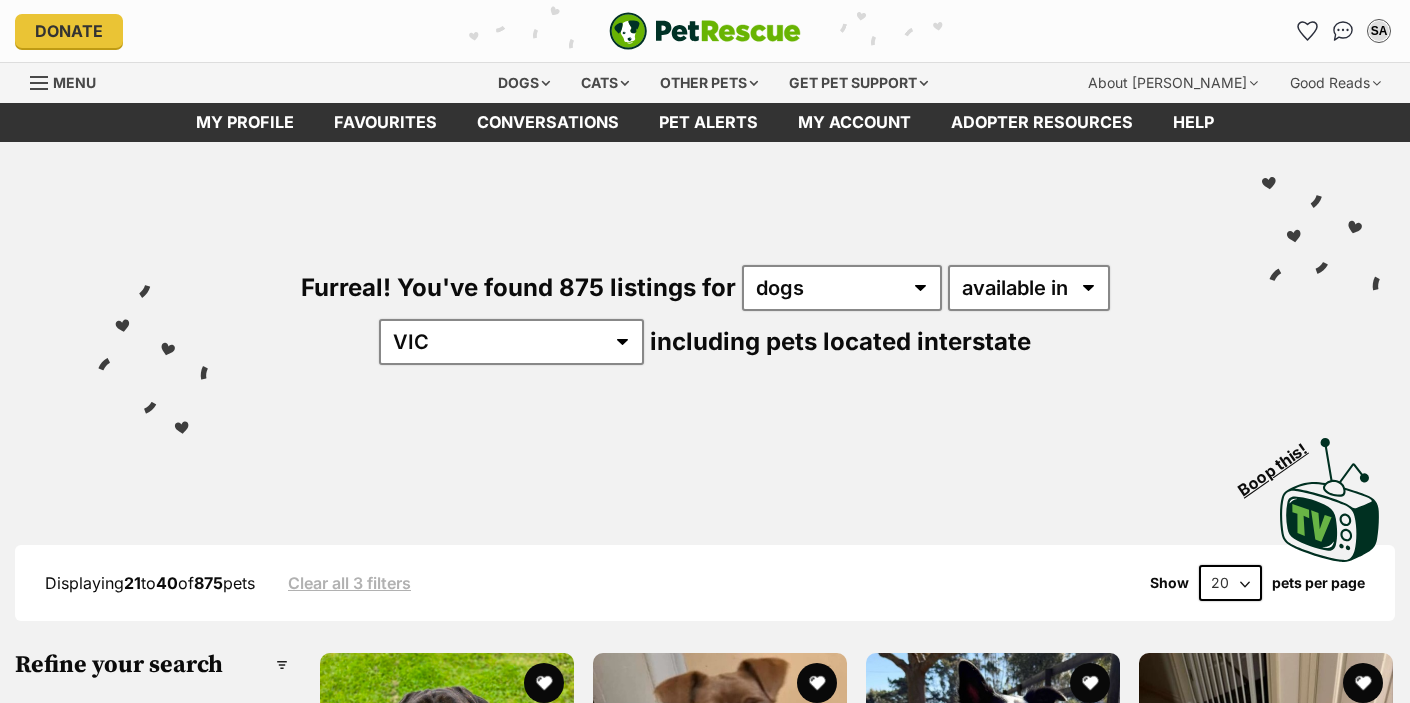 scroll, scrollTop: 0, scrollLeft: 0, axis: both 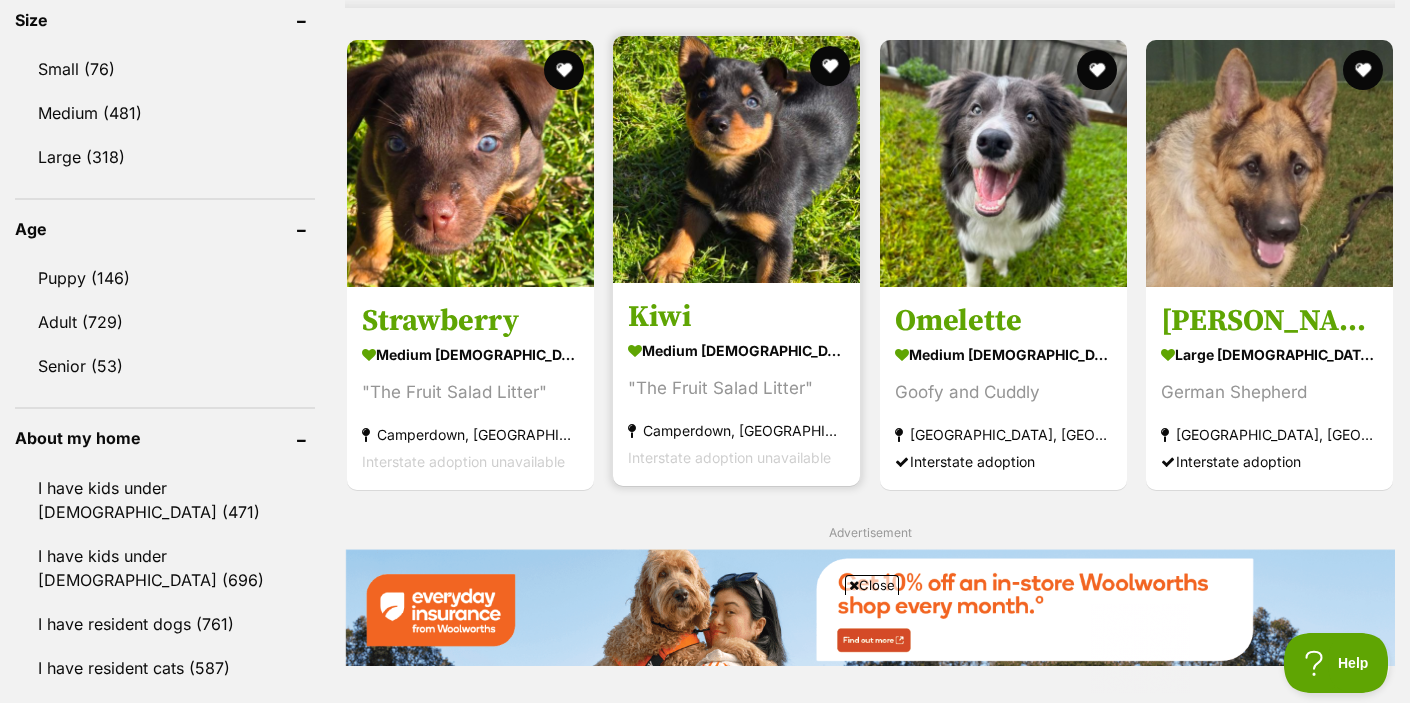 click at bounding box center (736, 159) 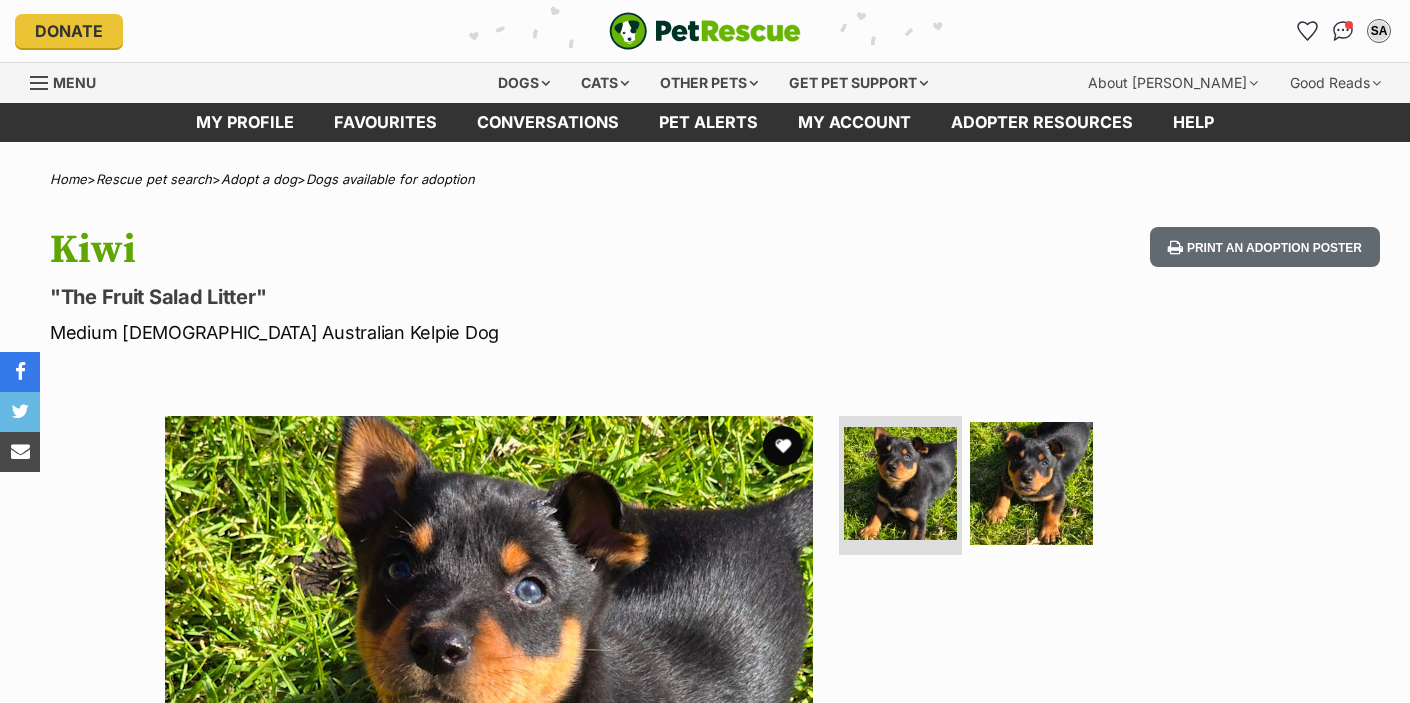 scroll, scrollTop: 0, scrollLeft: 0, axis: both 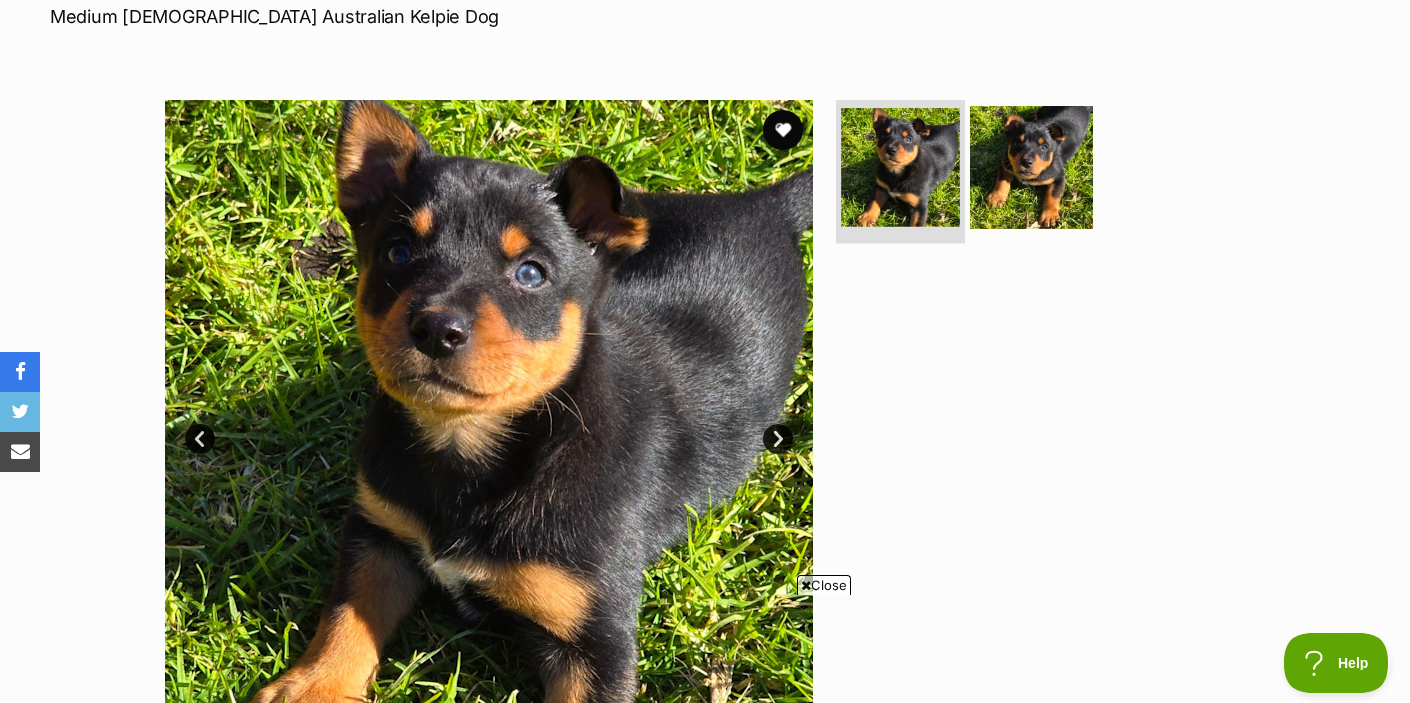 click at bounding box center (900, 167) 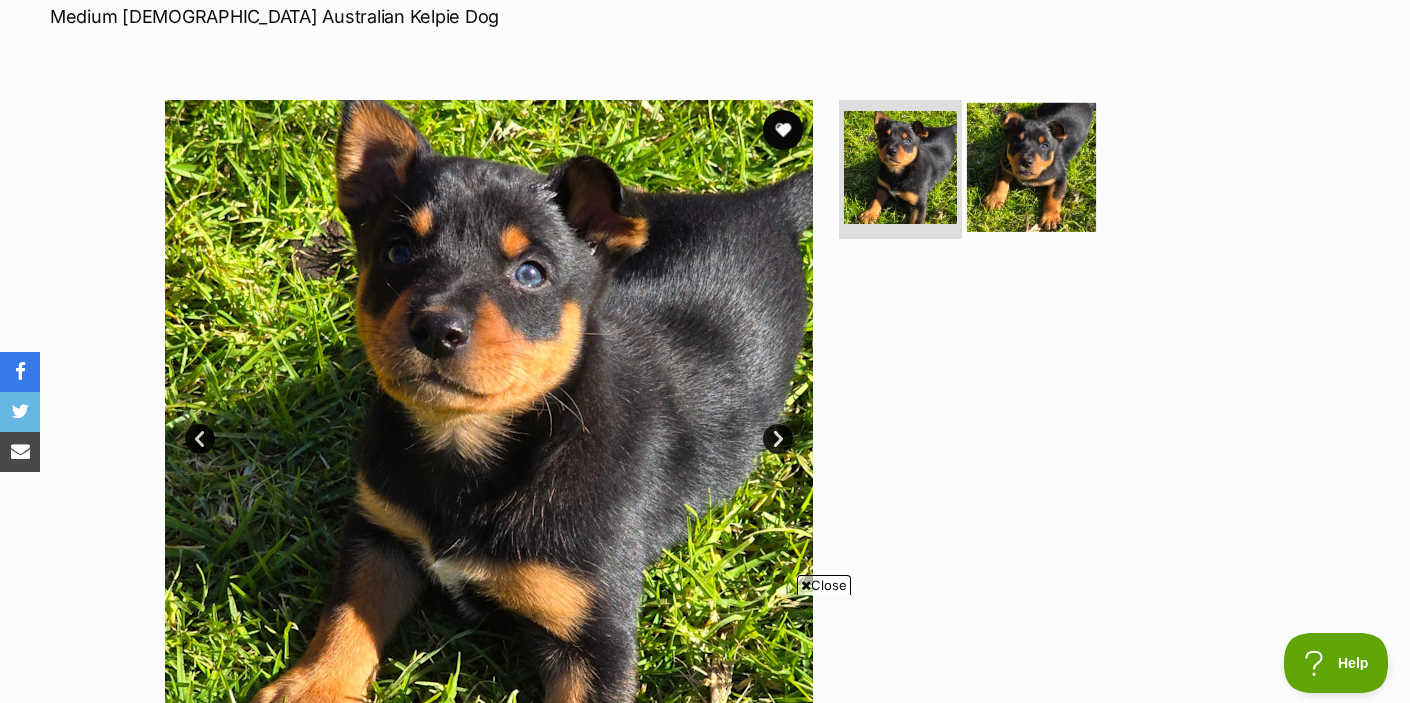 click at bounding box center [1031, 166] 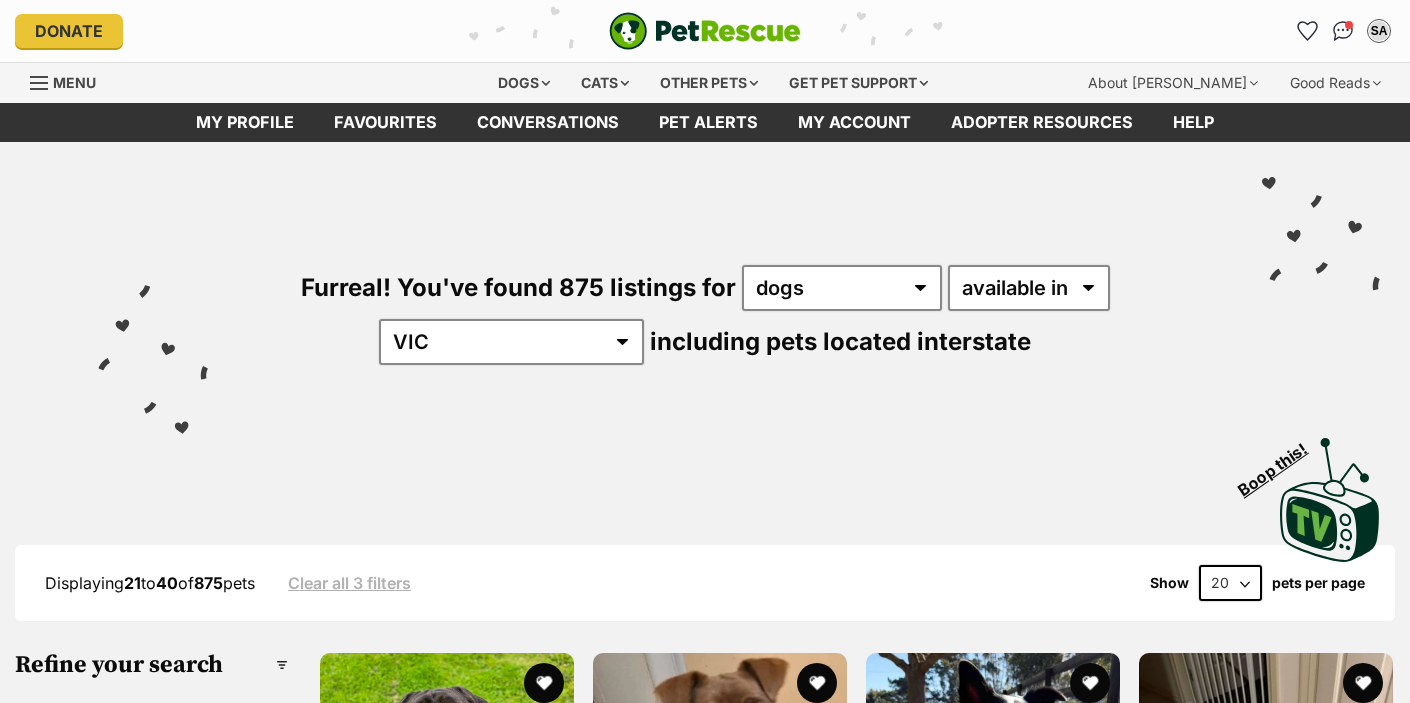 scroll, scrollTop: 2276, scrollLeft: 0, axis: vertical 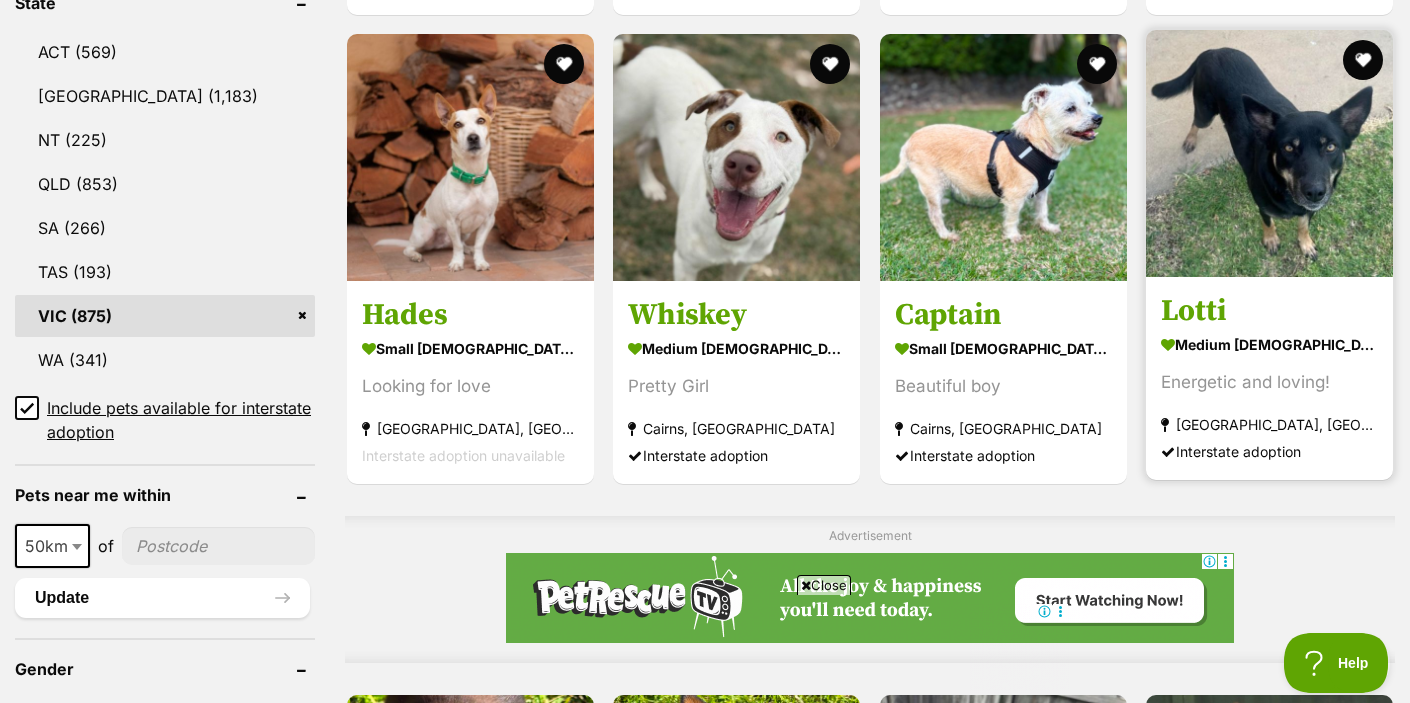 click at bounding box center (1269, 153) 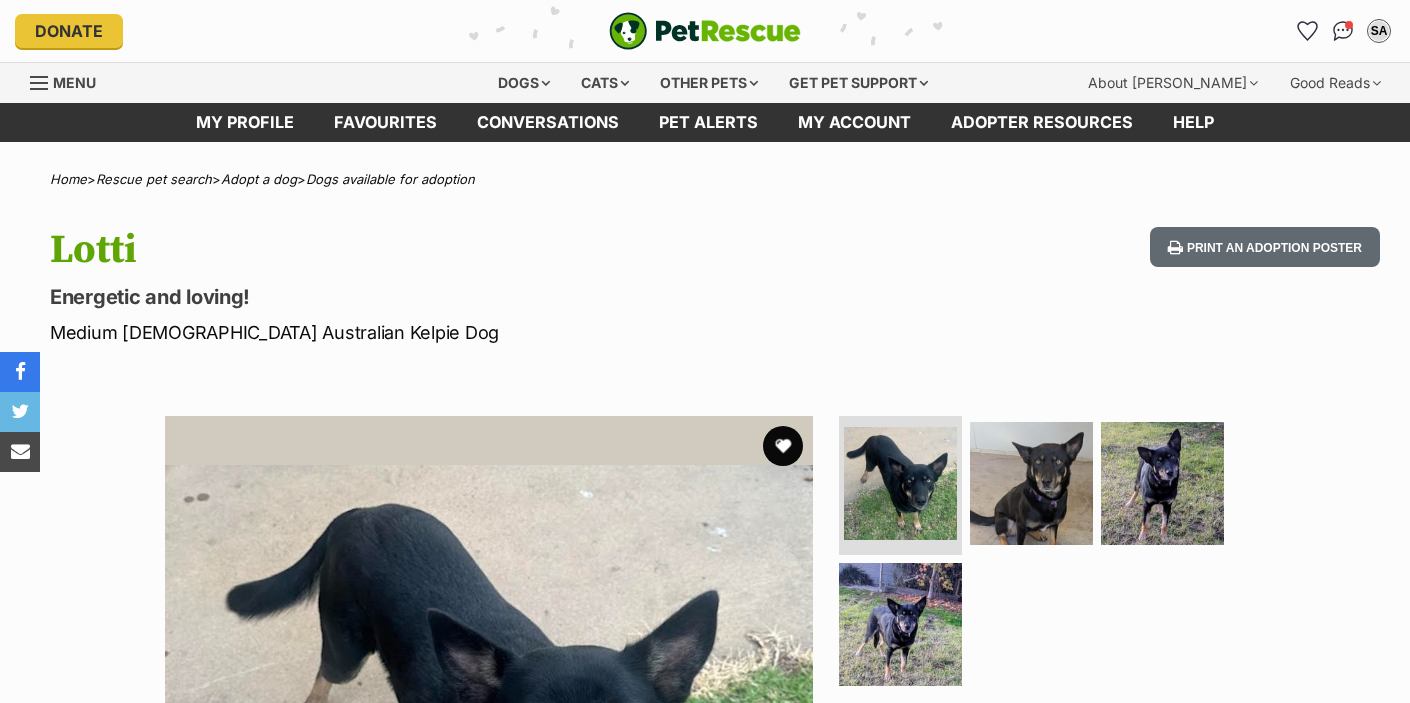 scroll, scrollTop: 0, scrollLeft: 0, axis: both 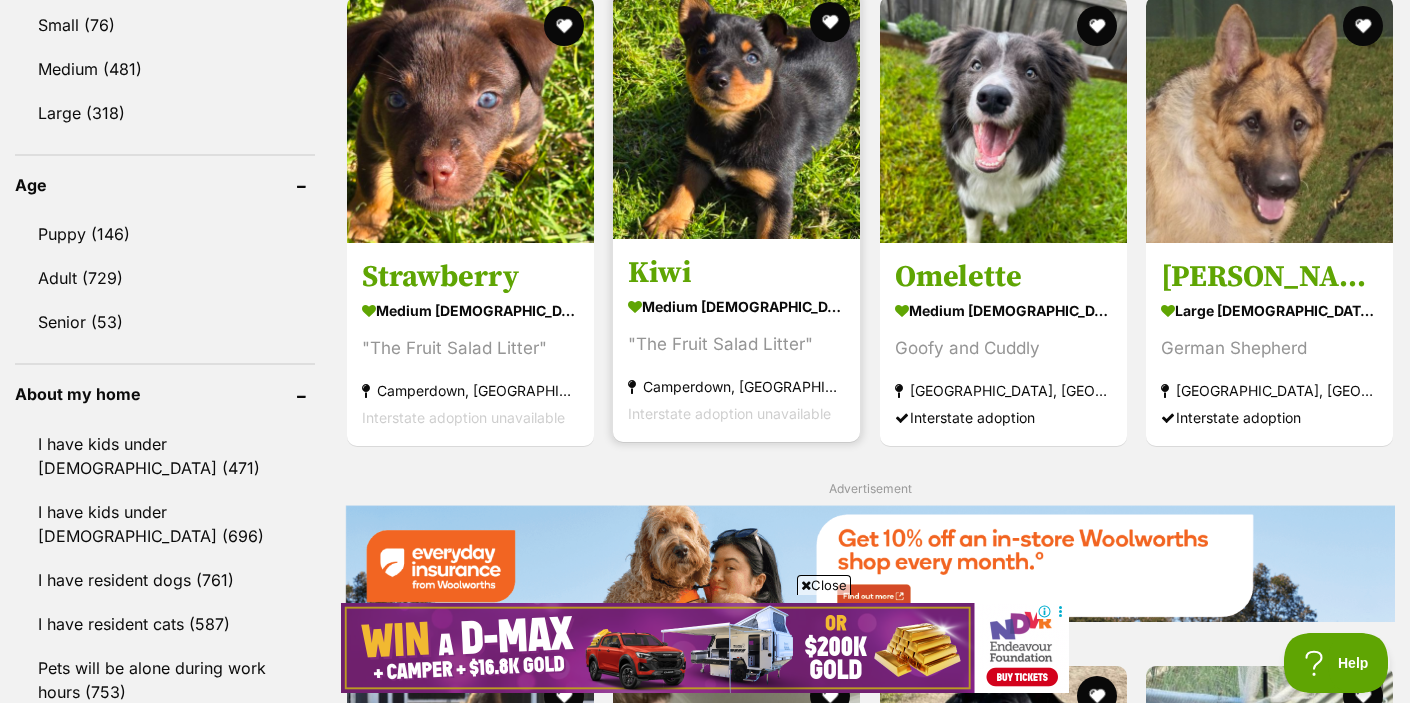 click on "medium female Dog
"The Fruit Salad Litter"
Camperdown, VIC
Interstate adoption unavailable" at bounding box center [736, 358] 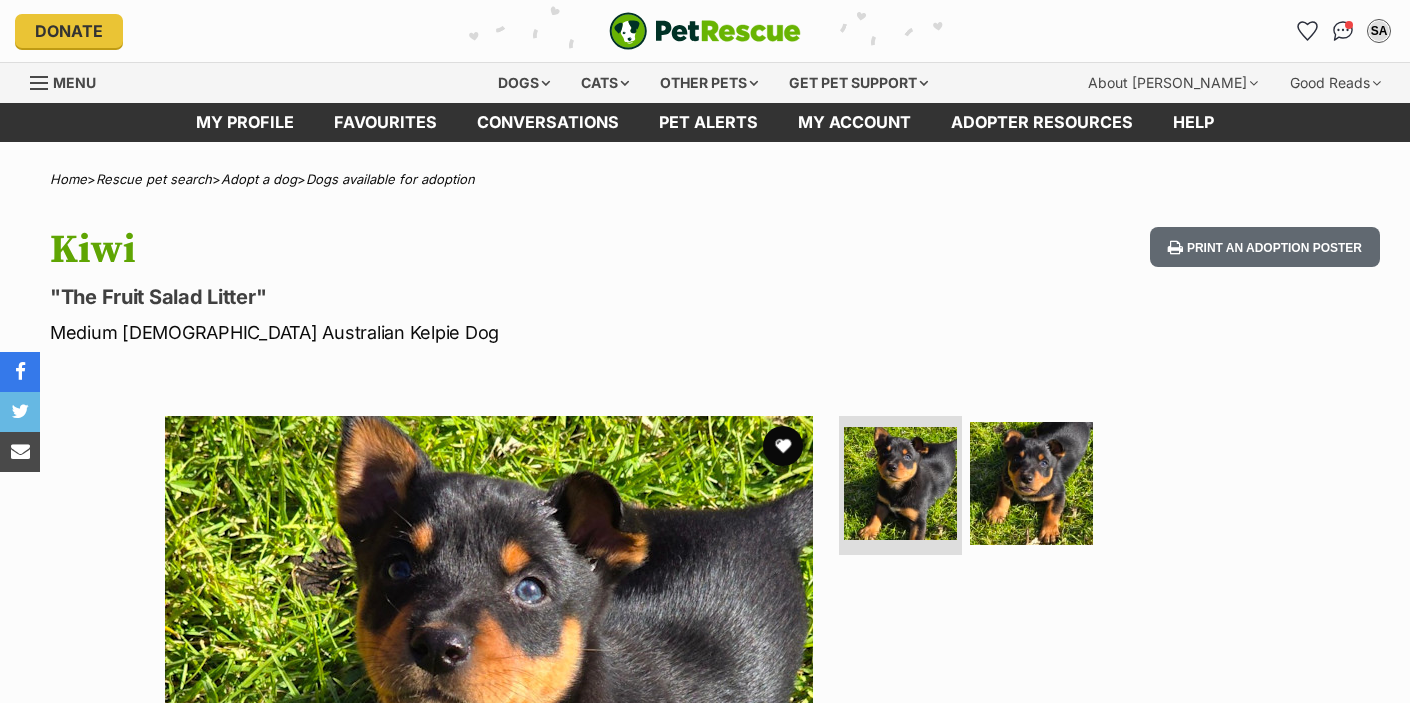 scroll, scrollTop: 0, scrollLeft: 0, axis: both 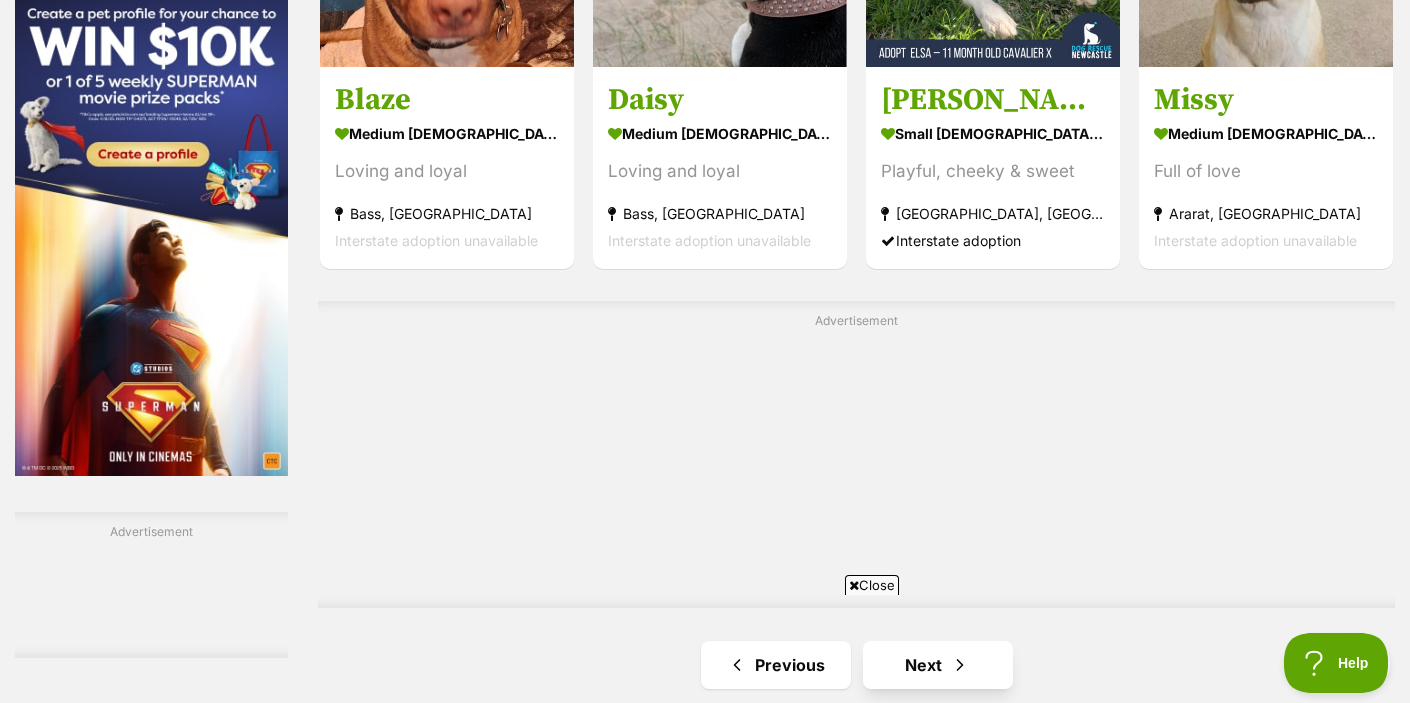 click at bounding box center (960, 665) 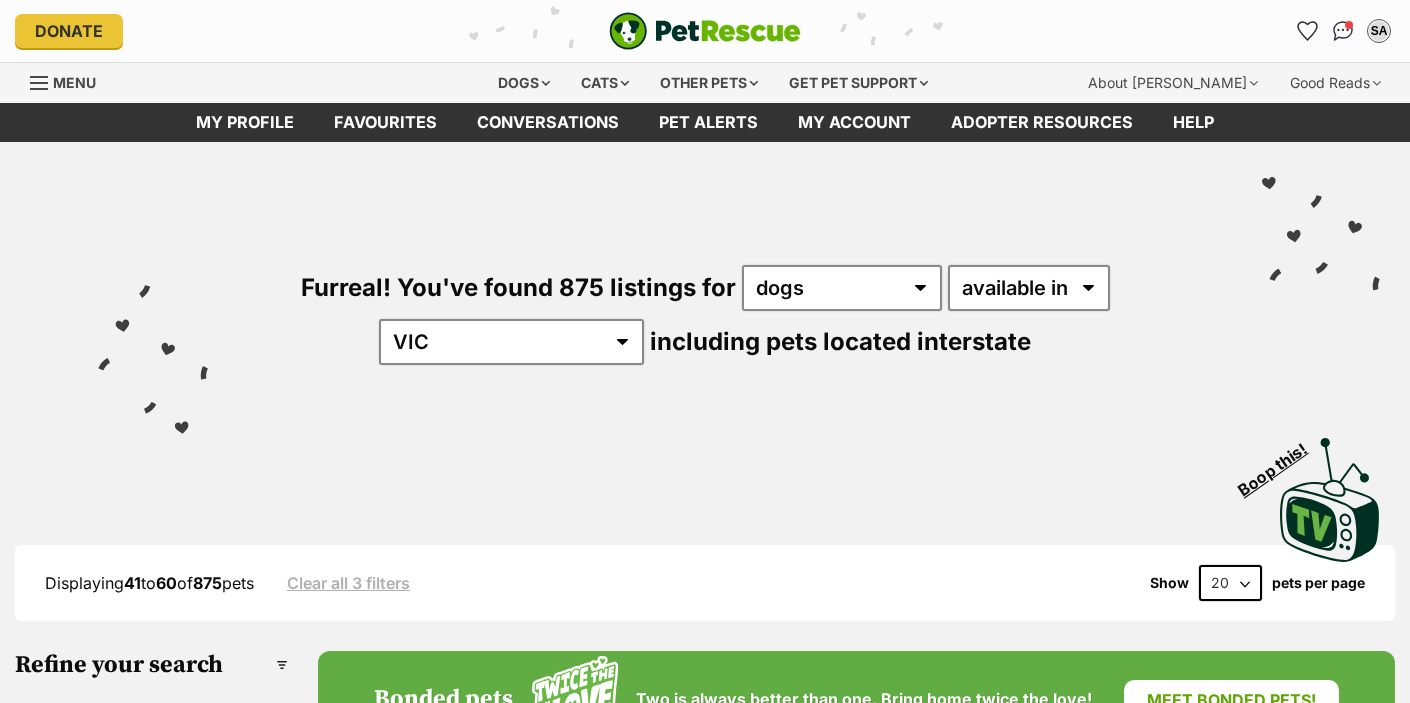 scroll, scrollTop: 0, scrollLeft: 0, axis: both 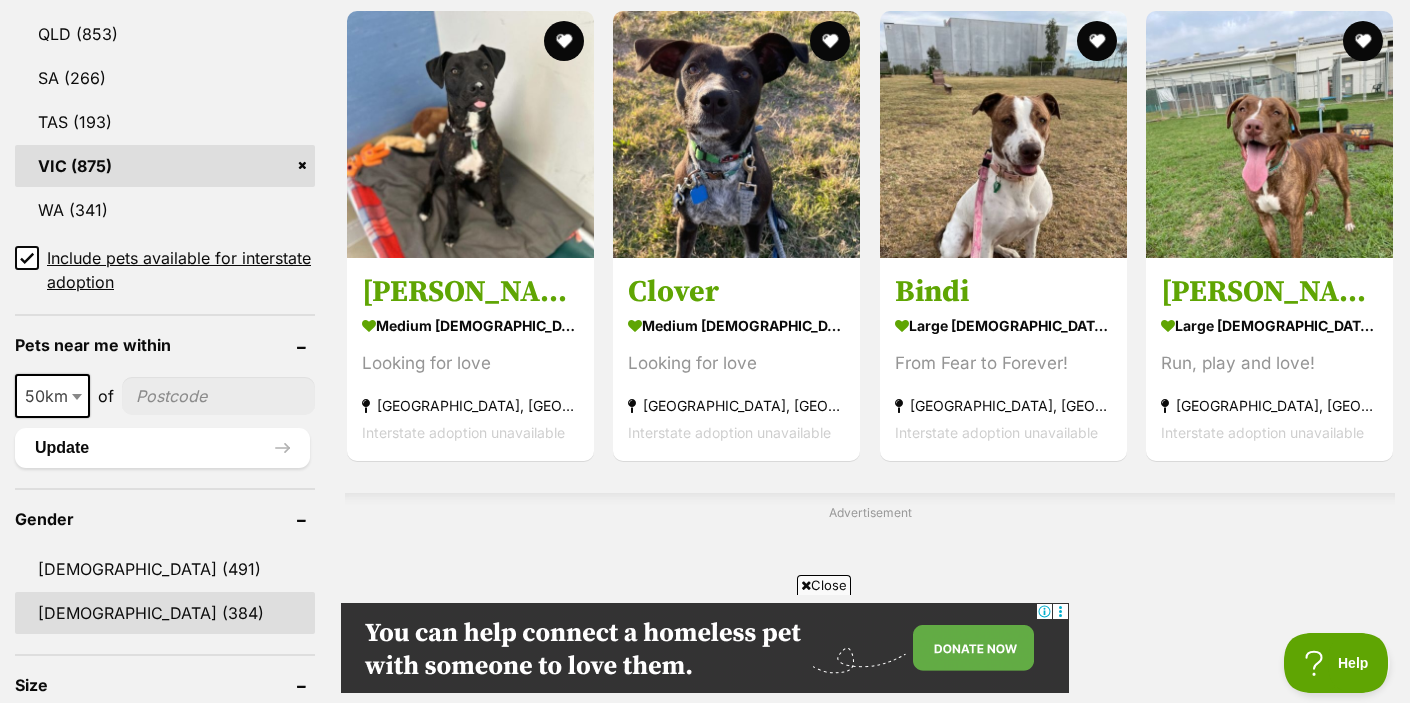 click on "[DEMOGRAPHIC_DATA] (384)" at bounding box center [165, 613] 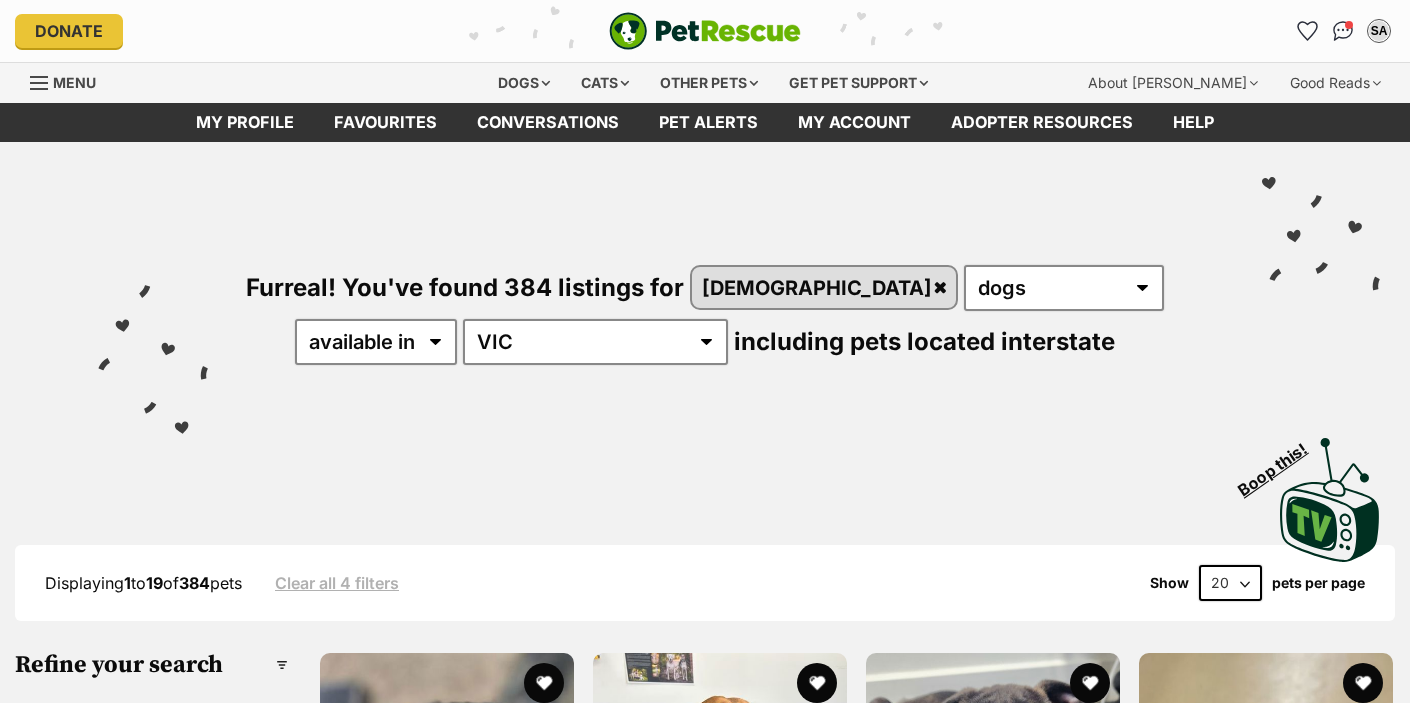 scroll, scrollTop: 0, scrollLeft: 0, axis: both 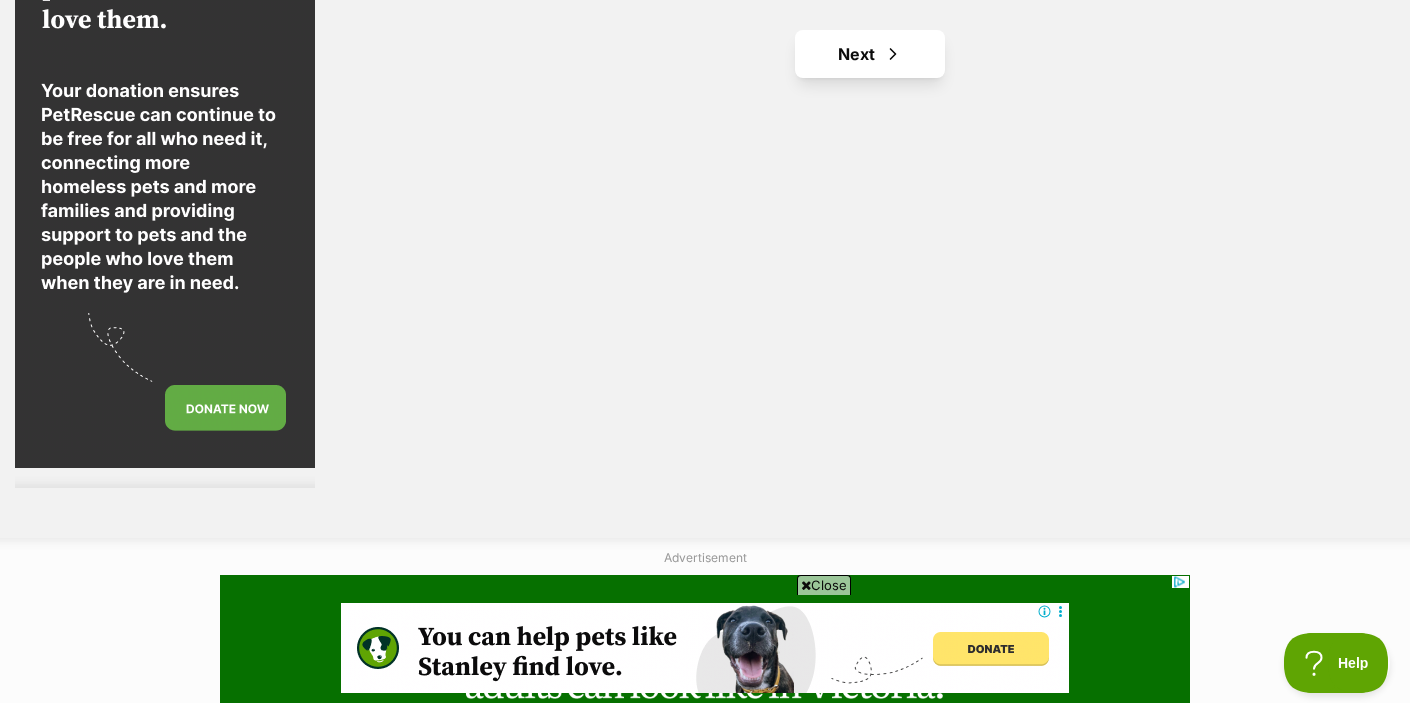click on "Next" at bounding box center [870, 54] 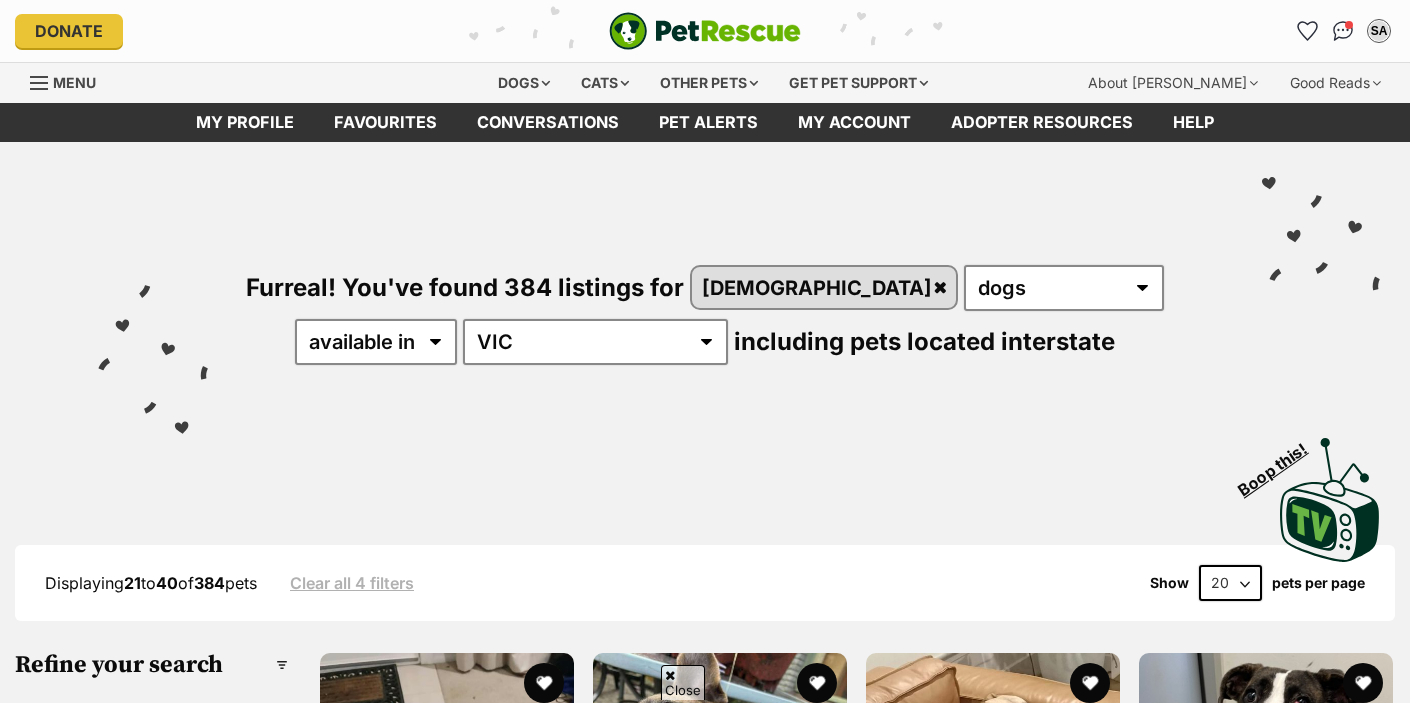 scroll, scrollTop: 352, scrollLeft: 0, axis: vertical 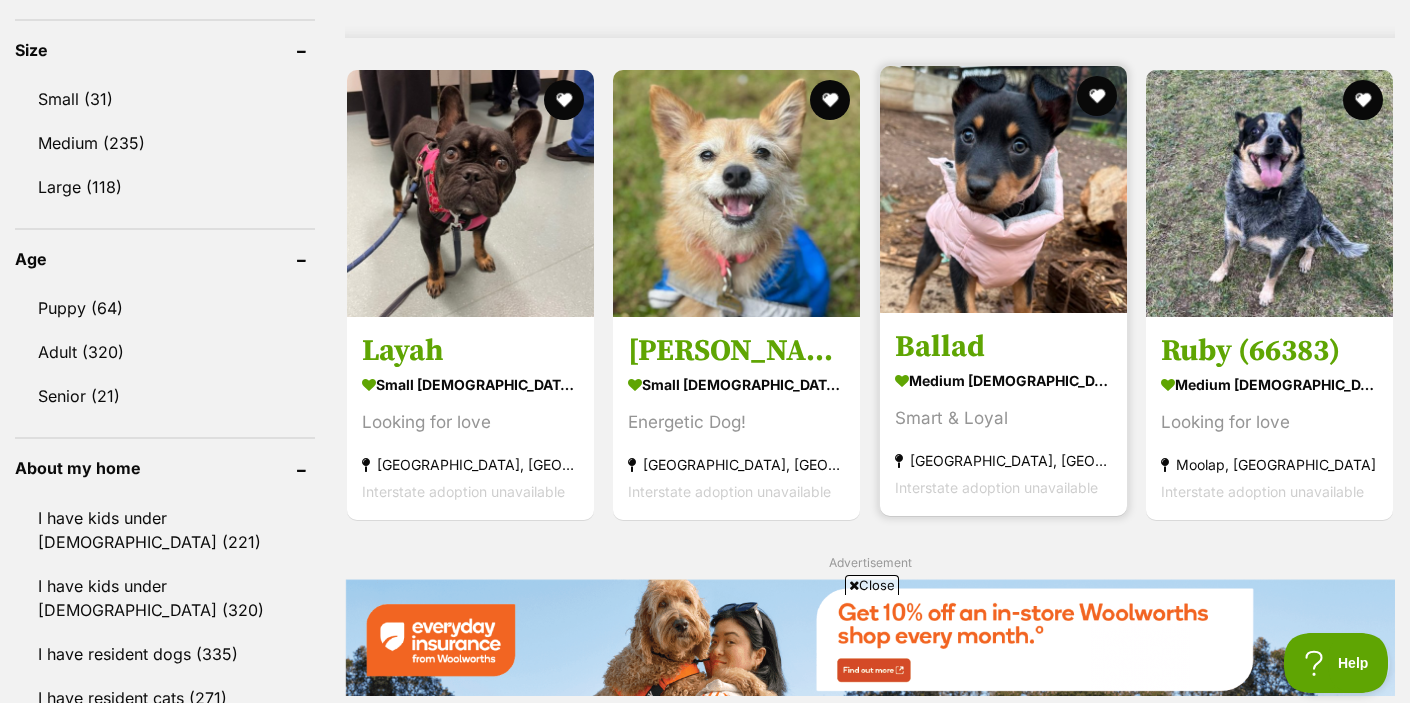 click on "Ballad" at bounding box center (1003, 346) 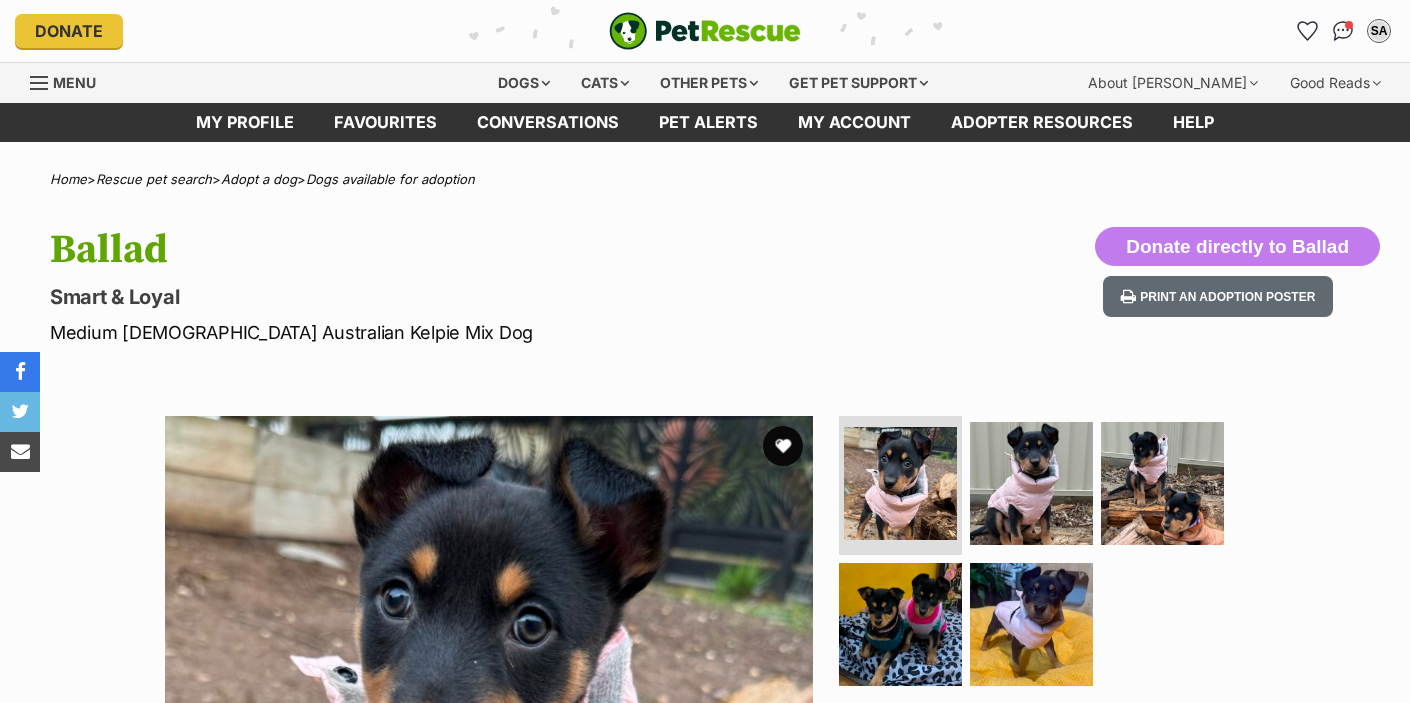 scroll, scrollTop: 0, scrollLeft: 0, axis: both 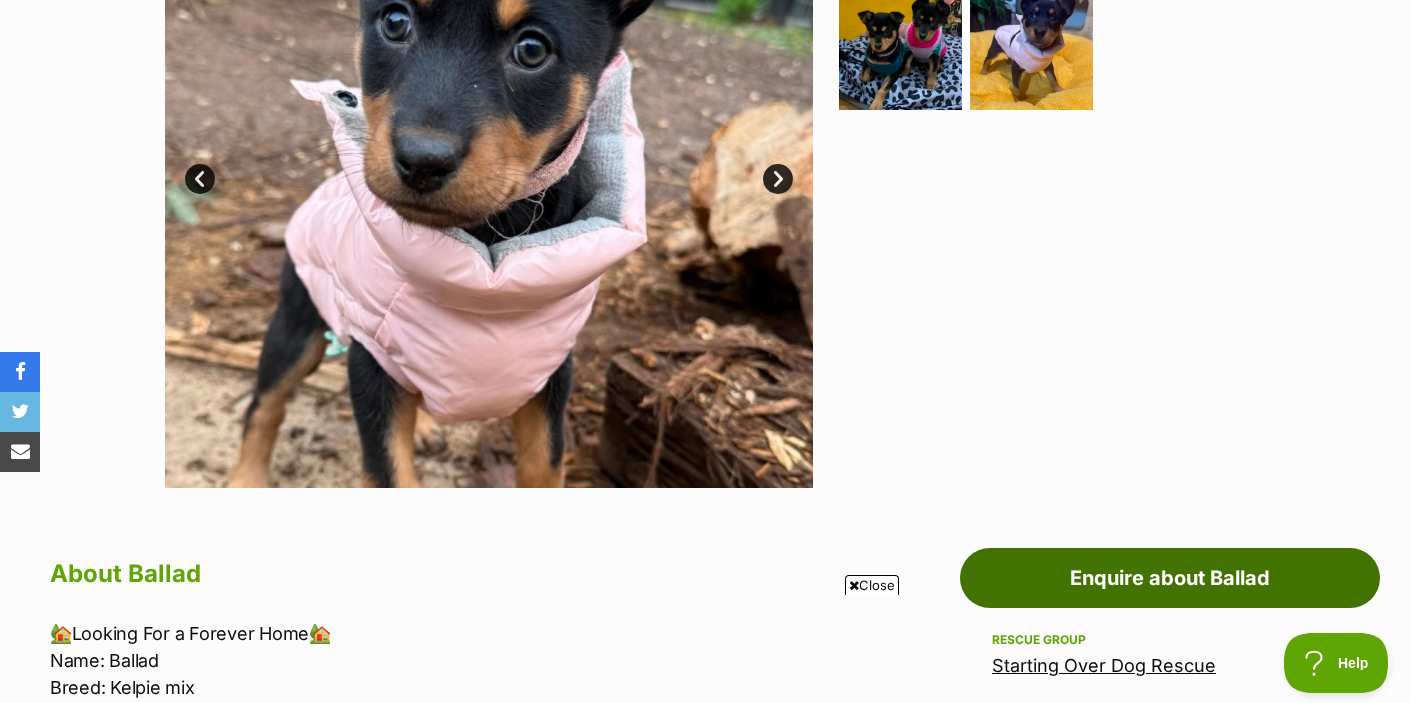 click on "Enquire about Ballad" at bounding box center [1170, 578] 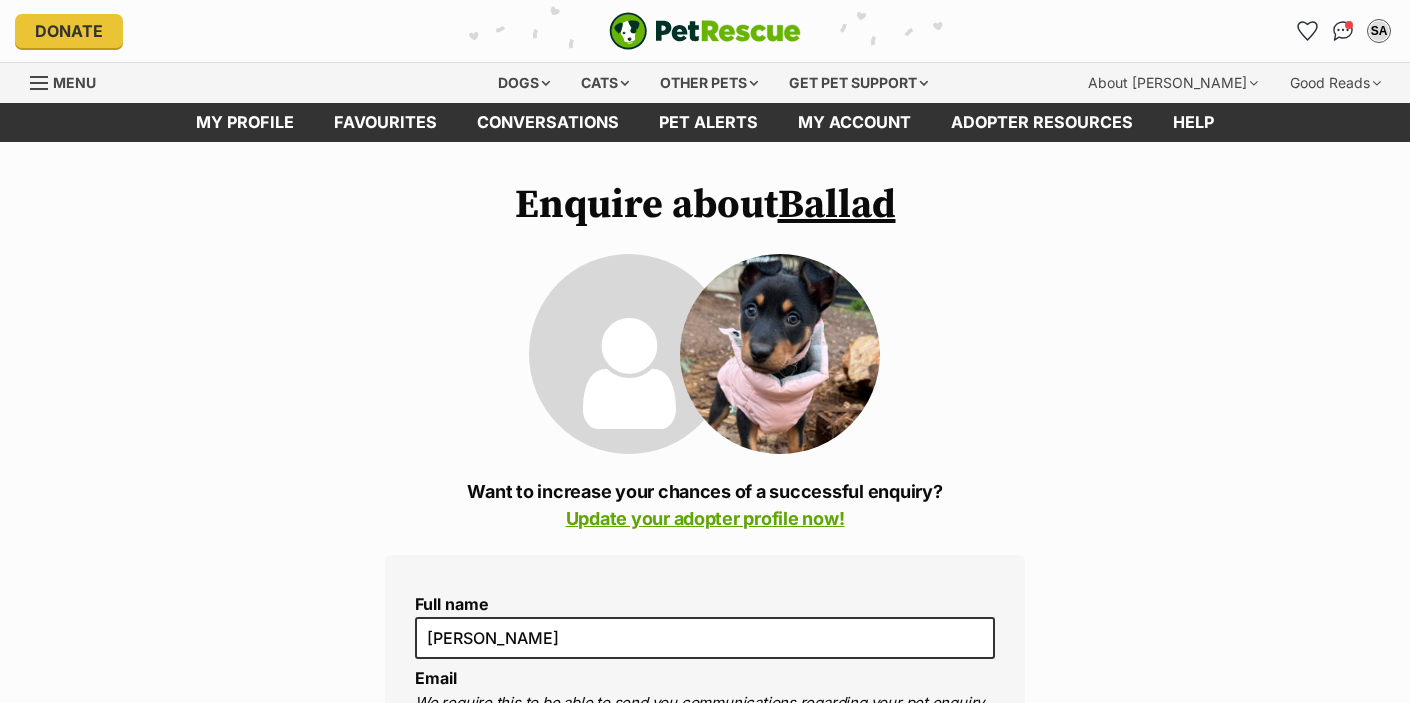 scroll, scrollTop: 292, scrollLeft: 0, axis: vertical 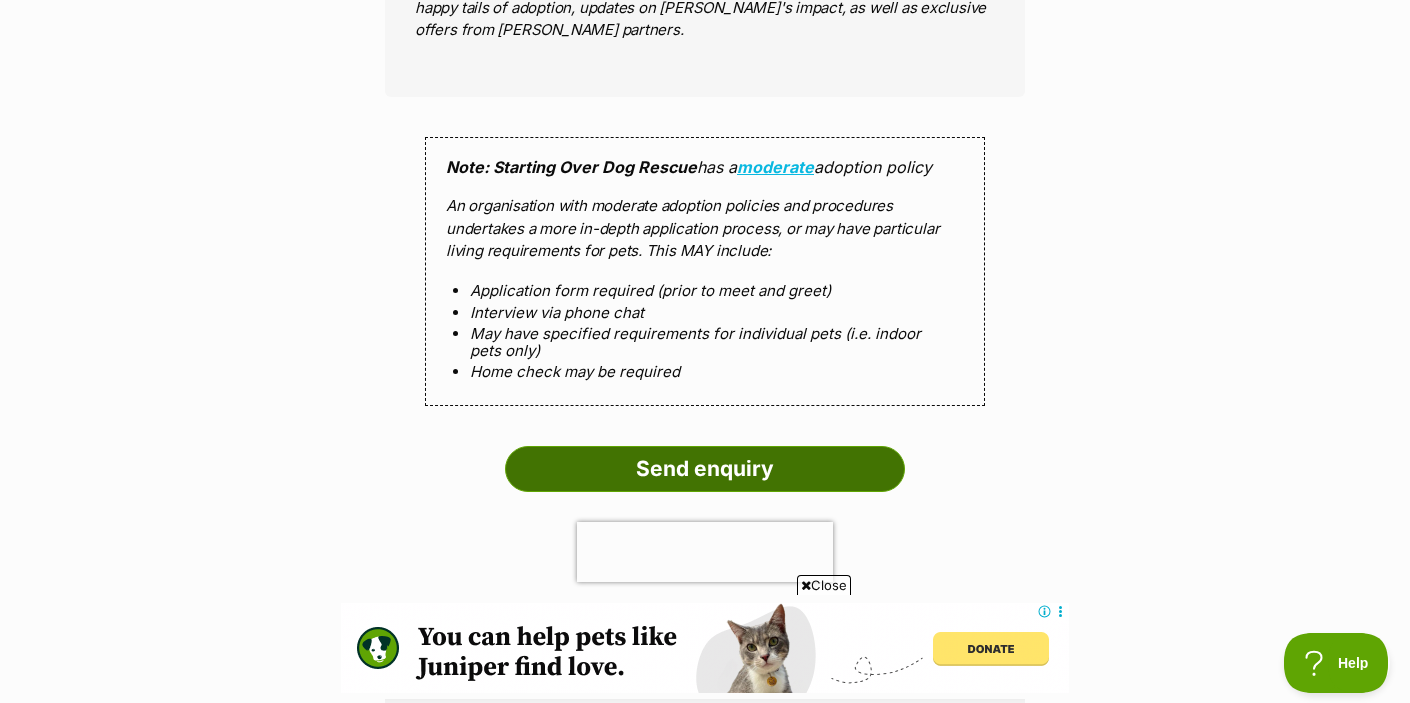 click on "Send enquiry" at bounding box center [705, 469] 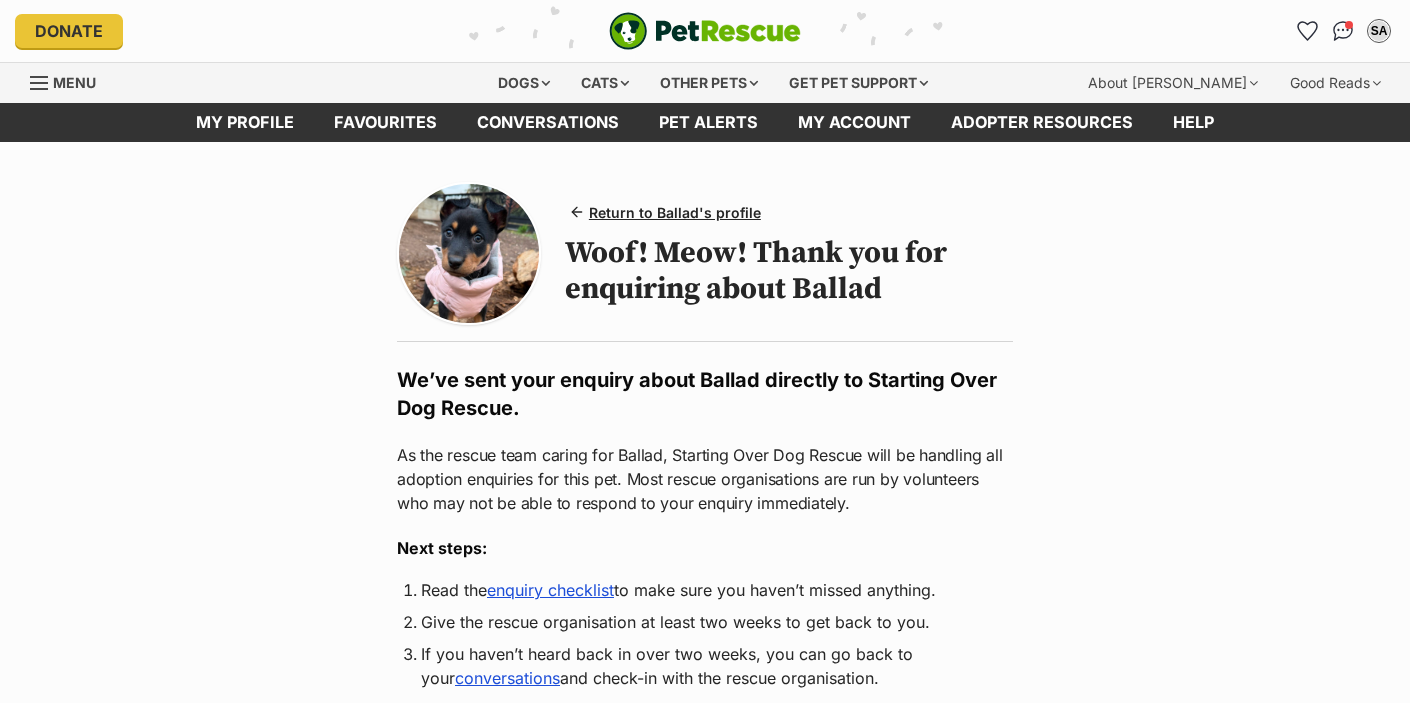 scroll, scrollTop: 0, scrollLeft: 0, axis: both 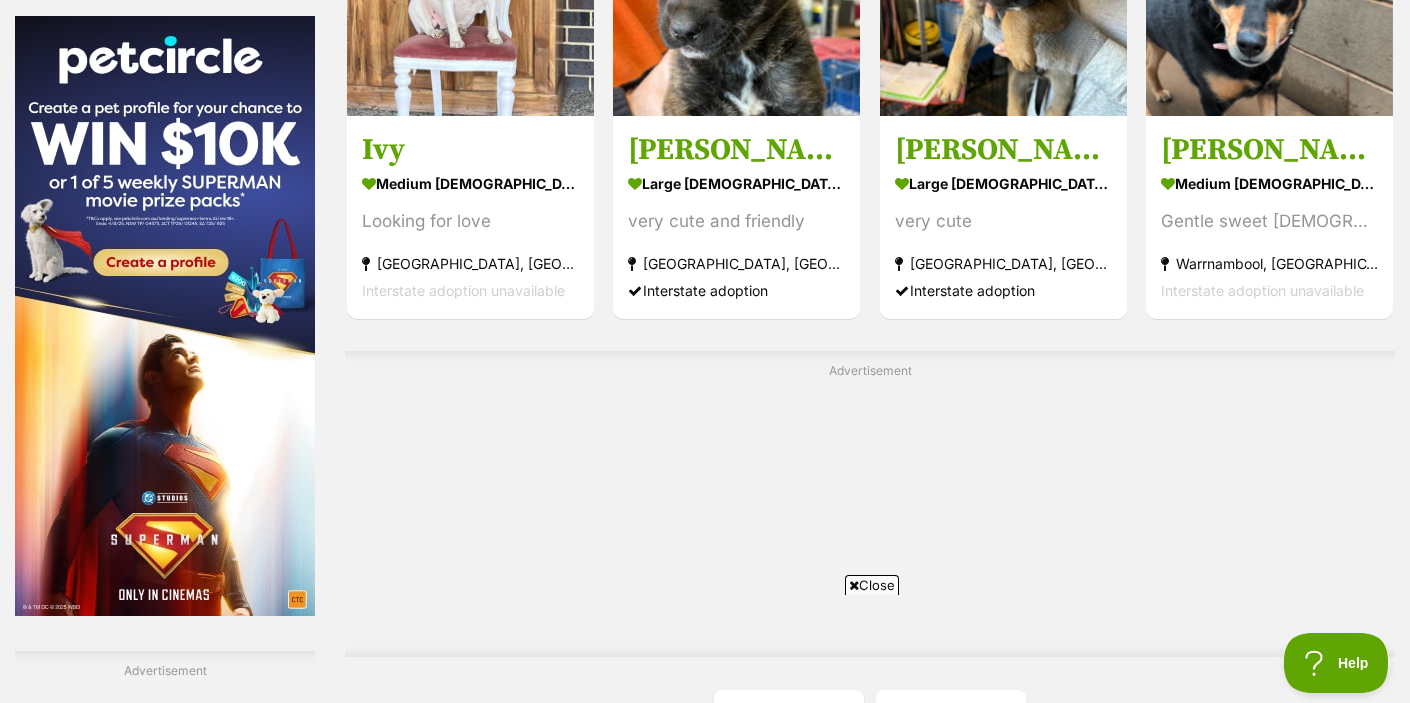 click on "Next" at bounding box center [951, 714] 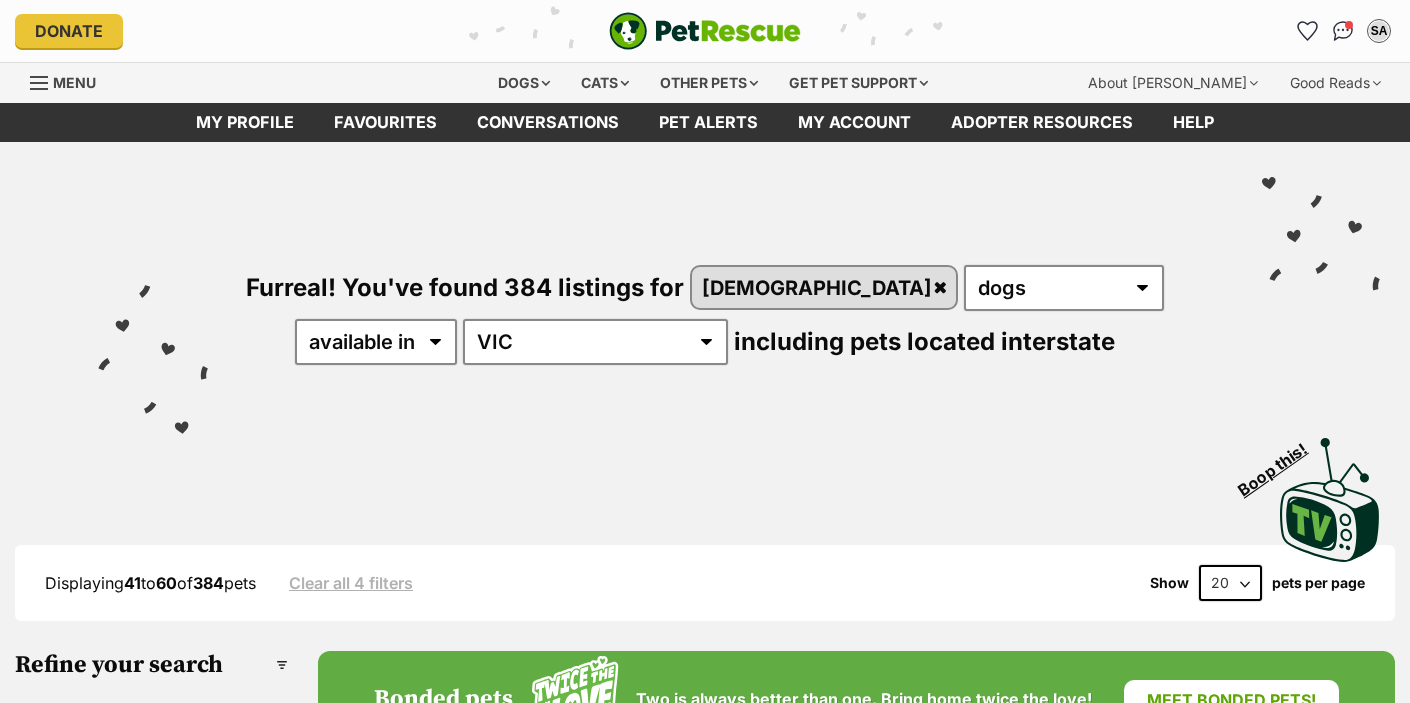 scroll, scrollTop: 0, scrollLeft: 0, axis: both 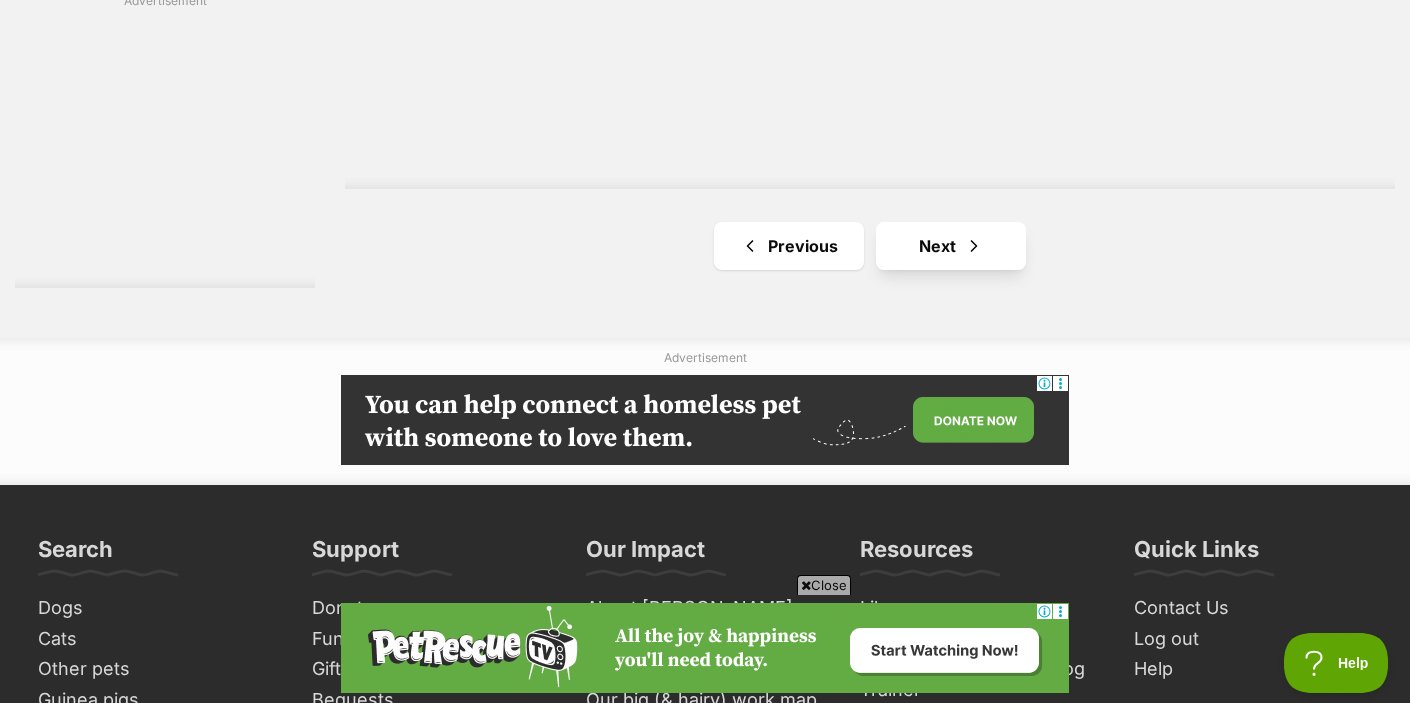 click on "Next" at bounding box center [951, 246] 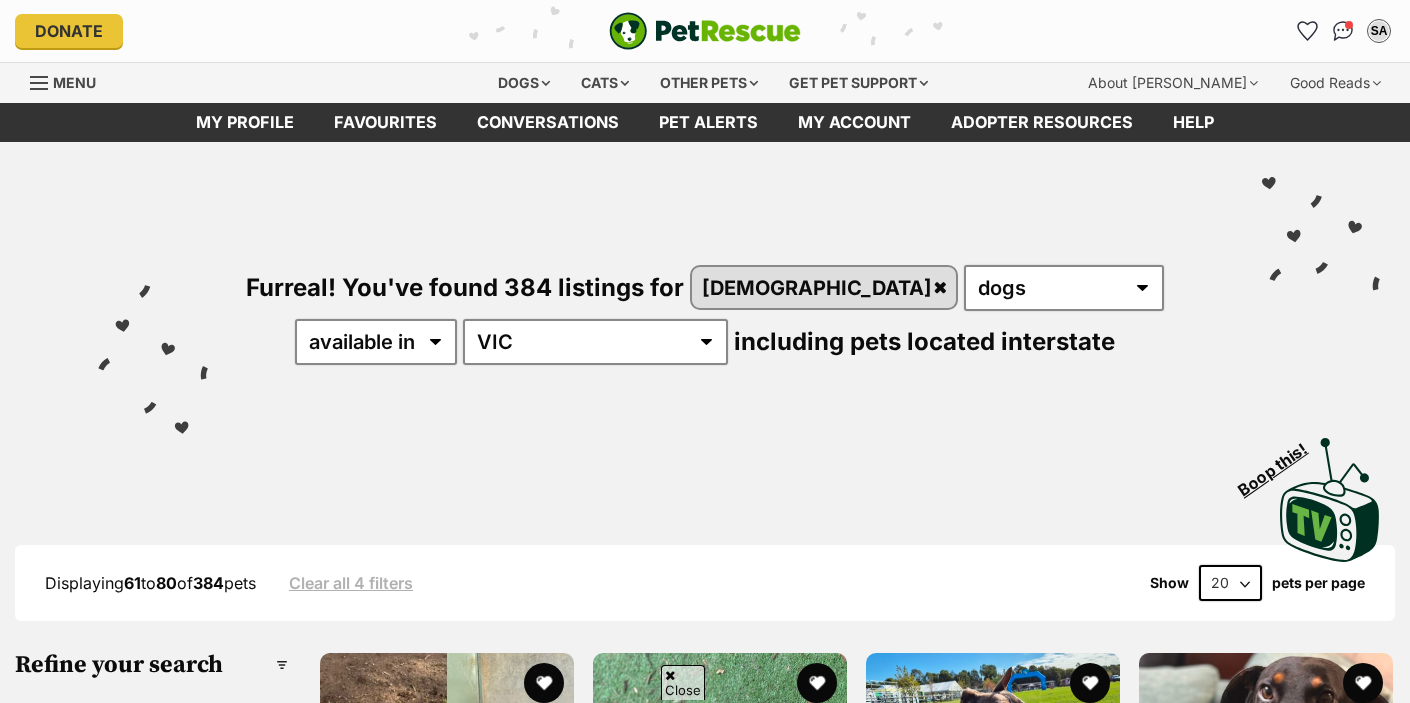 scroll, scrollTop: 267, scrollLeft: 0, axis: vertical 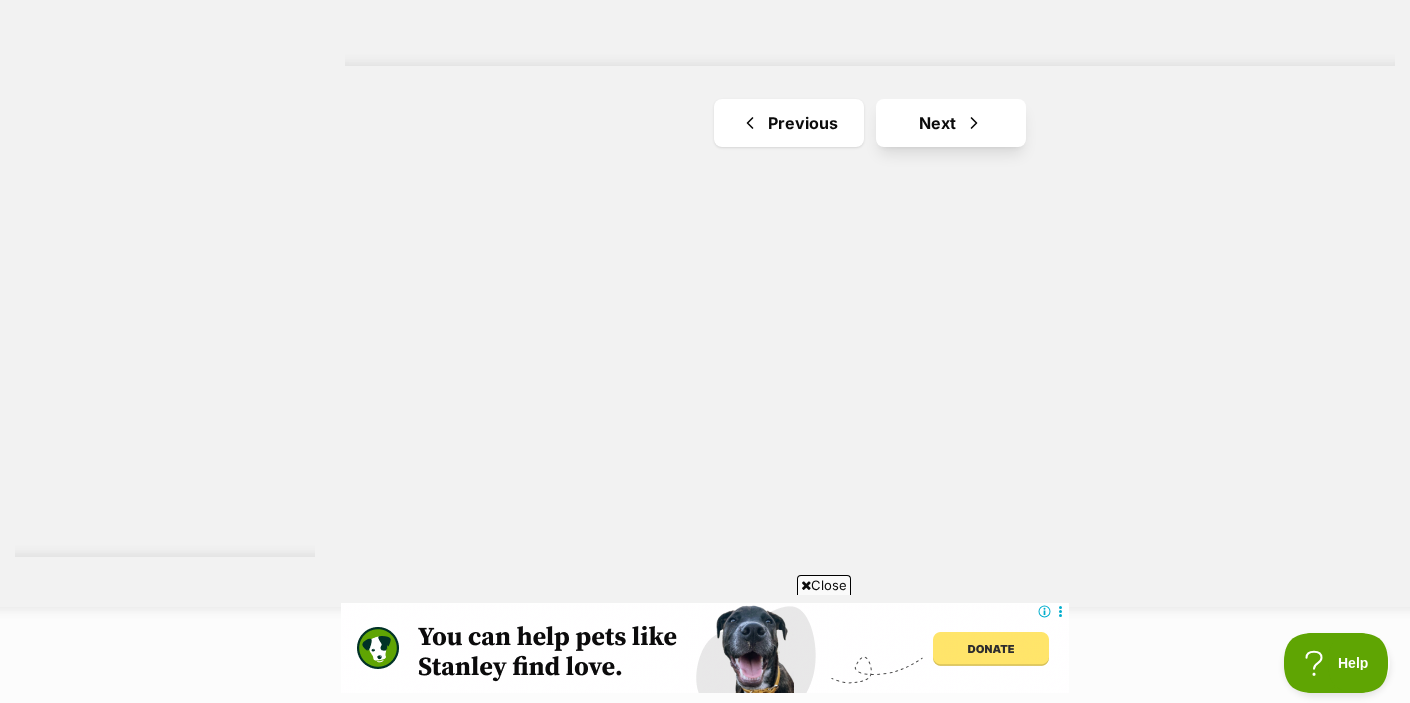 click on "Next" at bounding box center (951, 123) 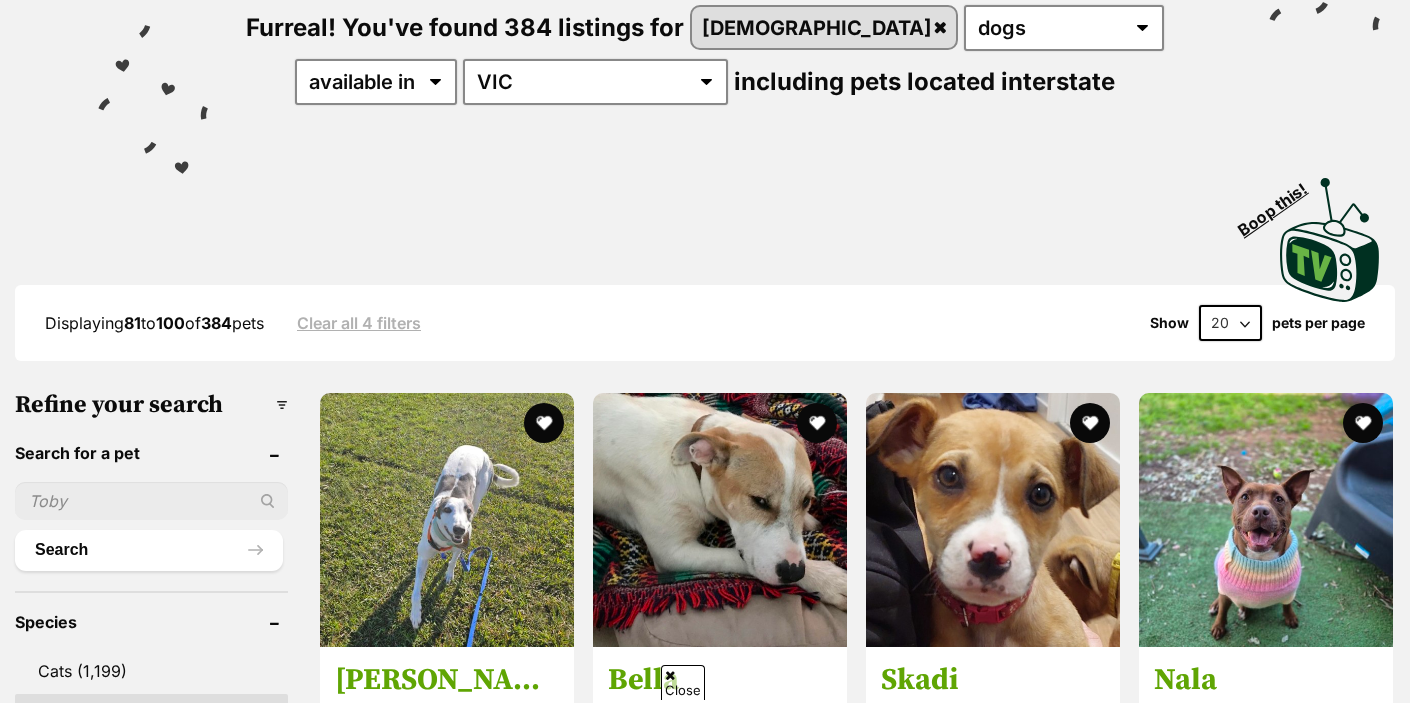 scroll, scrollTop: 154, scrollLeft: 0, axis: vertical 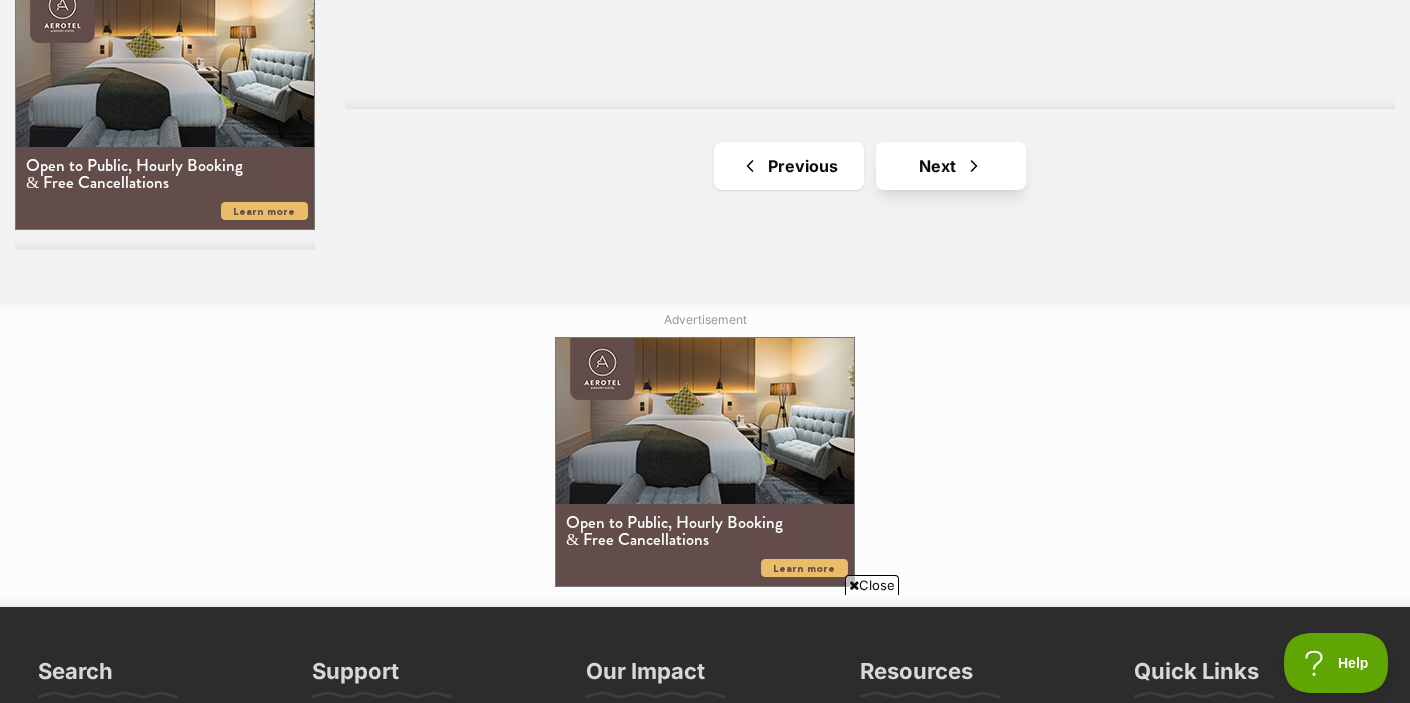 click on "Next" at bounding box center [951, 166] 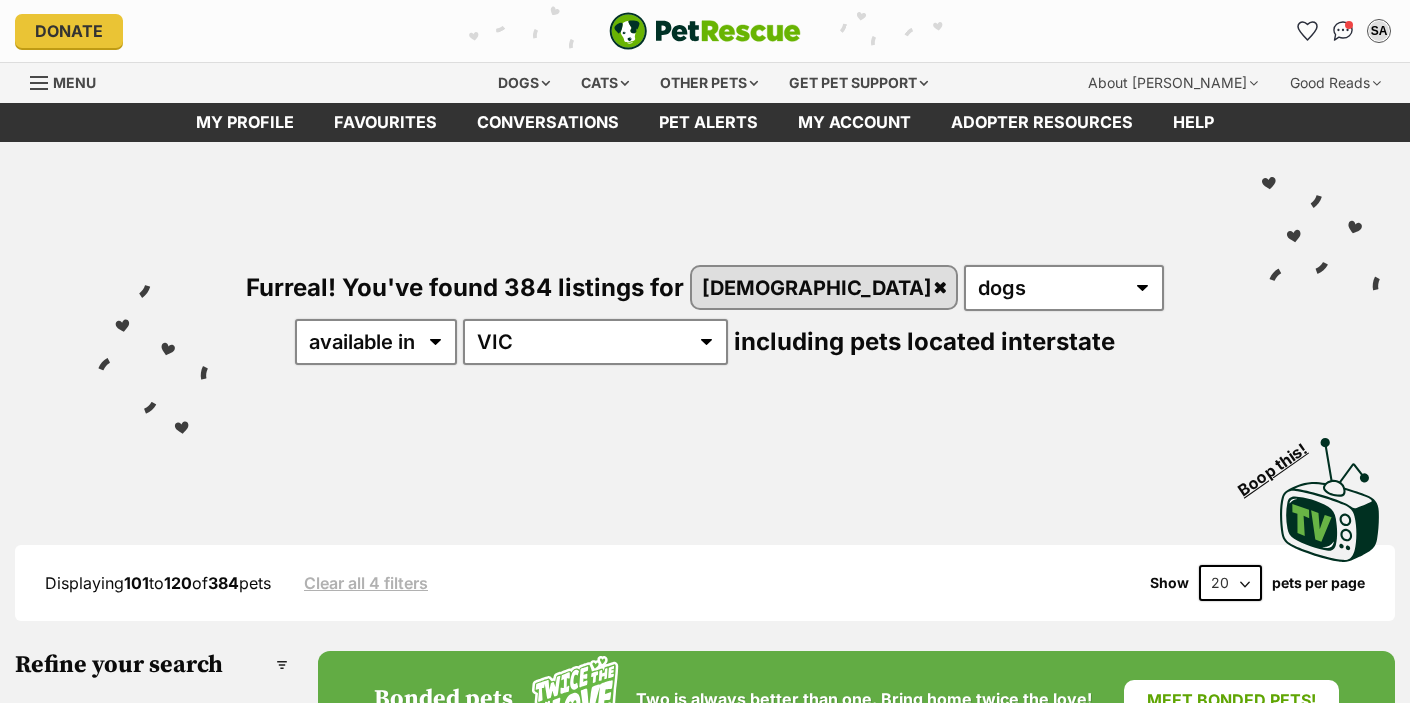 scroll, scrollTop: 0, scrollLeft: 0, axis: both 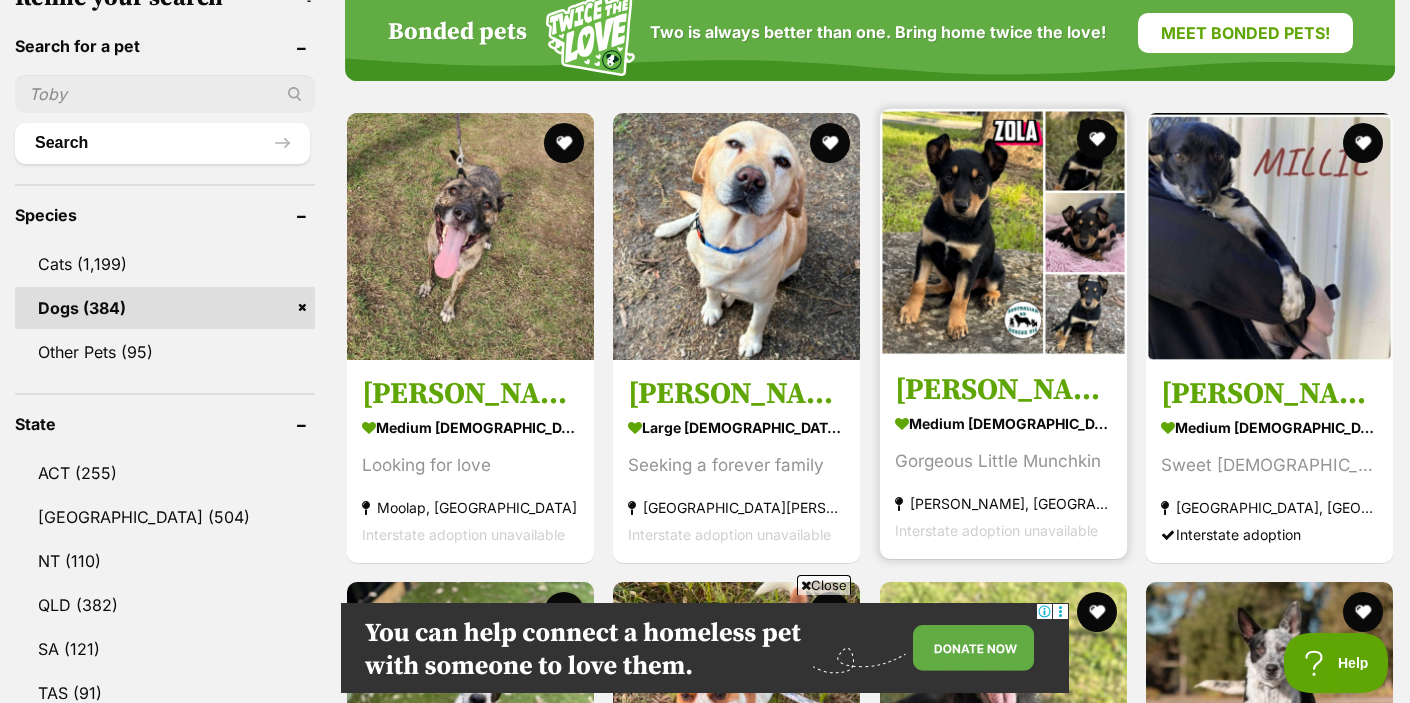 click on "[PERSON_NAME]" at bounding box center (1003, 390) 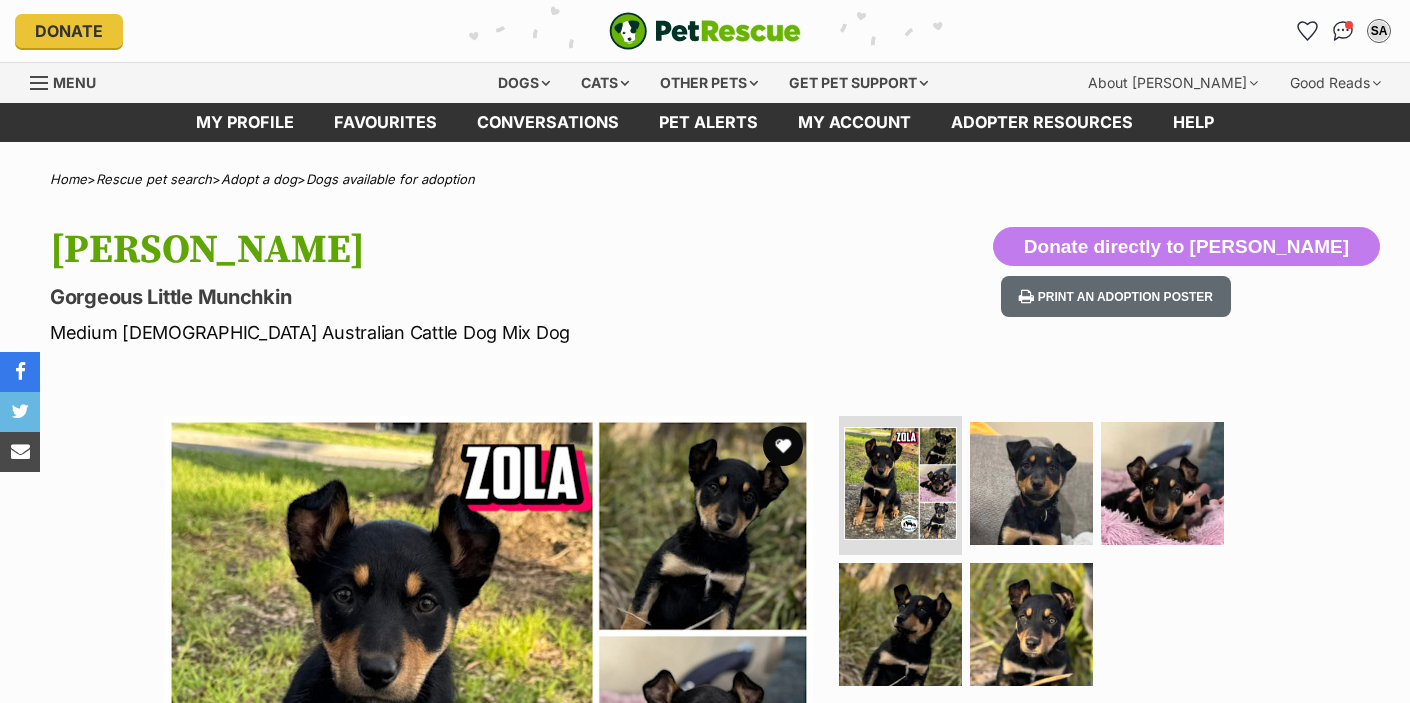 scroll, scrollTop: 0, scrollLeft: 0, axis: both 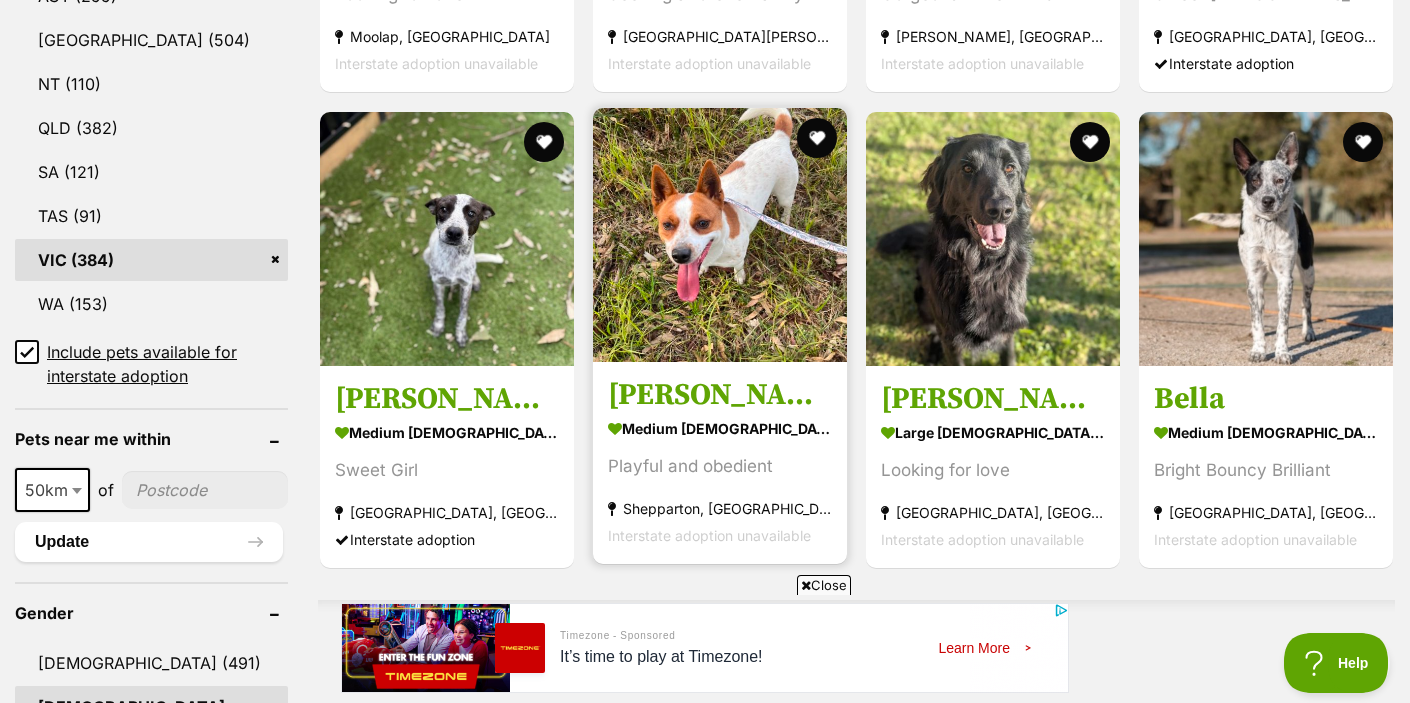 click at bounding box center (720, 235) 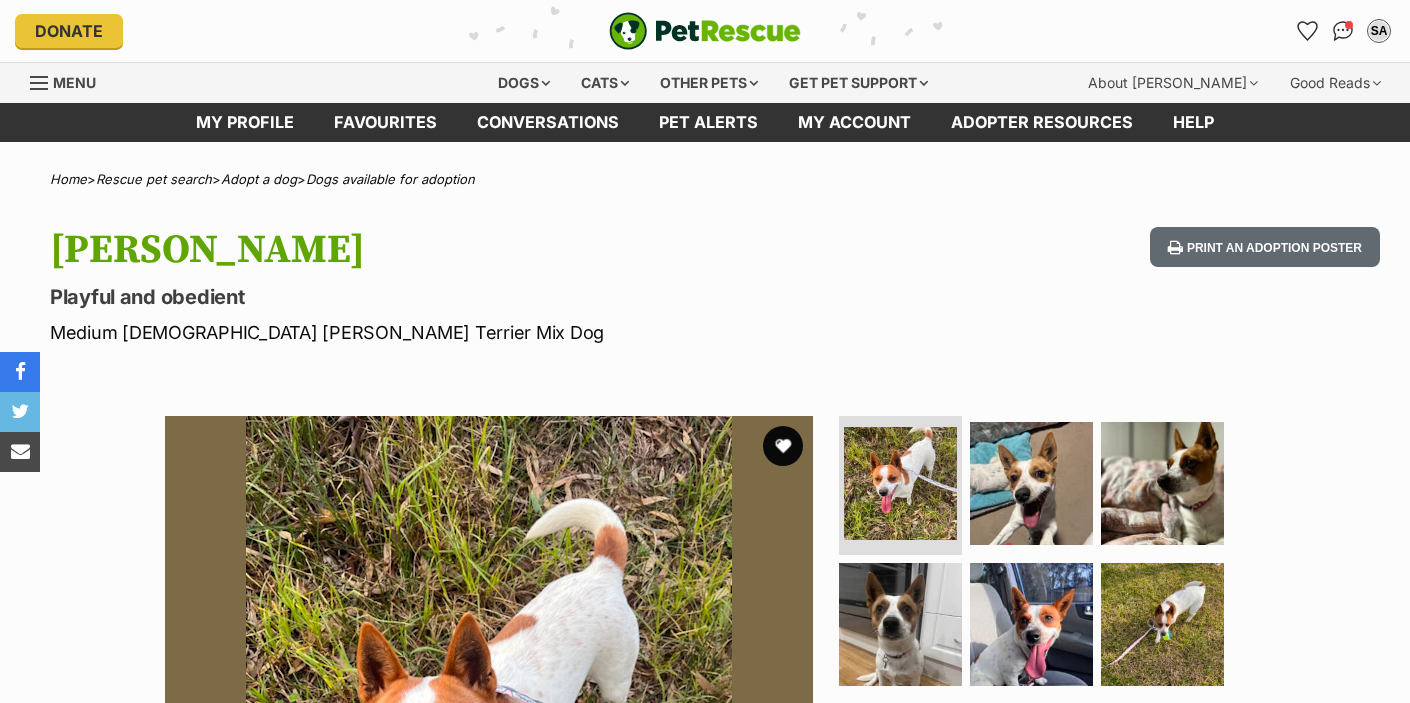 scroll, scrollTop: 0, scrollLeft: 0, axis: both 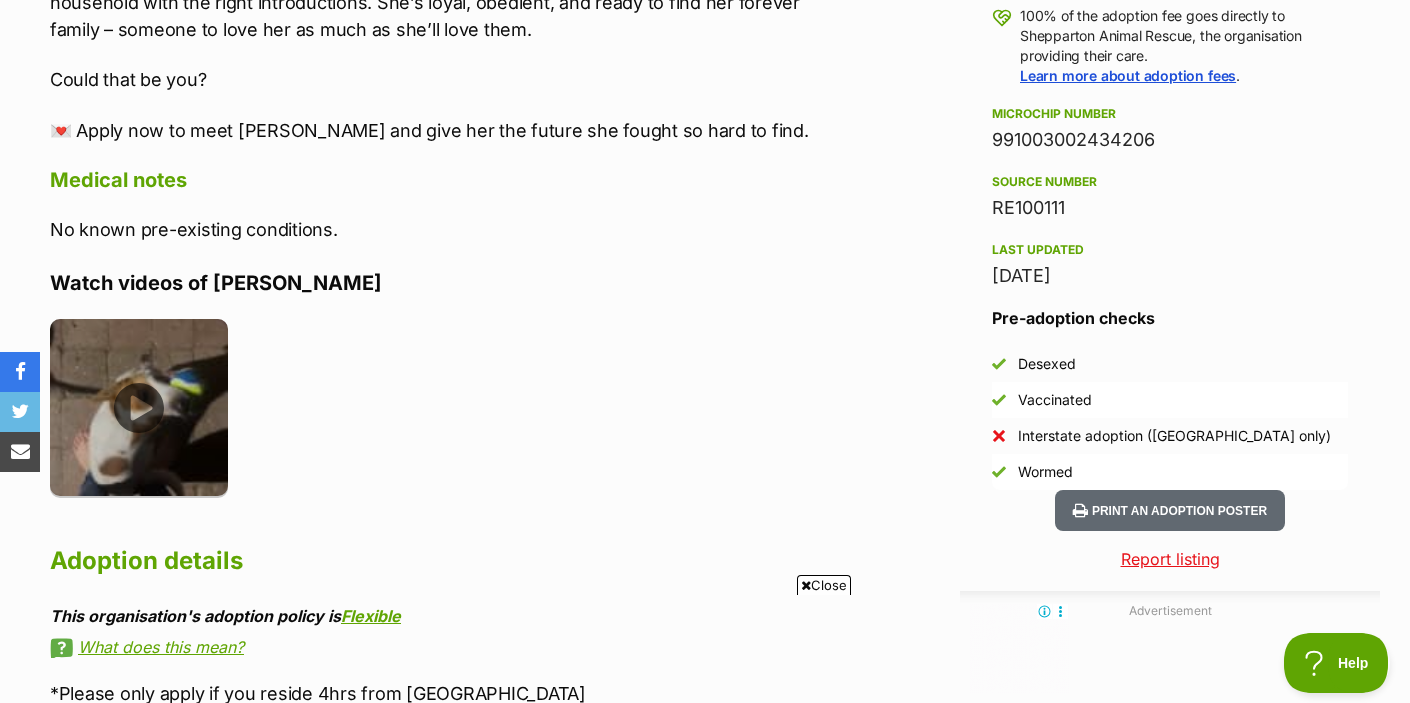 click at bounding box center (139, 408) 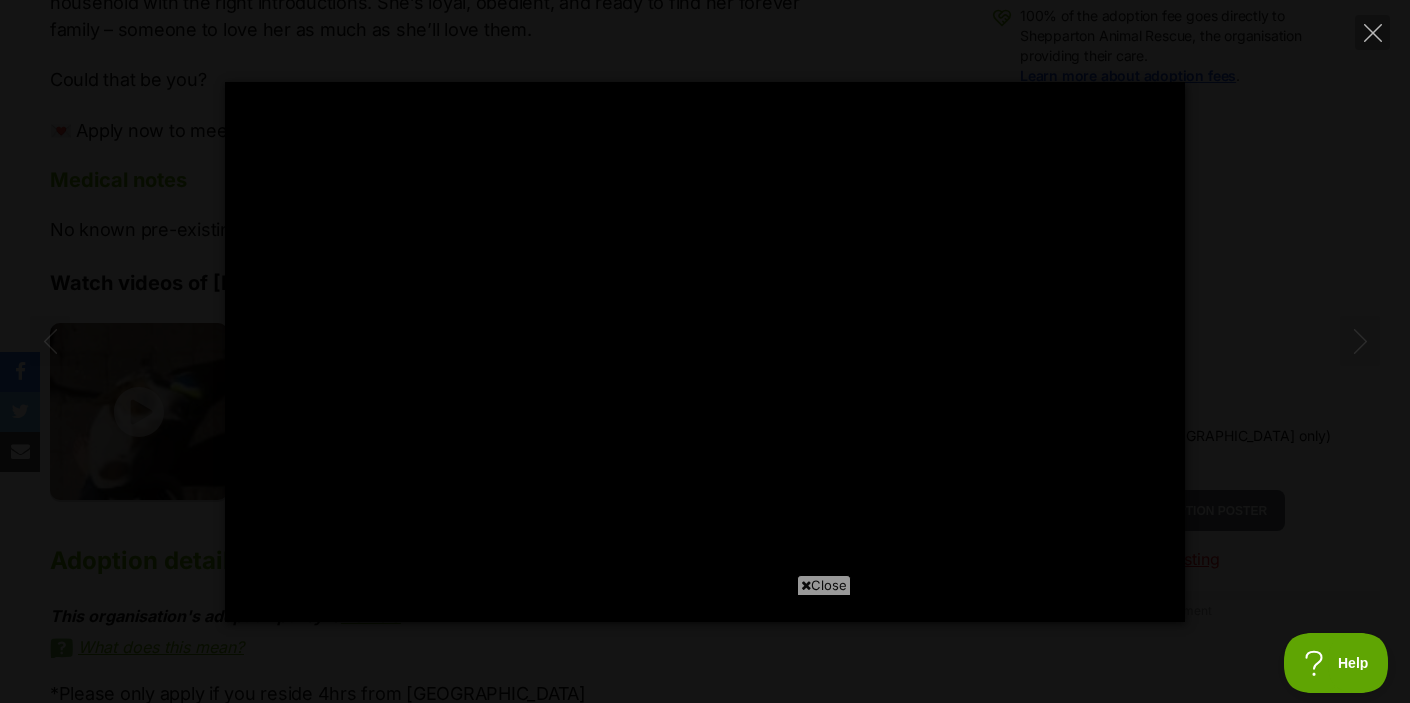 scroll, scrollTop: 0, scrollLeft: 0, axis: both 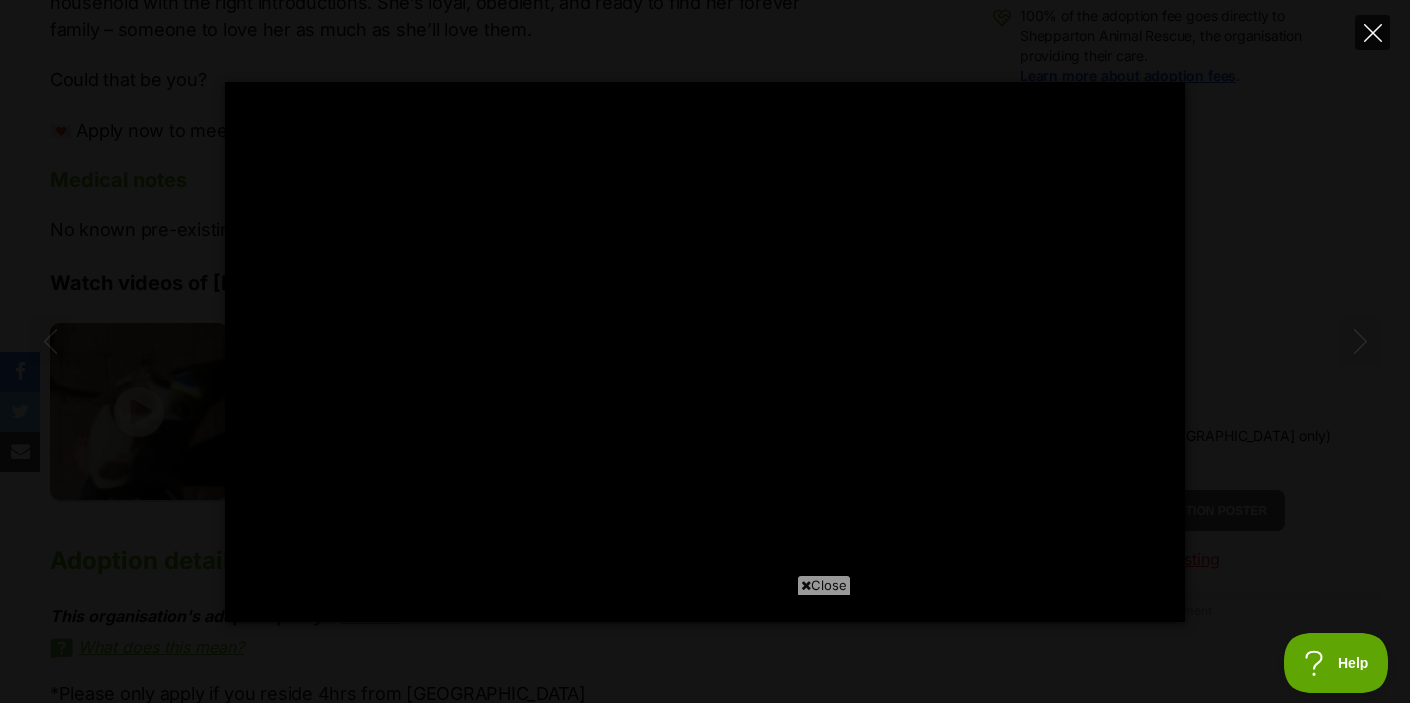 type on "100" 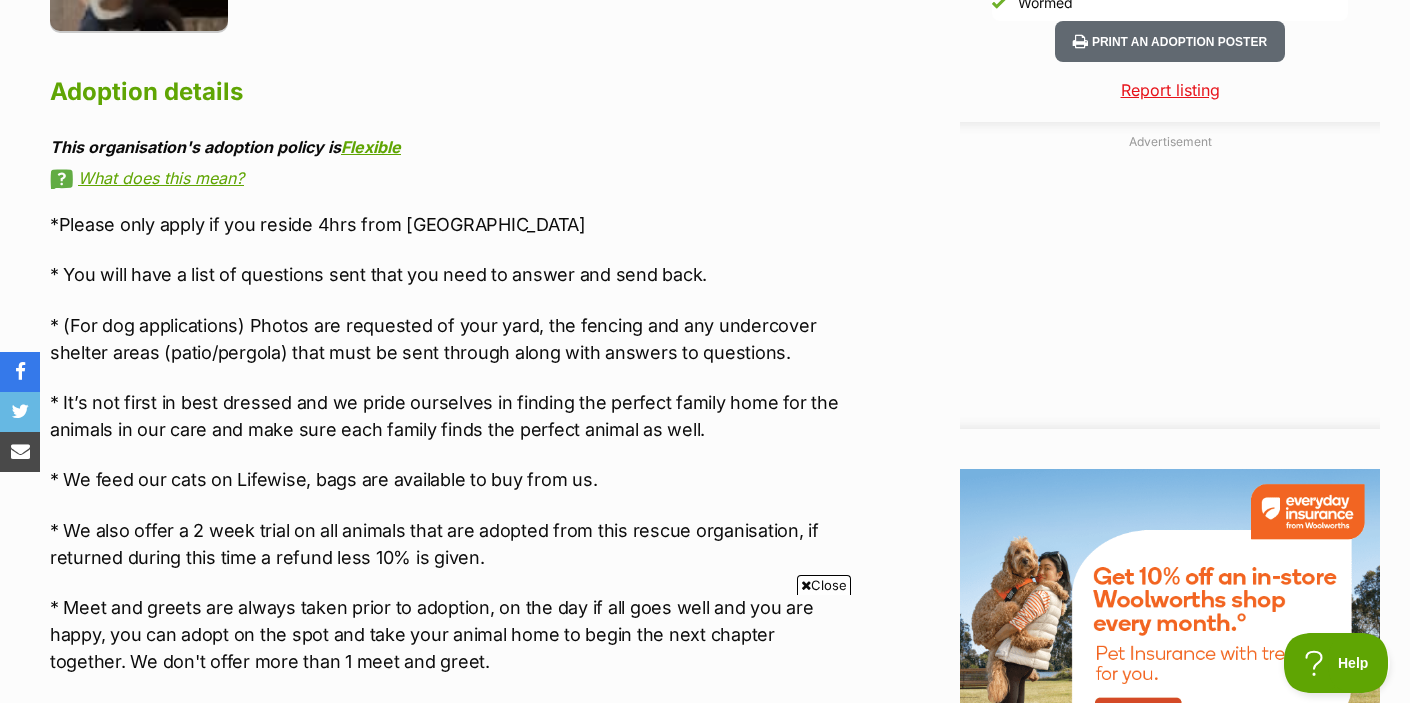 scroll, scrollTop: 1986, scrollLeft: 0, axis: vertical 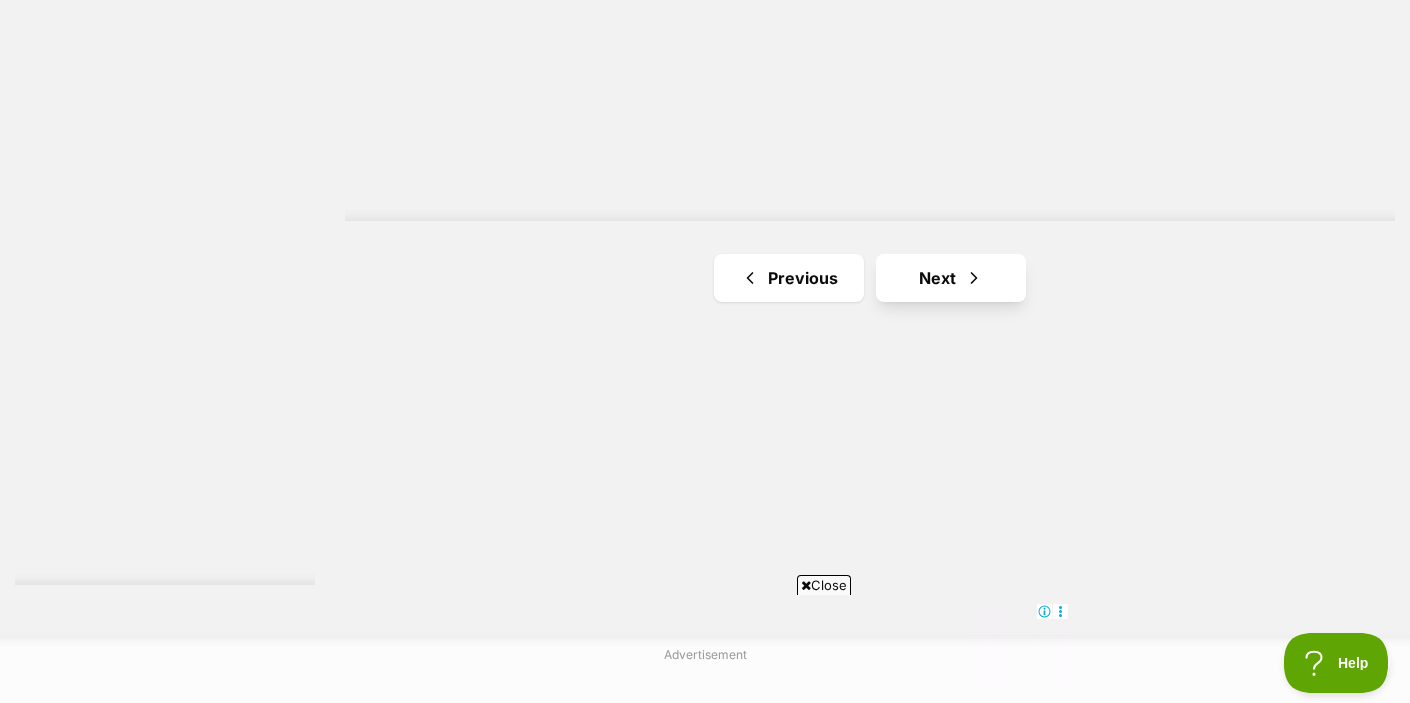 click on "Next" at bounding box center [951, 278] 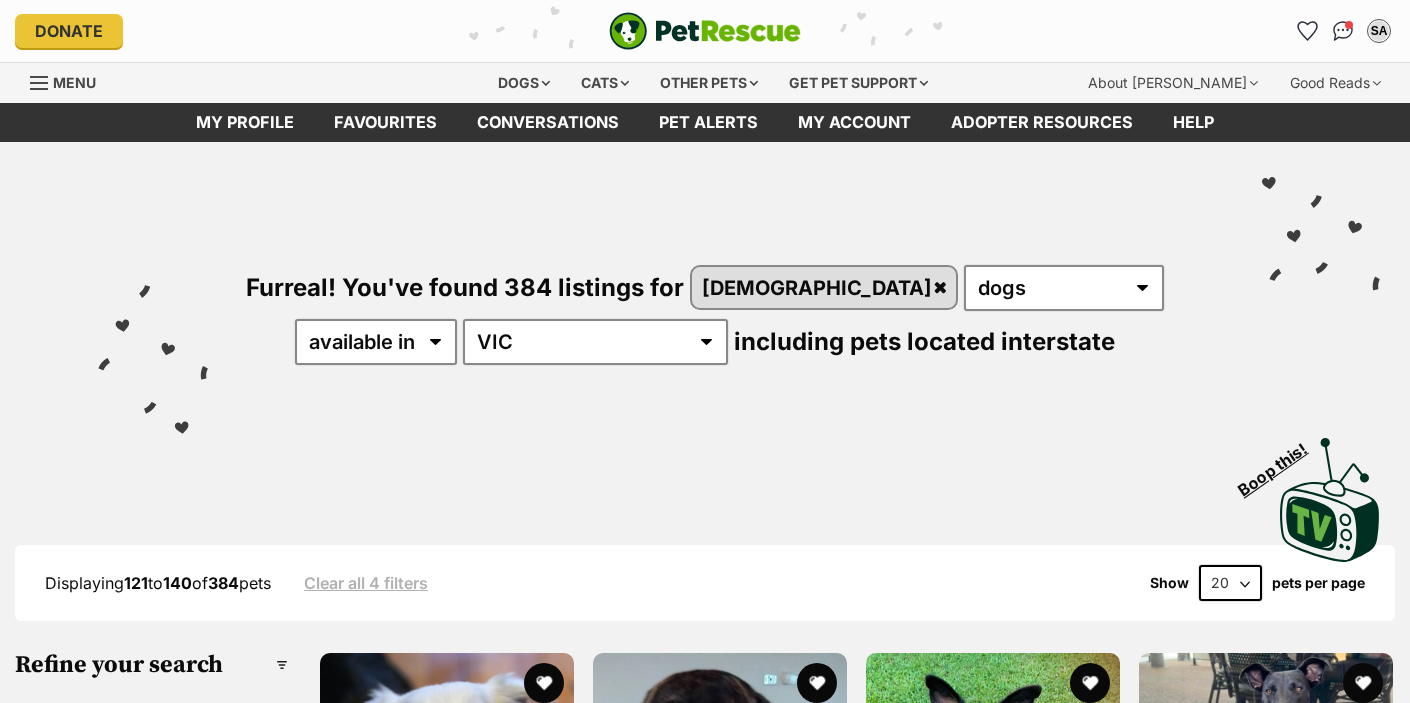 scroll, scrollTop: 0, scrollLeft: 0, axis: both 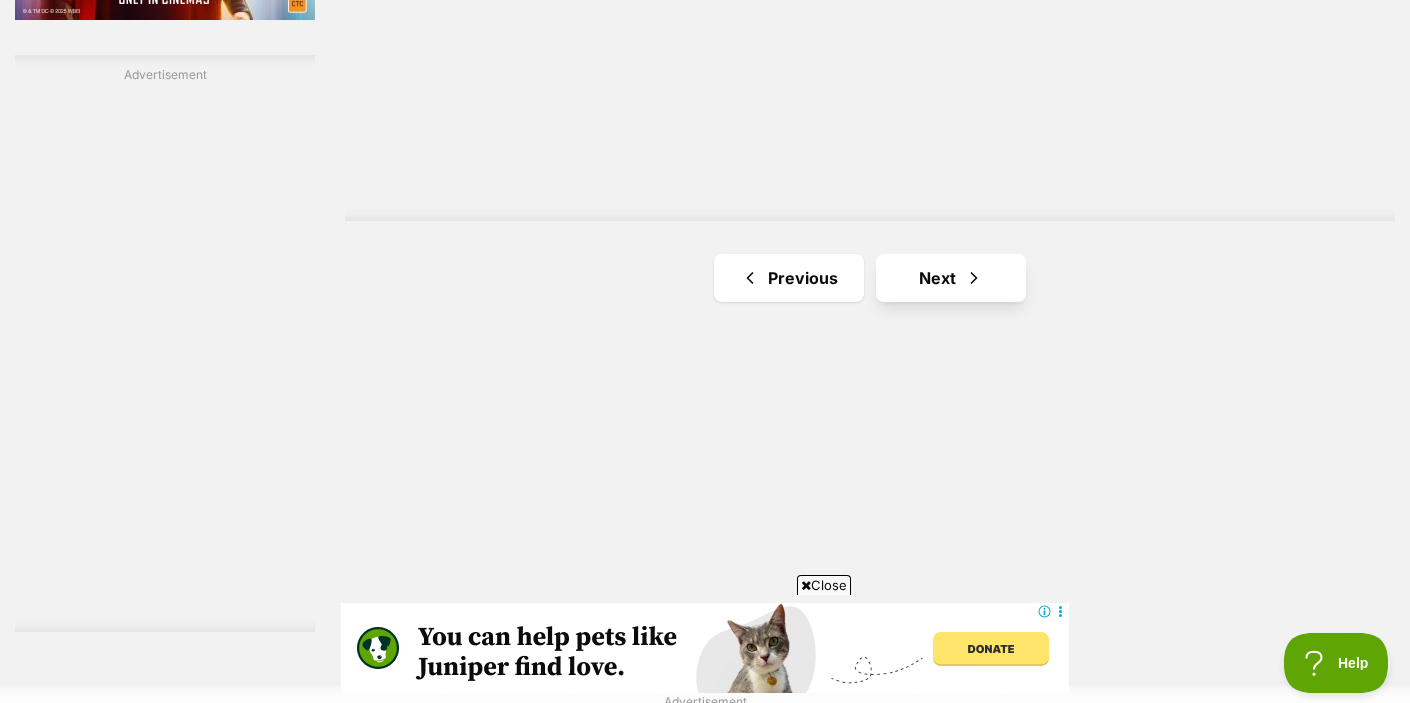 click on "Next" at bounding box center (951, 278) 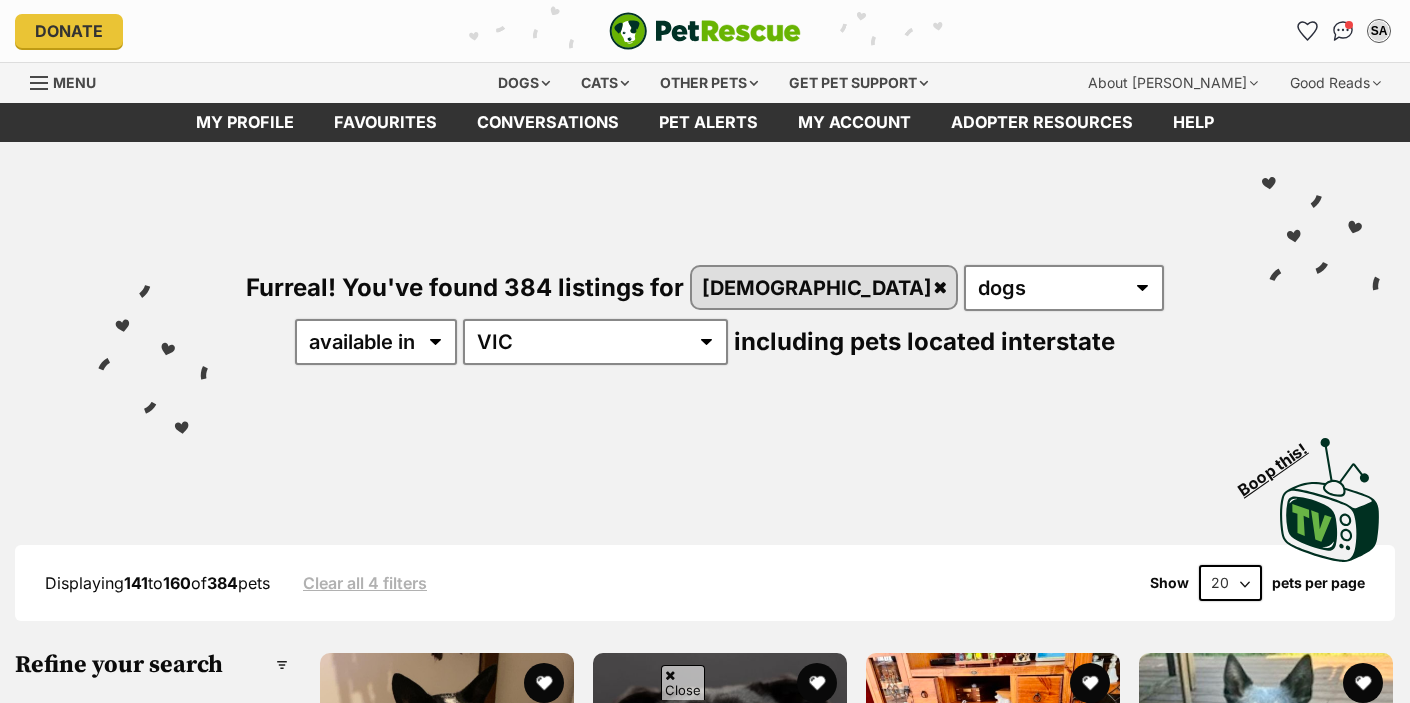 scroll, scrollTop: 319, scrollLeft: 0, axis: vertical 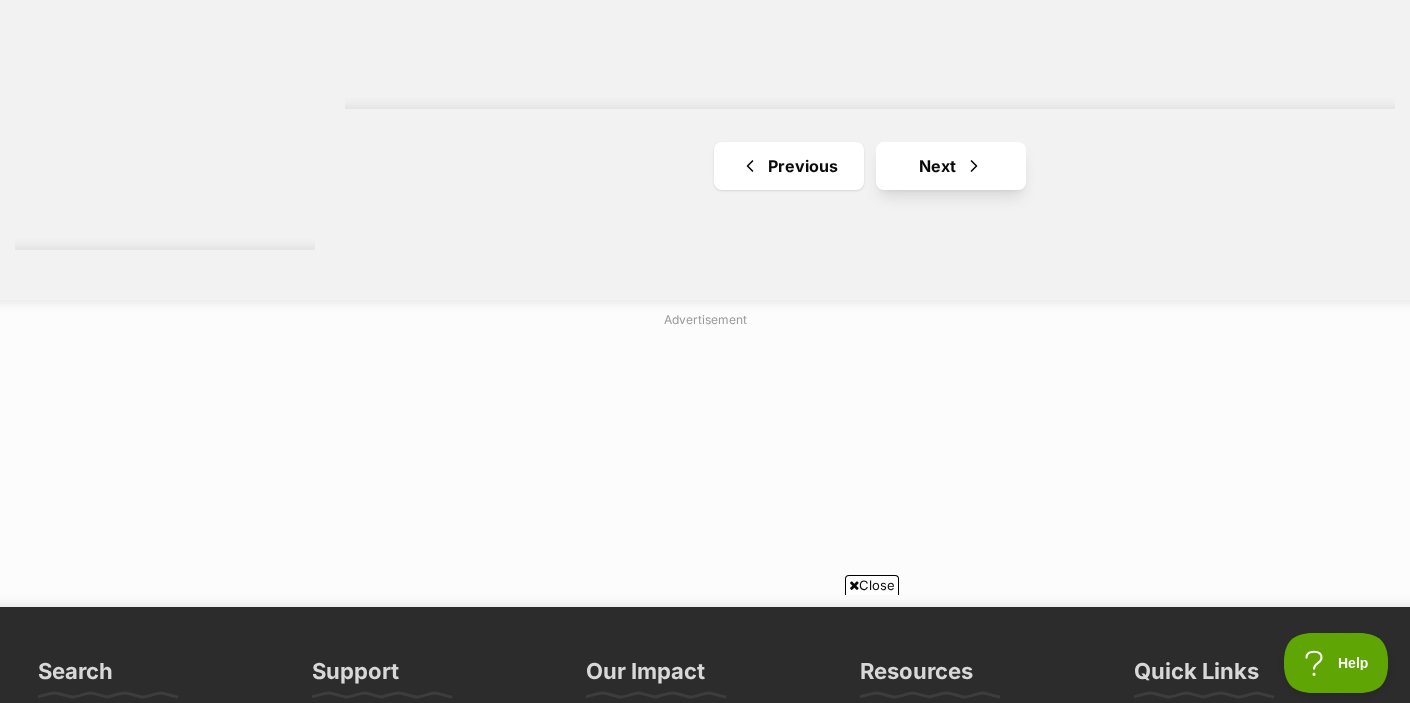 click on "Next" at bounding box center (951, 166) 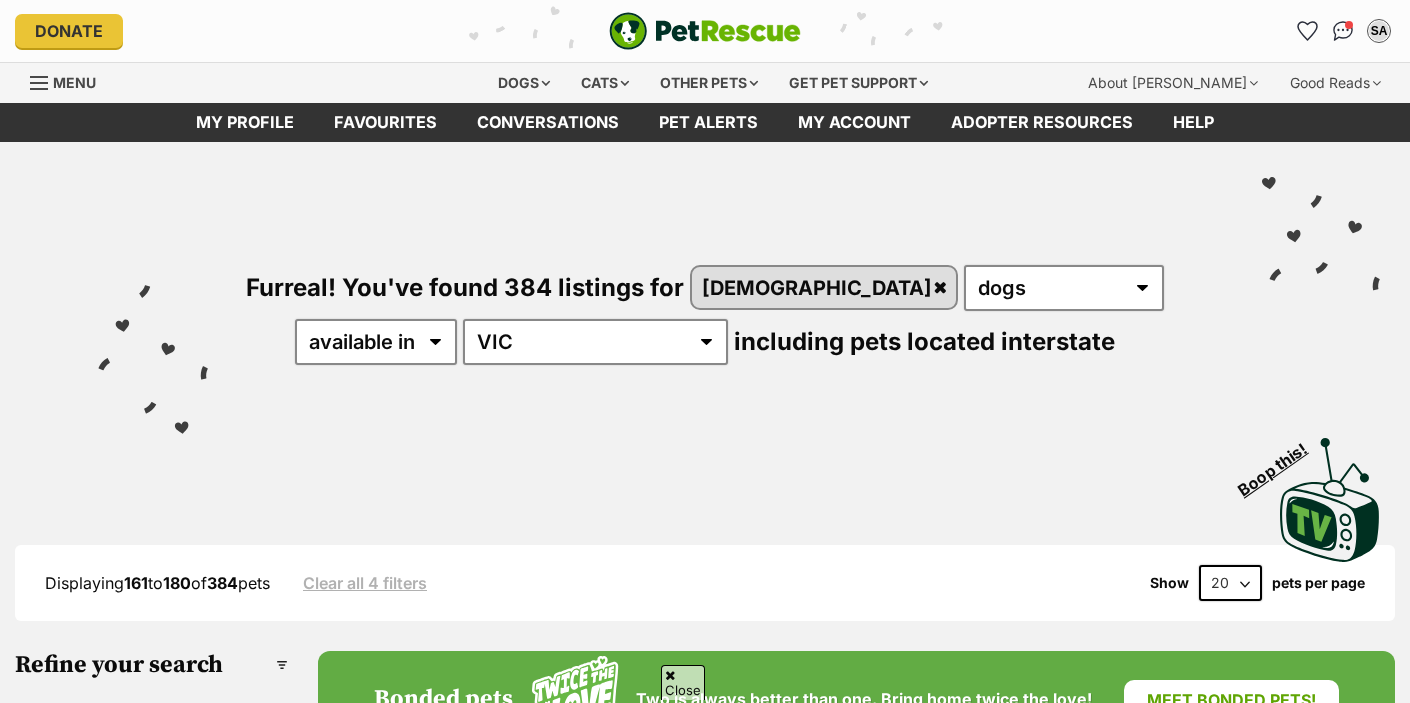 scroll, scrollTop: 410, scrollLeft: 0, axis: vertical 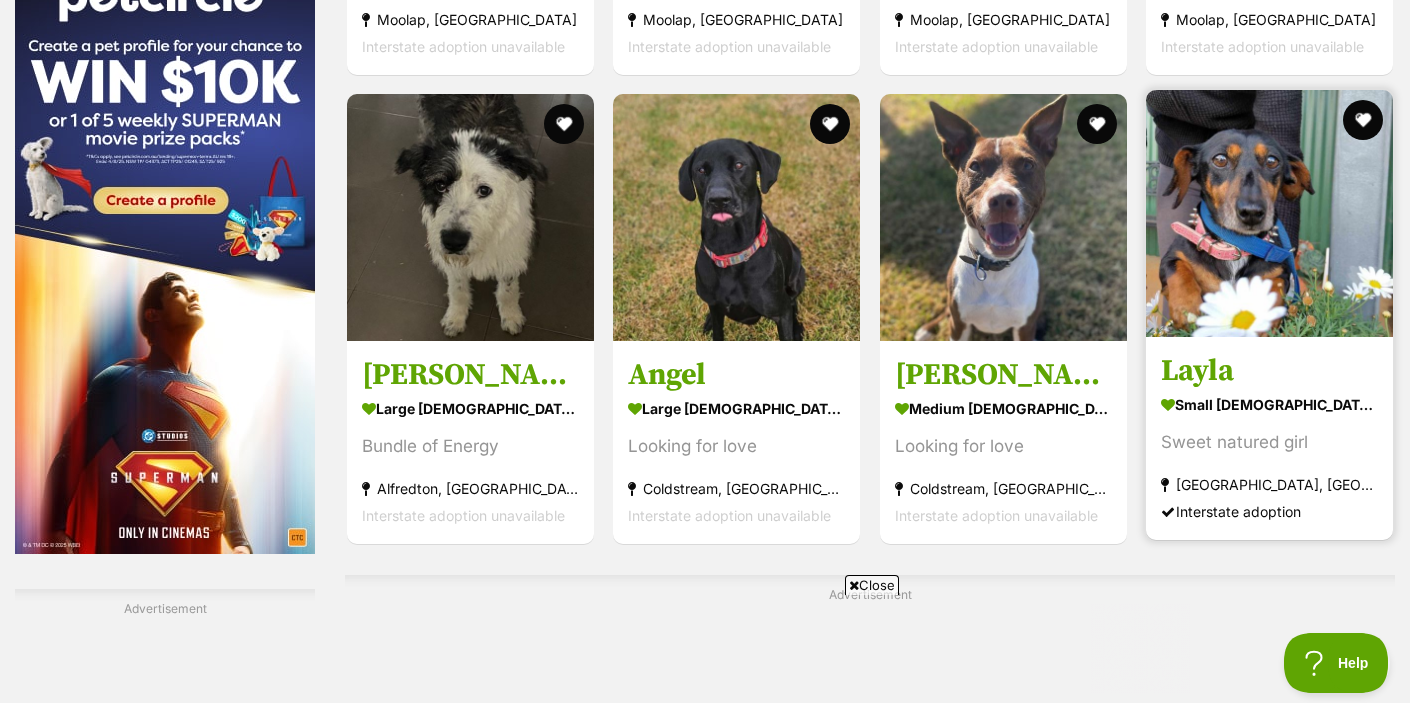 click at bounding box center (1269, 213) 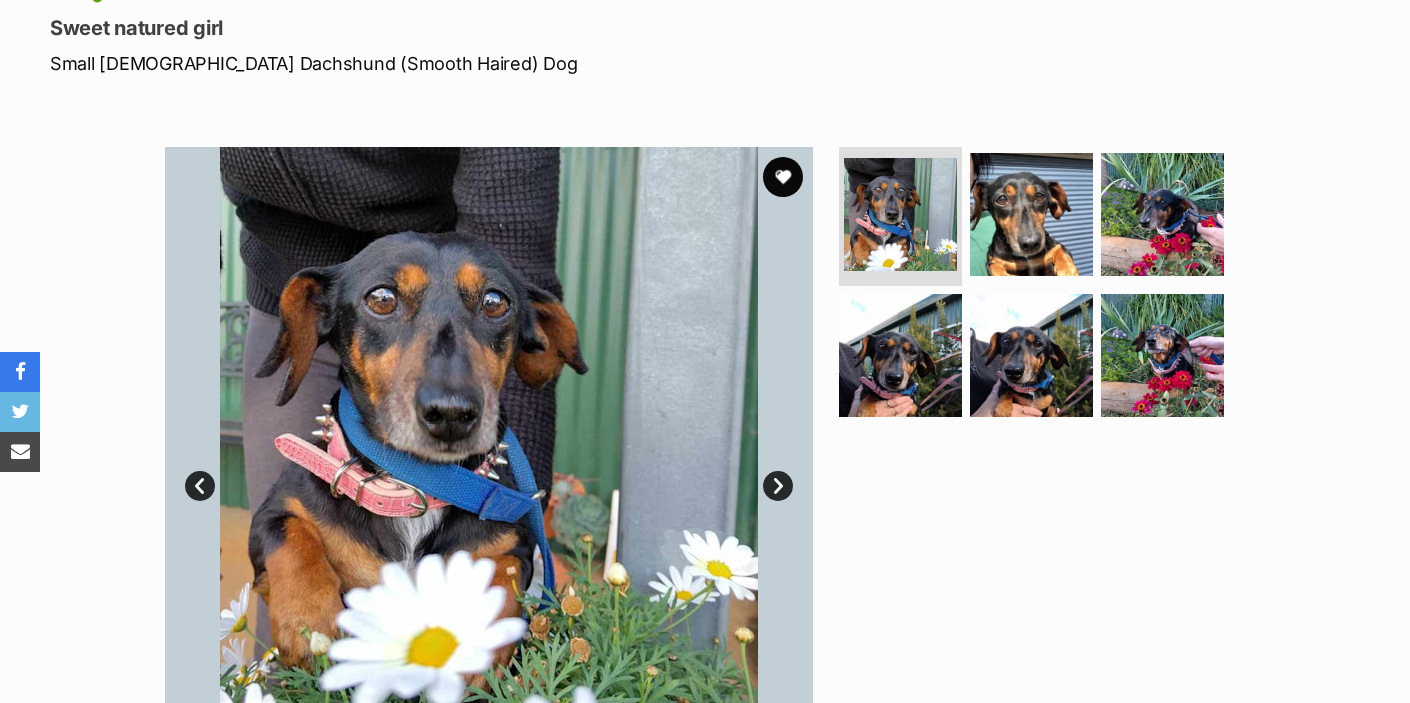 scroll, scrollTop: 0, scrollLeft: 0, axis: both 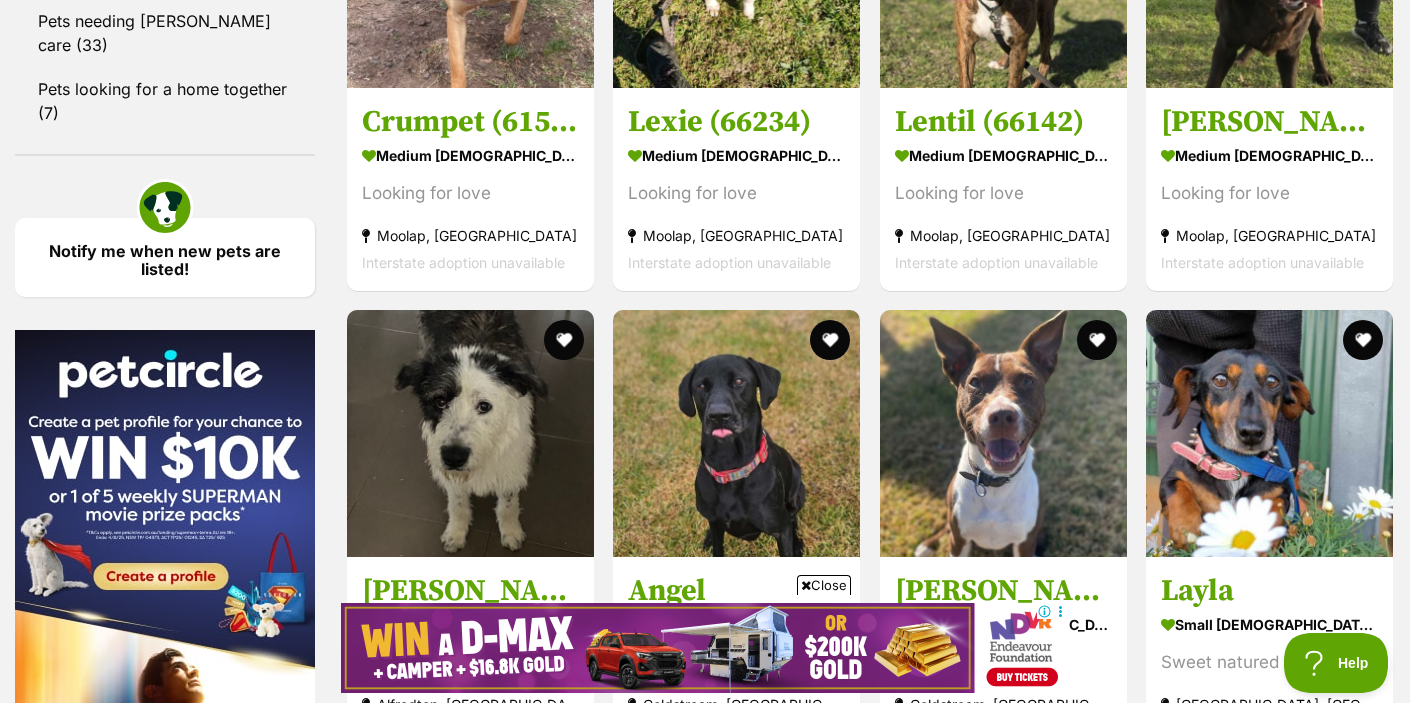 click on "Next" at bounding box center (951, 1155) 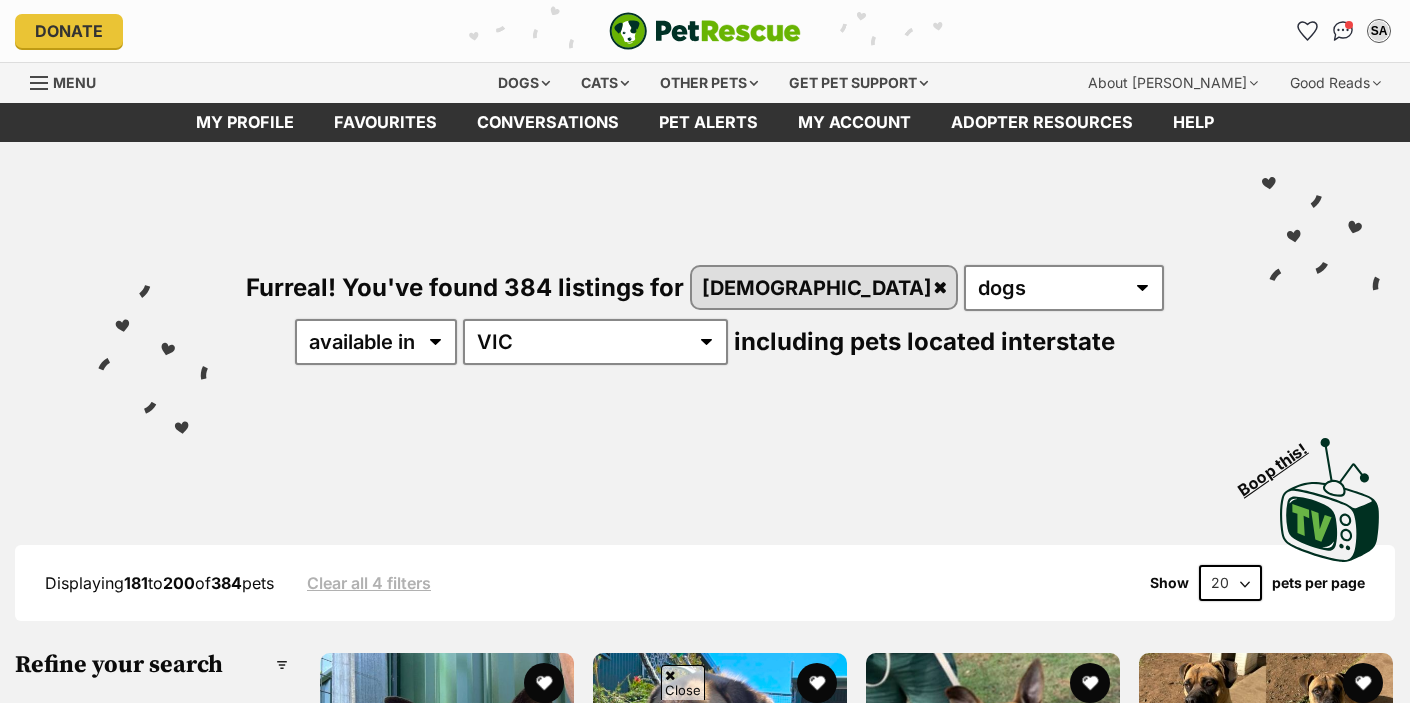 scroll, scrollTop: 466, scrollLeft: 0, axis: vertical 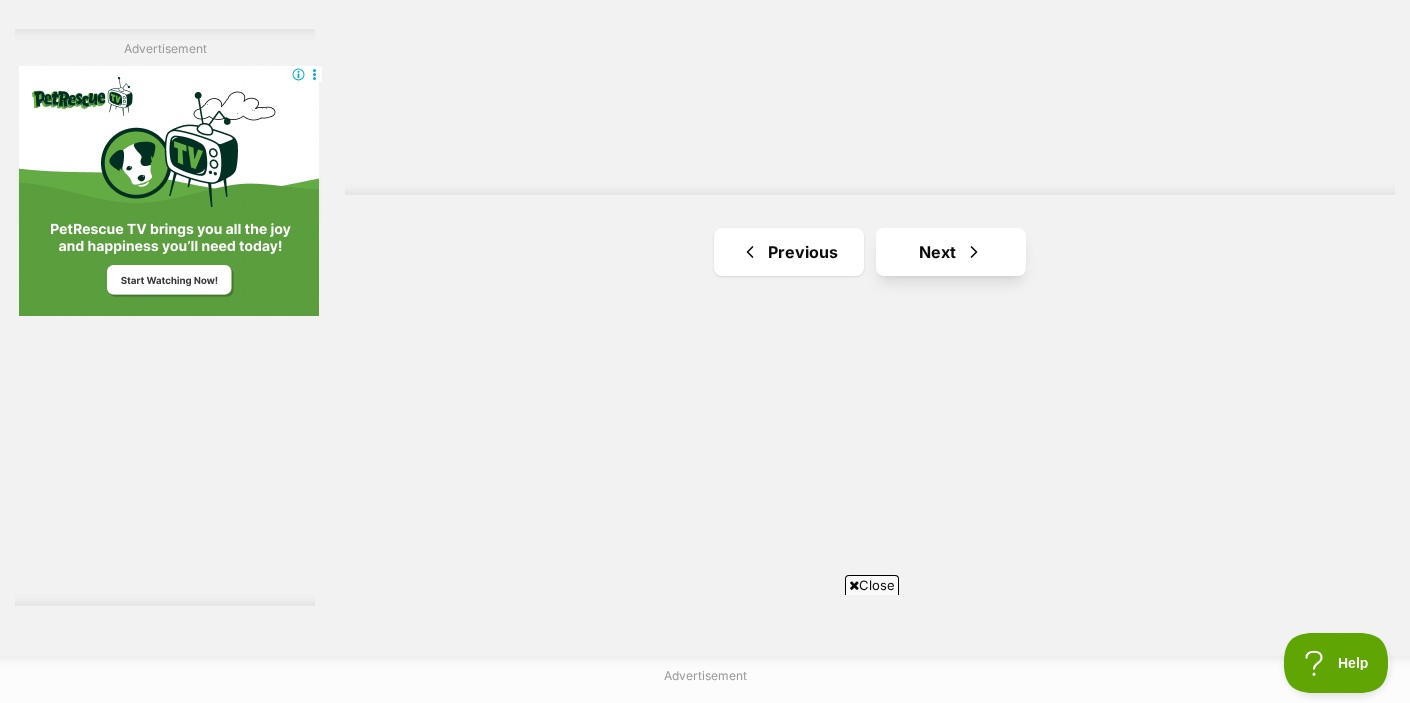 click on "Next" at bounding box center [951, 252] 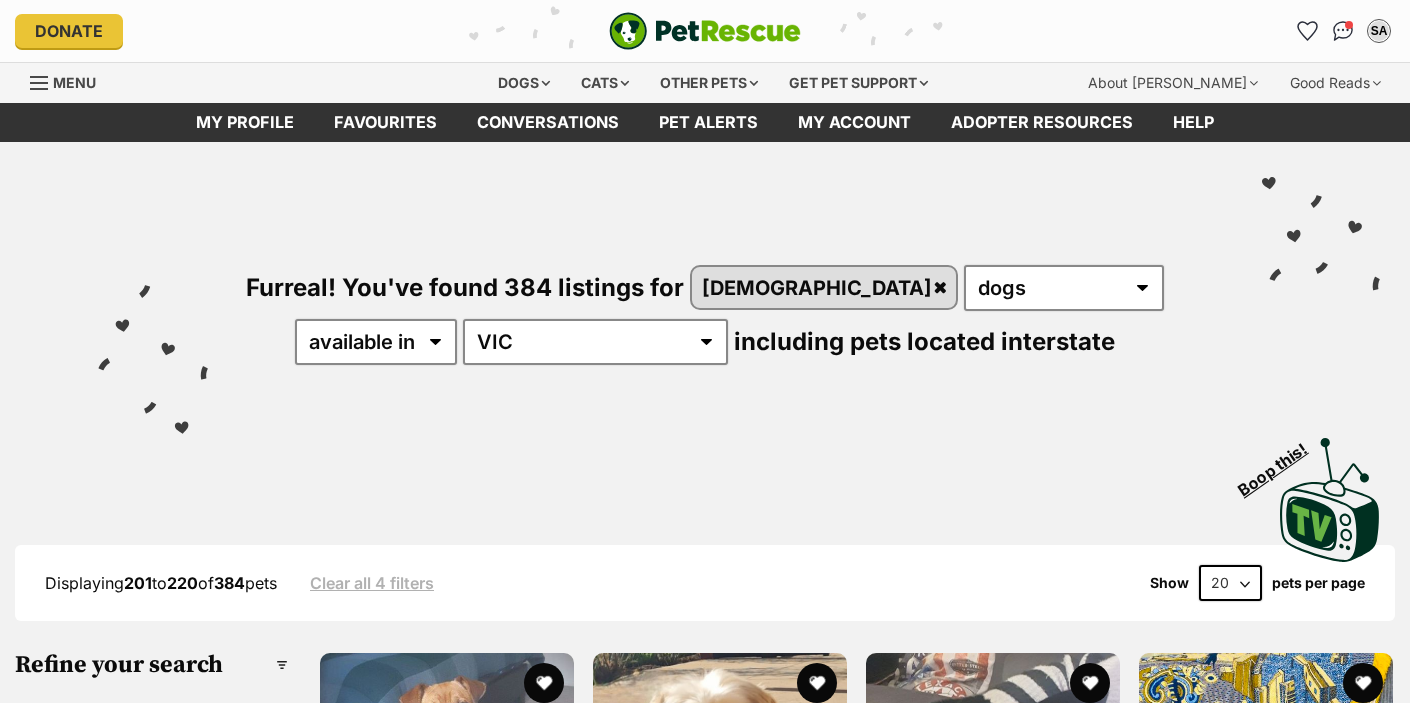 scroll, scrollTop: 0, scrollLeft: 0, axis: both 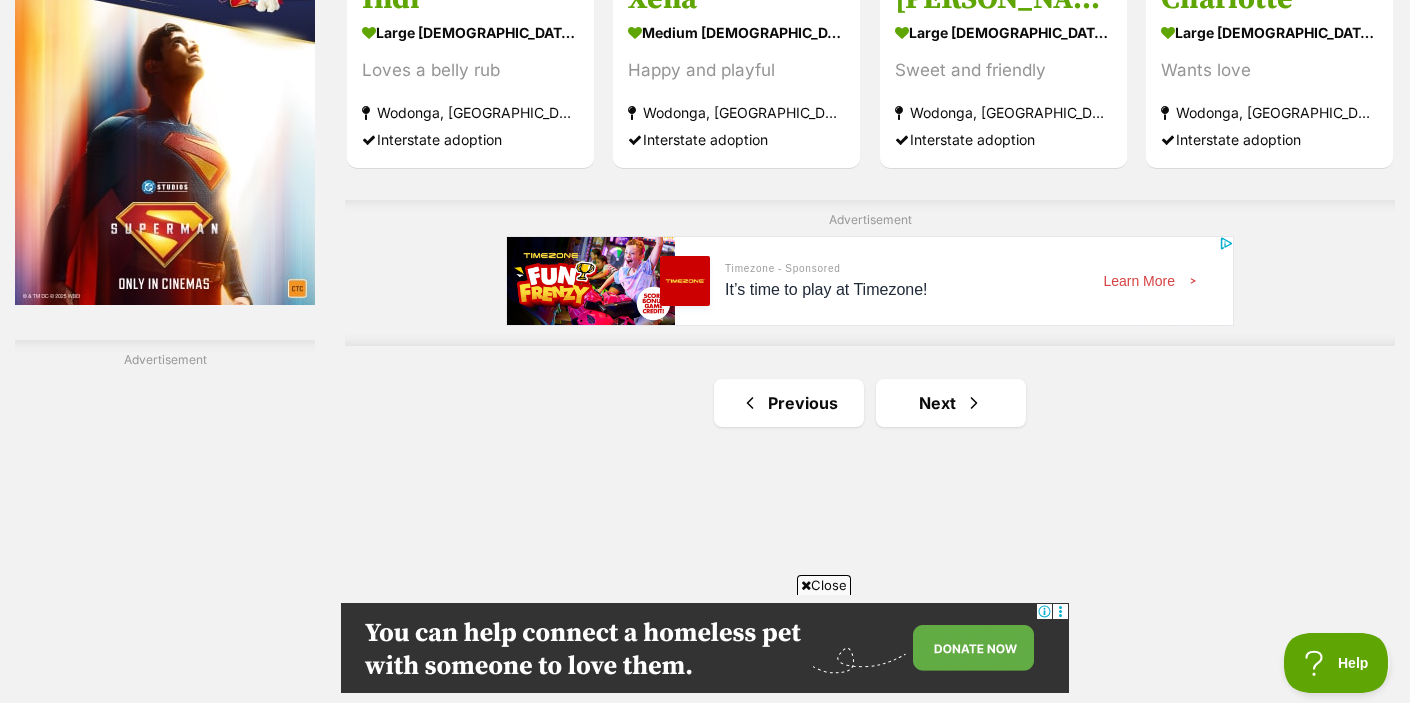 click on "Learn More   ⌃" at bounding box center [1148, 281] 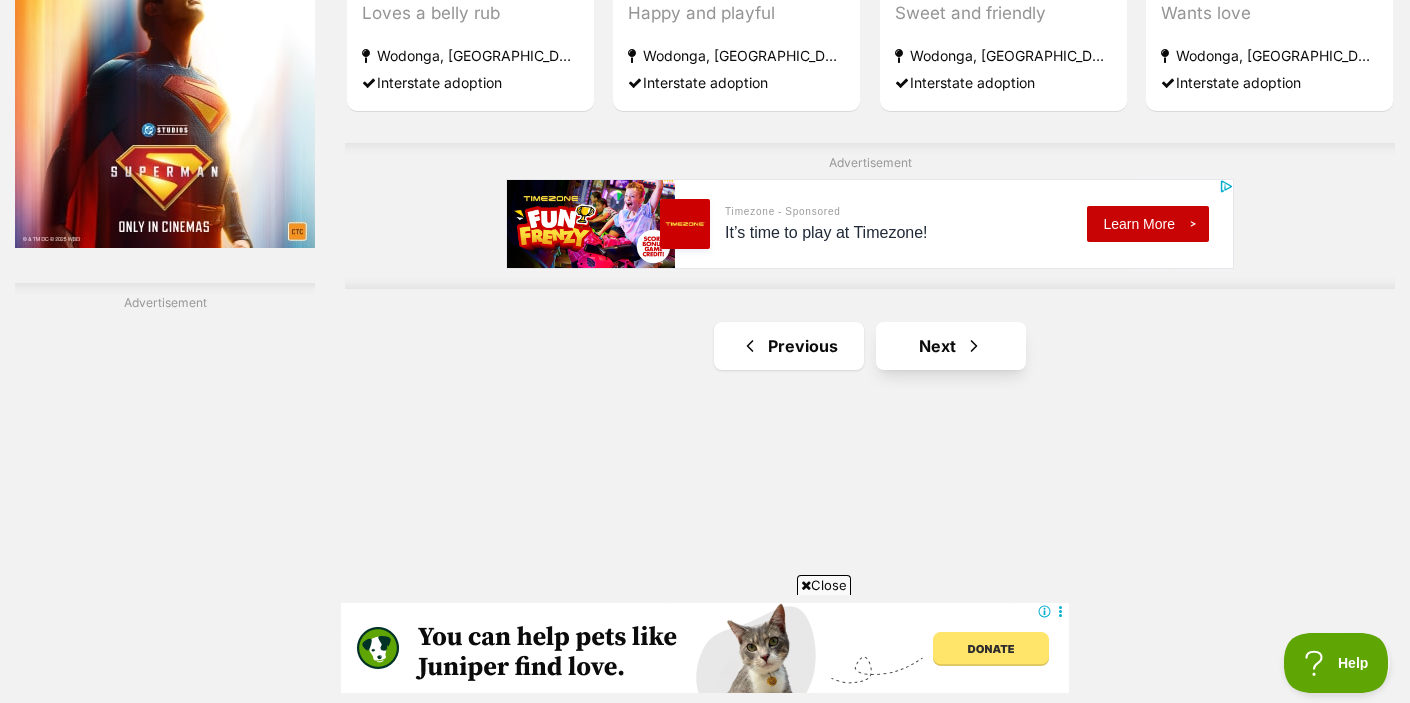 scroll, scrollTop: 3435, scrollLeft: 0, axis: vertical 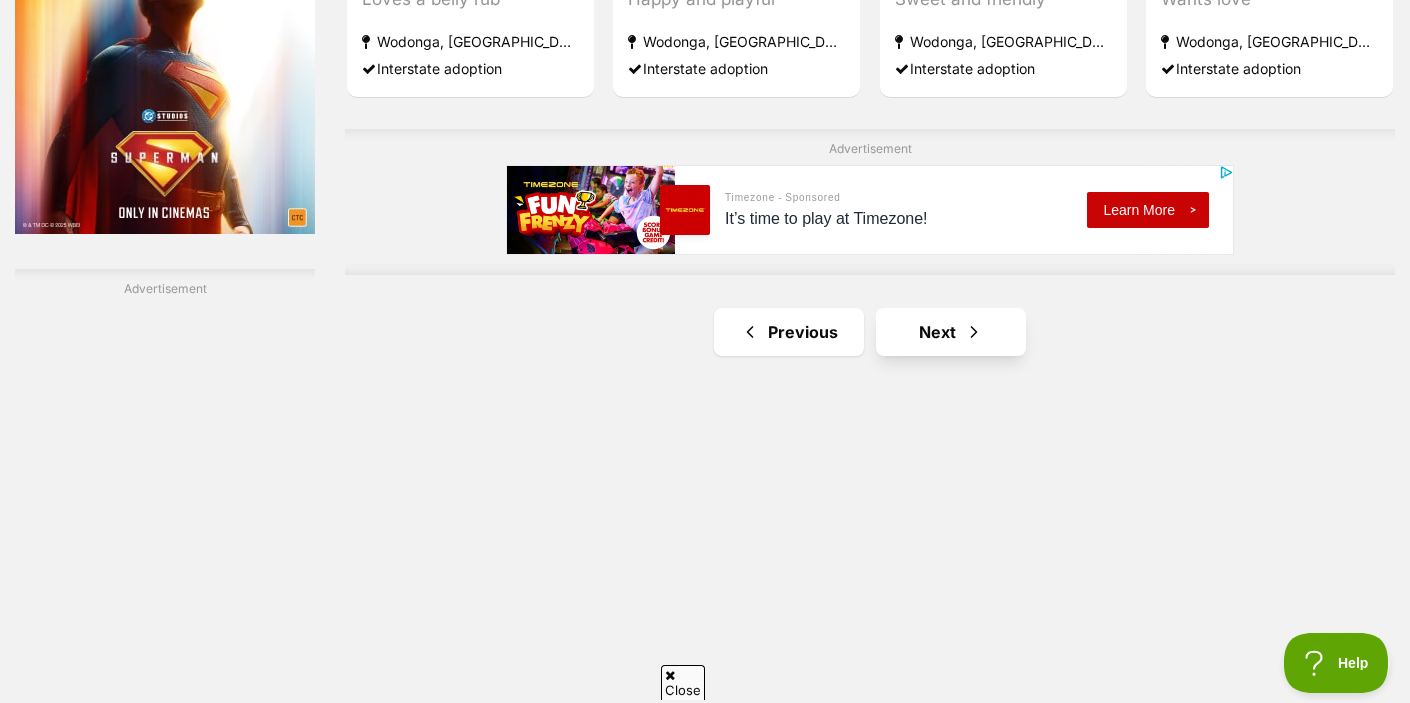 click on "Next" at bounding box center (951, 332) 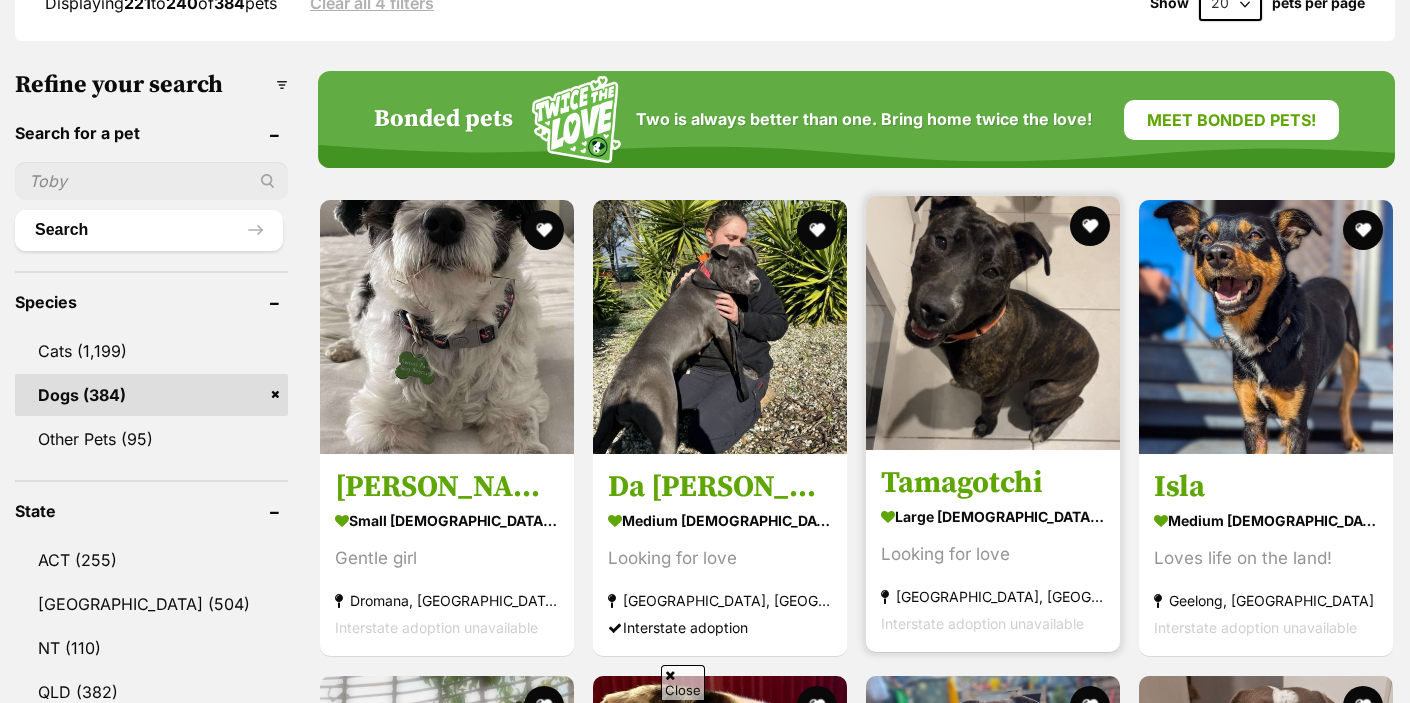 scroll, scrollTop: 582, scrollLeft: 0, axis: vertical 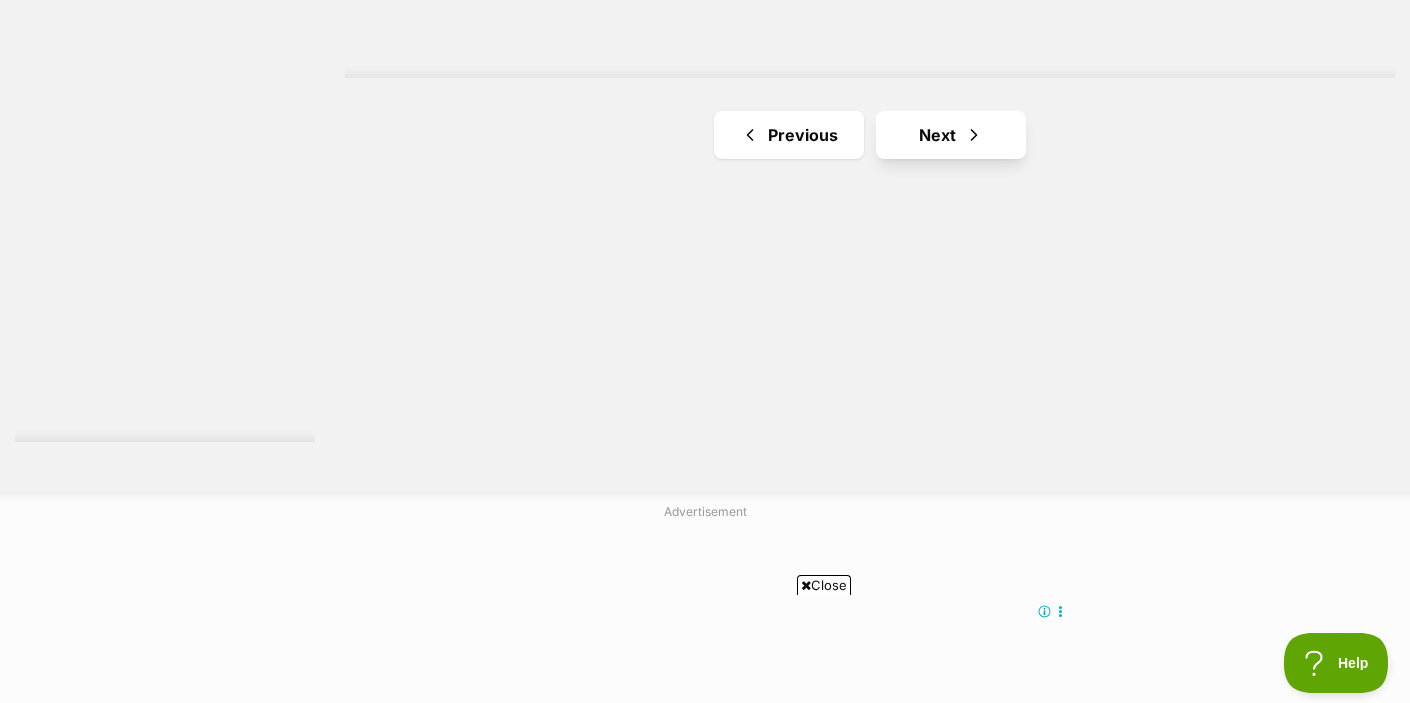 click on "Next" at bounding box center (951, 135) 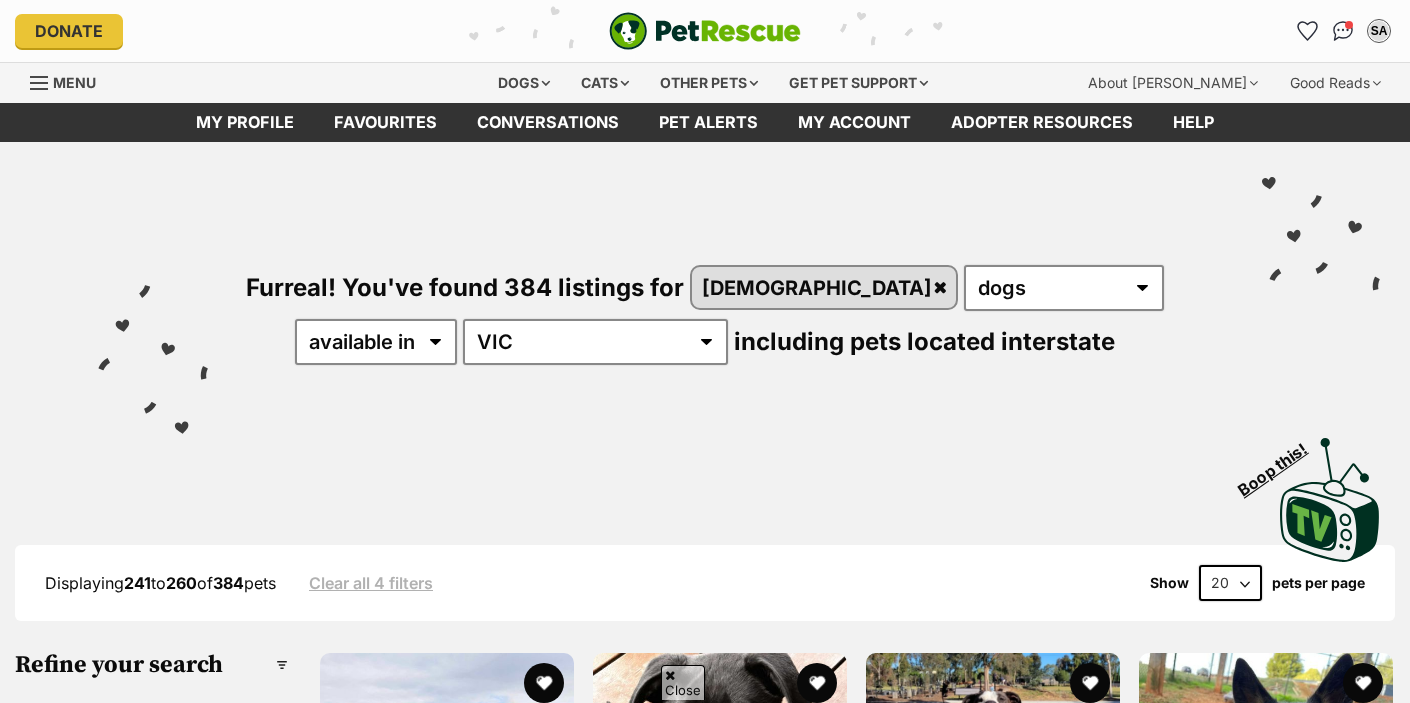scroll, scrollTop: 383, scrollLeft: 0, axis: vertical 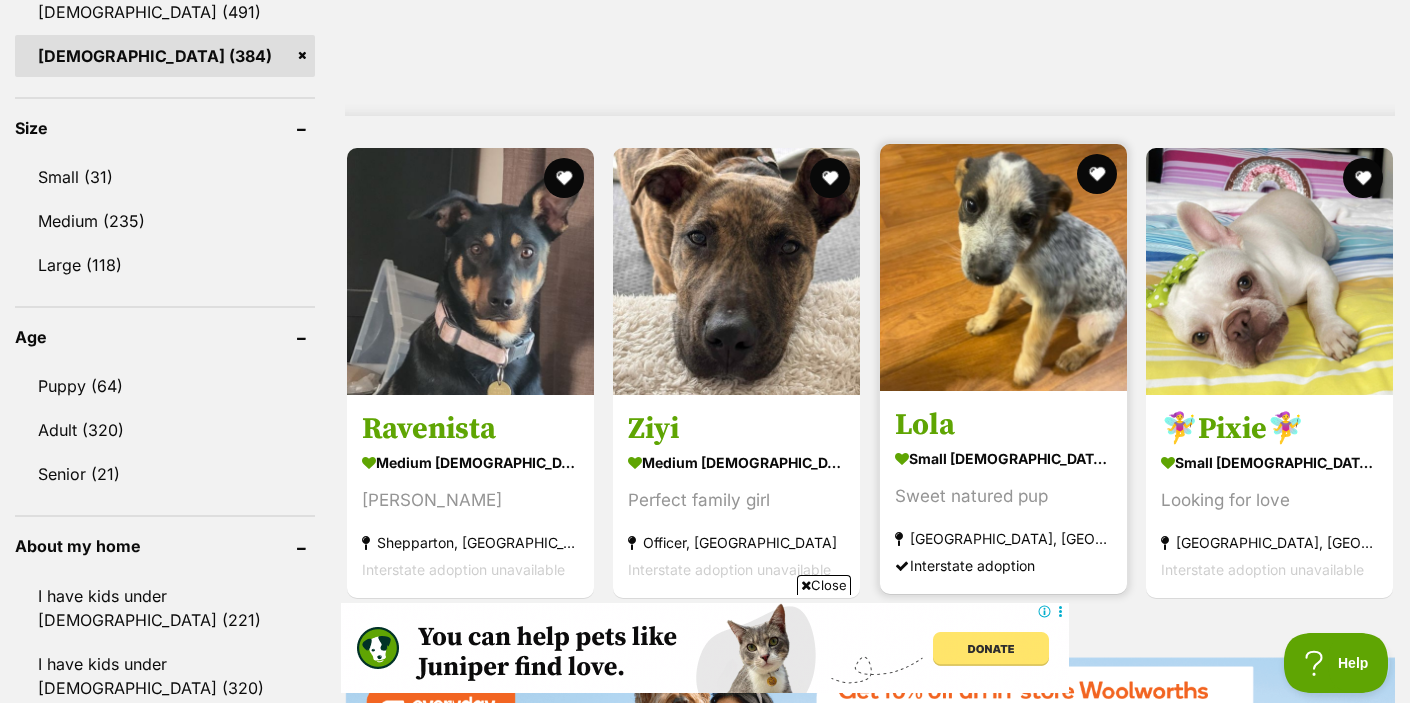 click on "small [DEMOGRAPHIC_DATA] Dog" at bounding box center (1003, 457) 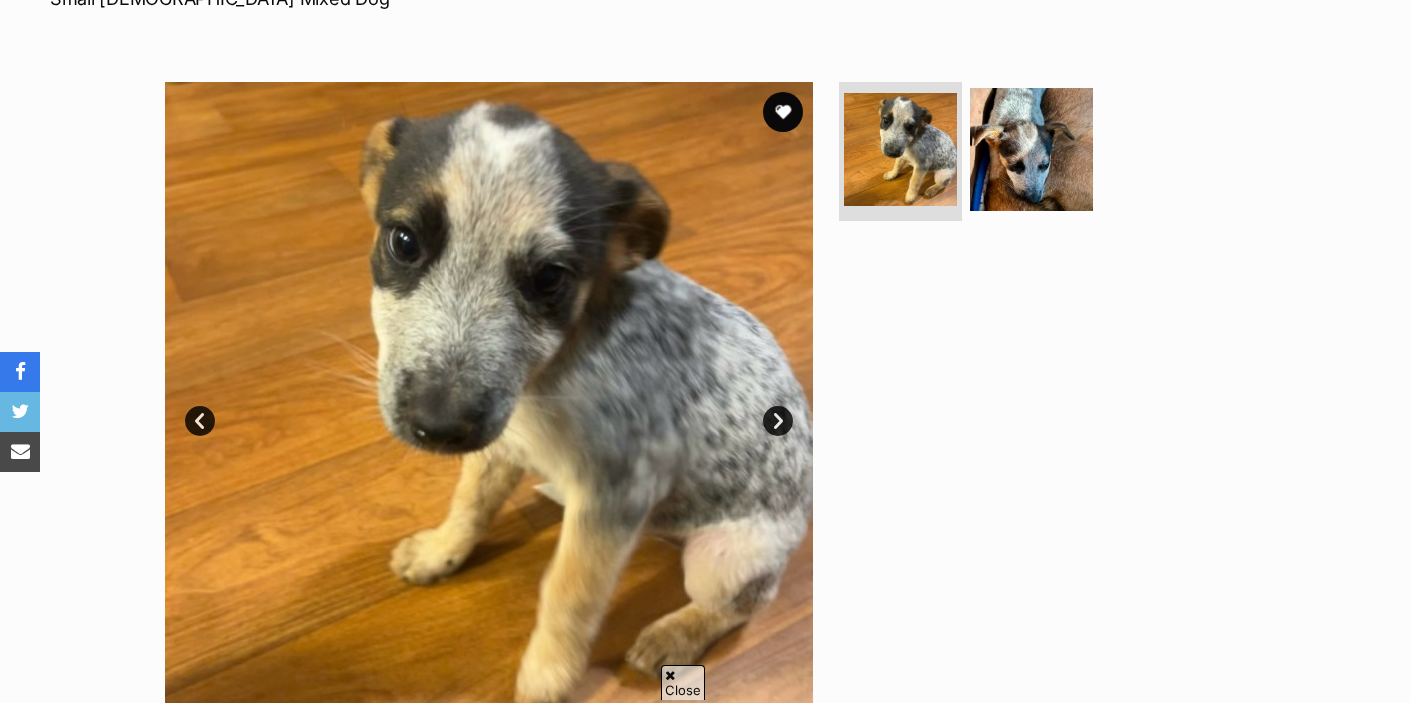 scroll, scrollTop: 429, scrollLeft: 0, axis: vertical 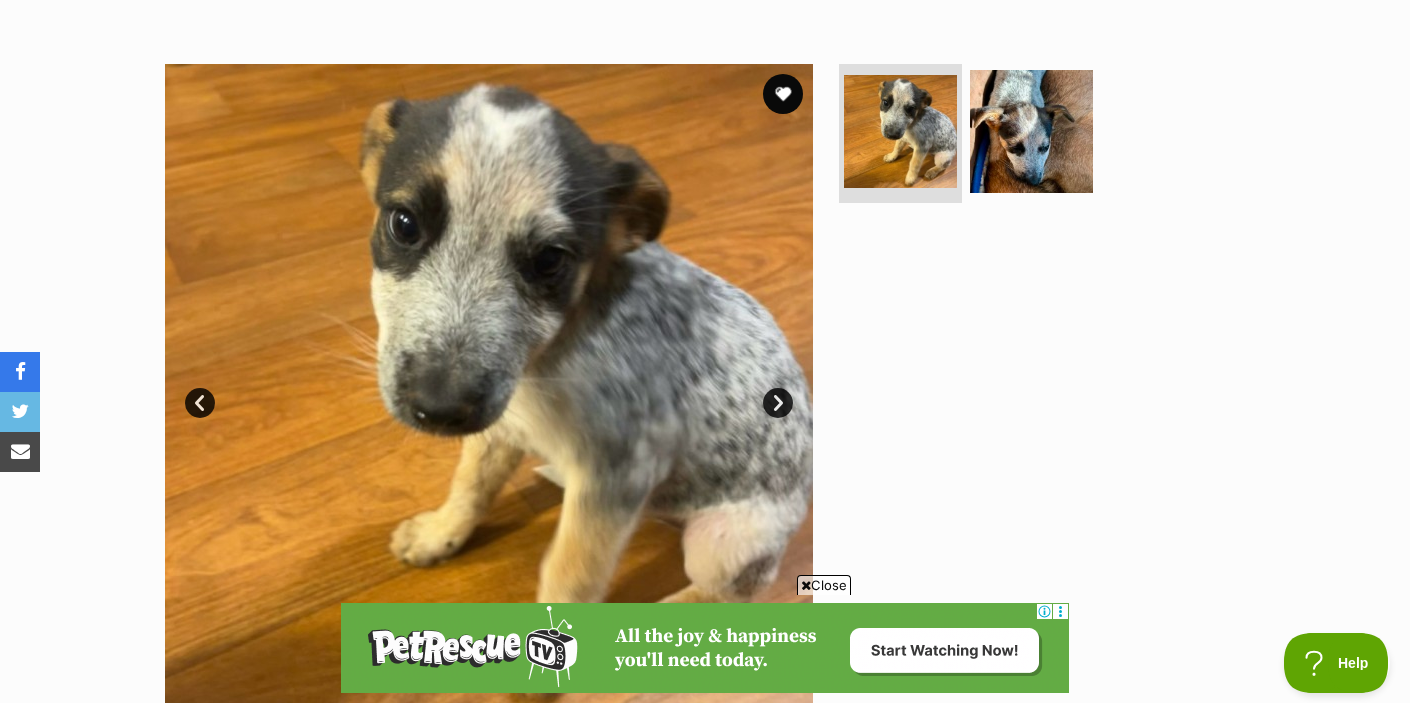click on "Next" at bounding box center [778, 403] 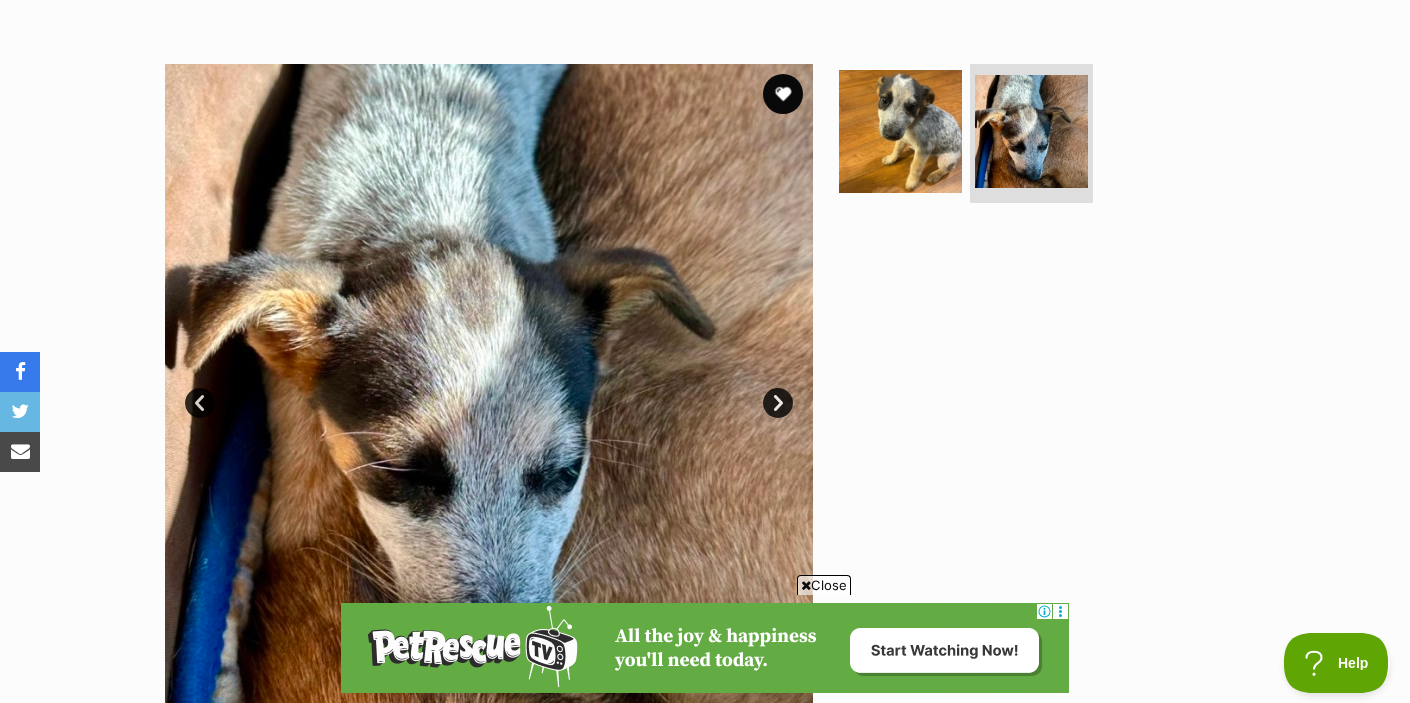 click on "Next" at bounding box center (778, 403) 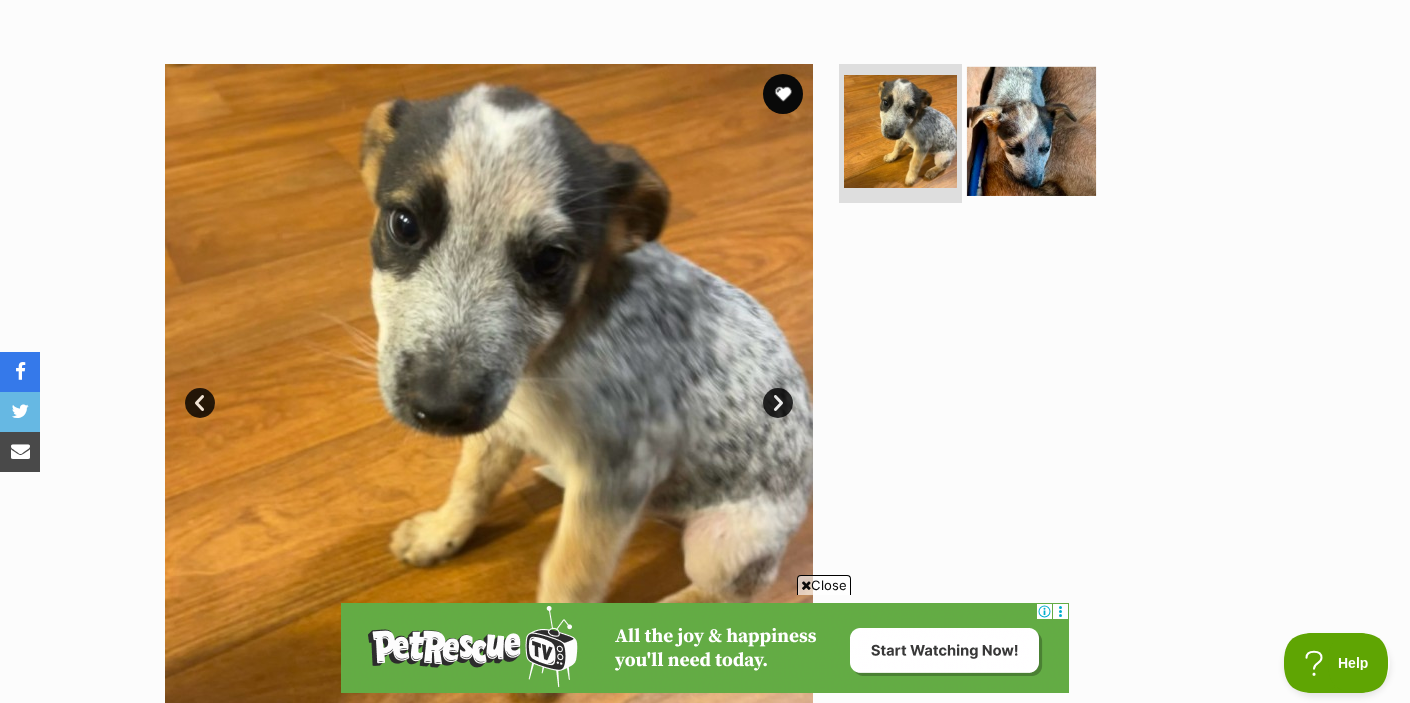 click at bounding box center (1031, 130) 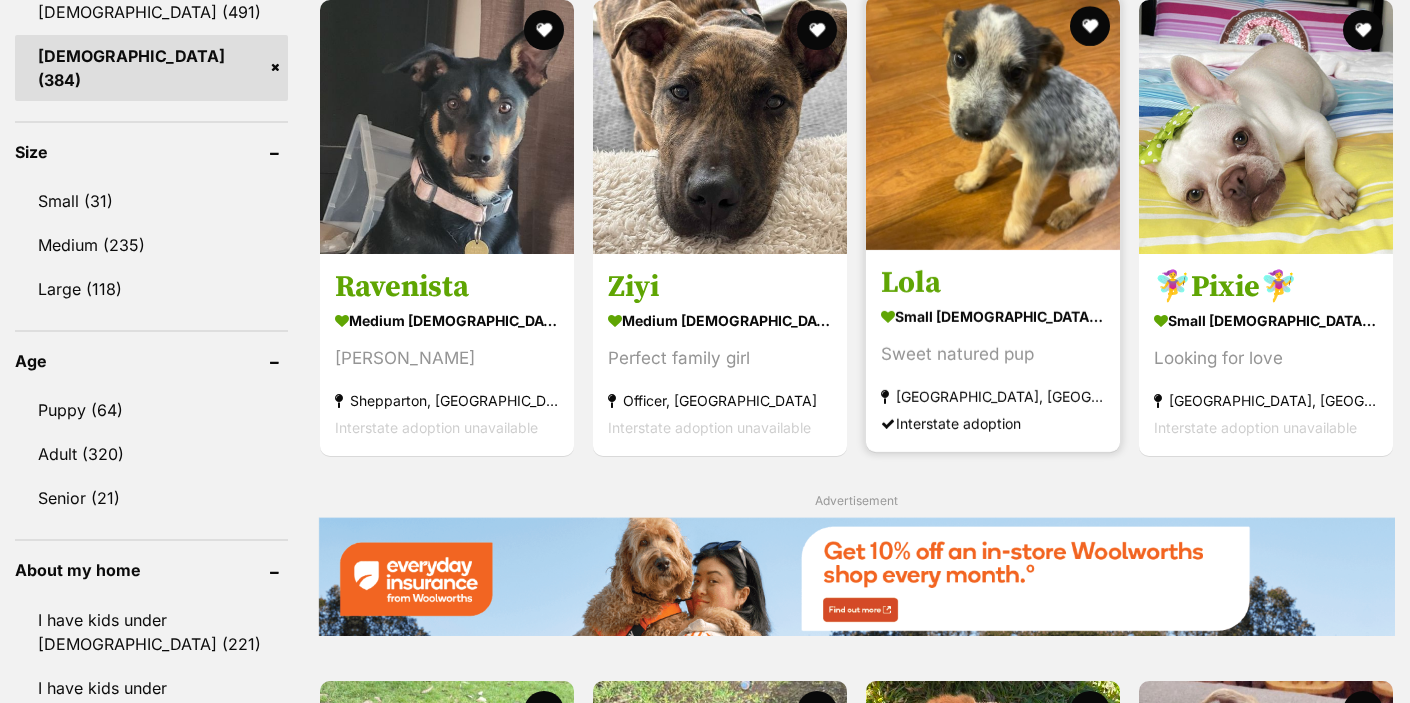 scroll, scrollTop: 1795, scrollLeft: 0, axis: vertical 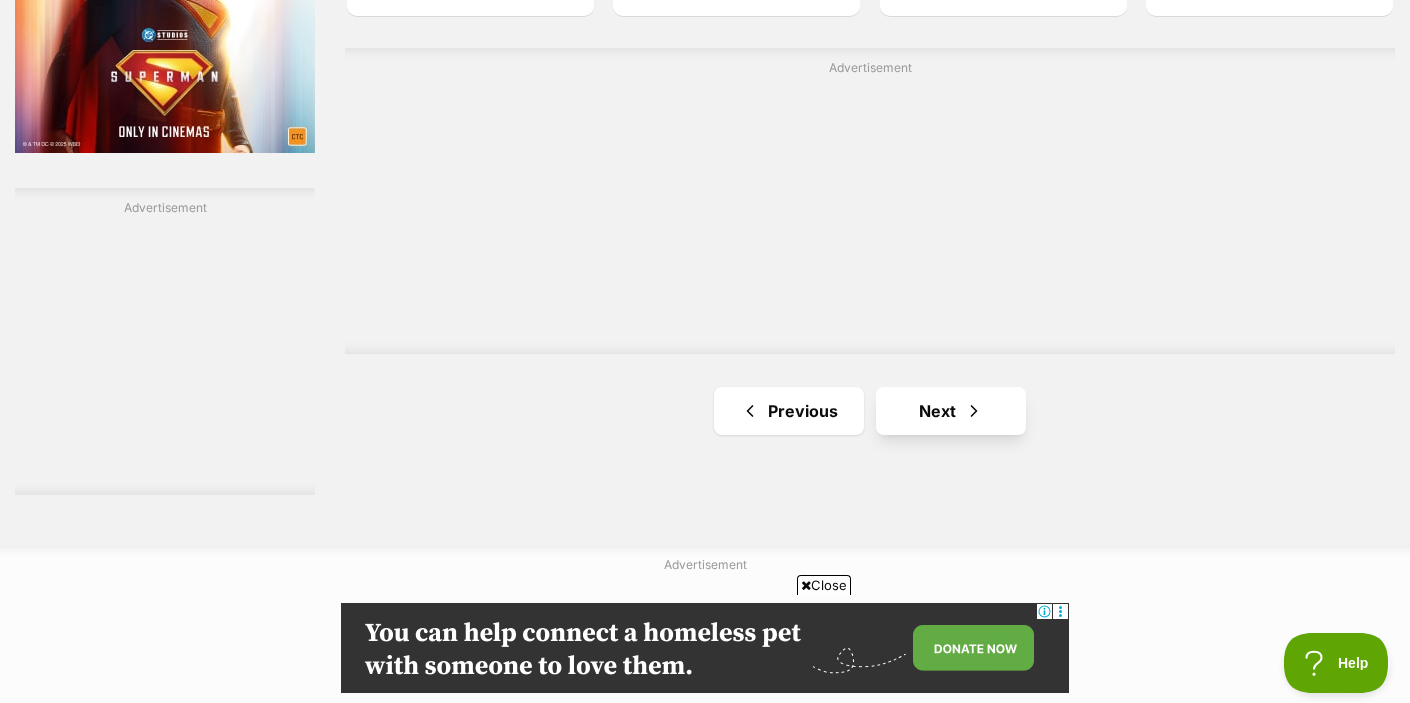 click on "Next" at bounding box center (951, 411) 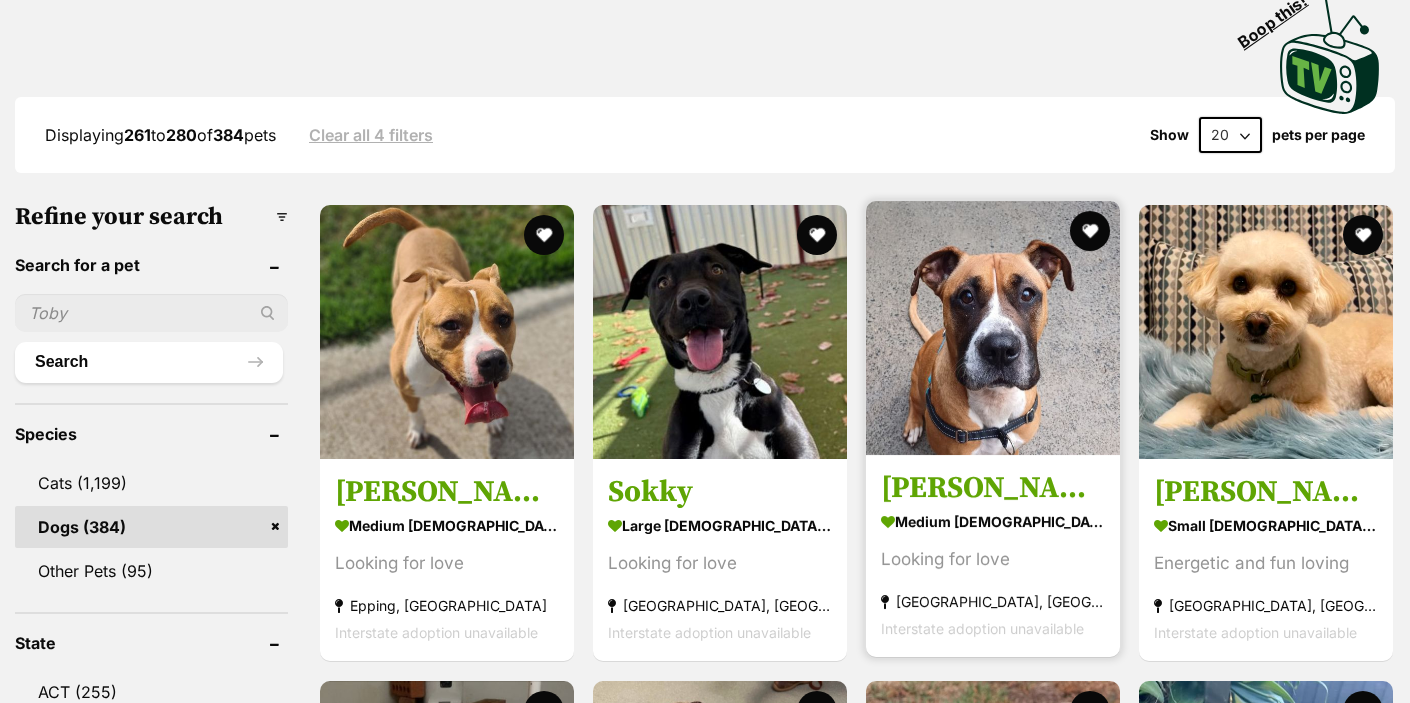 scroll, scrollTop: 0, scrollLeft: 0, axis: both 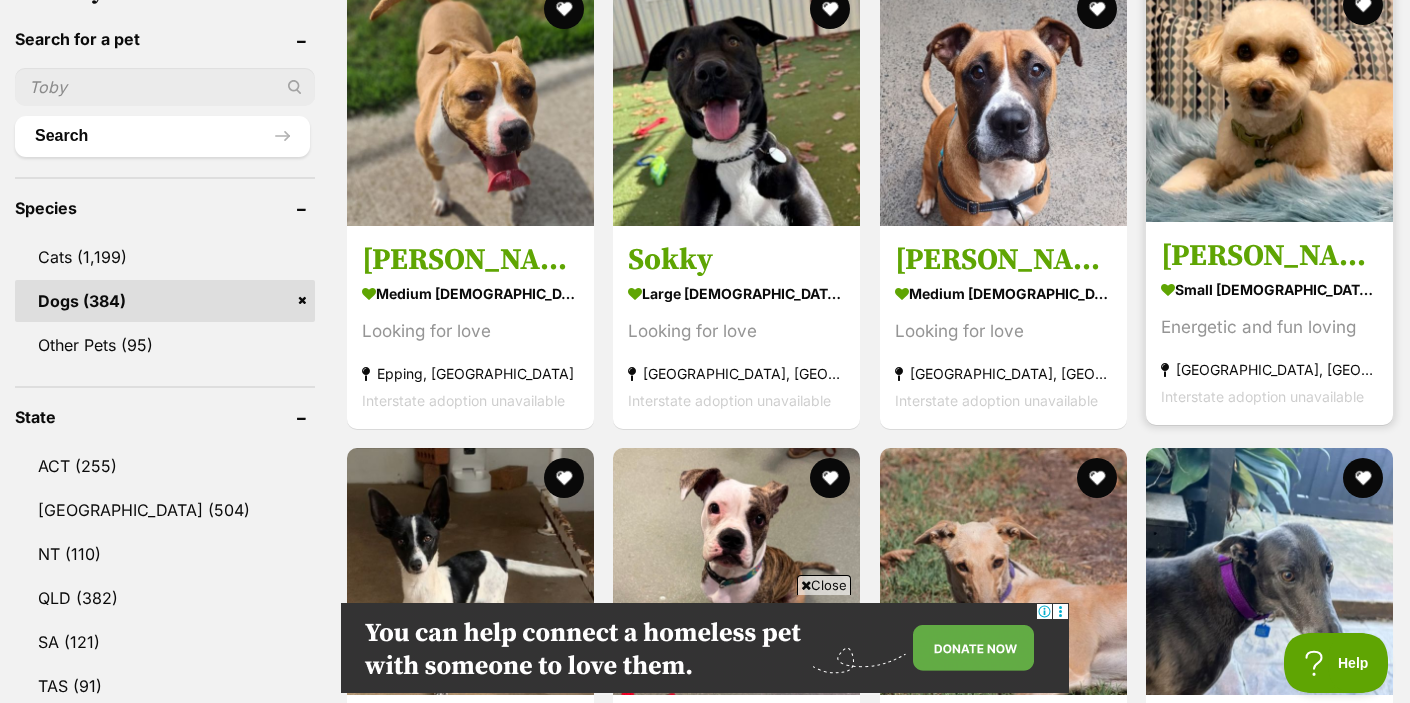 click on "small [DEMOGRAPHIC_DATA] Dog" at bounding box center (1269, 289) 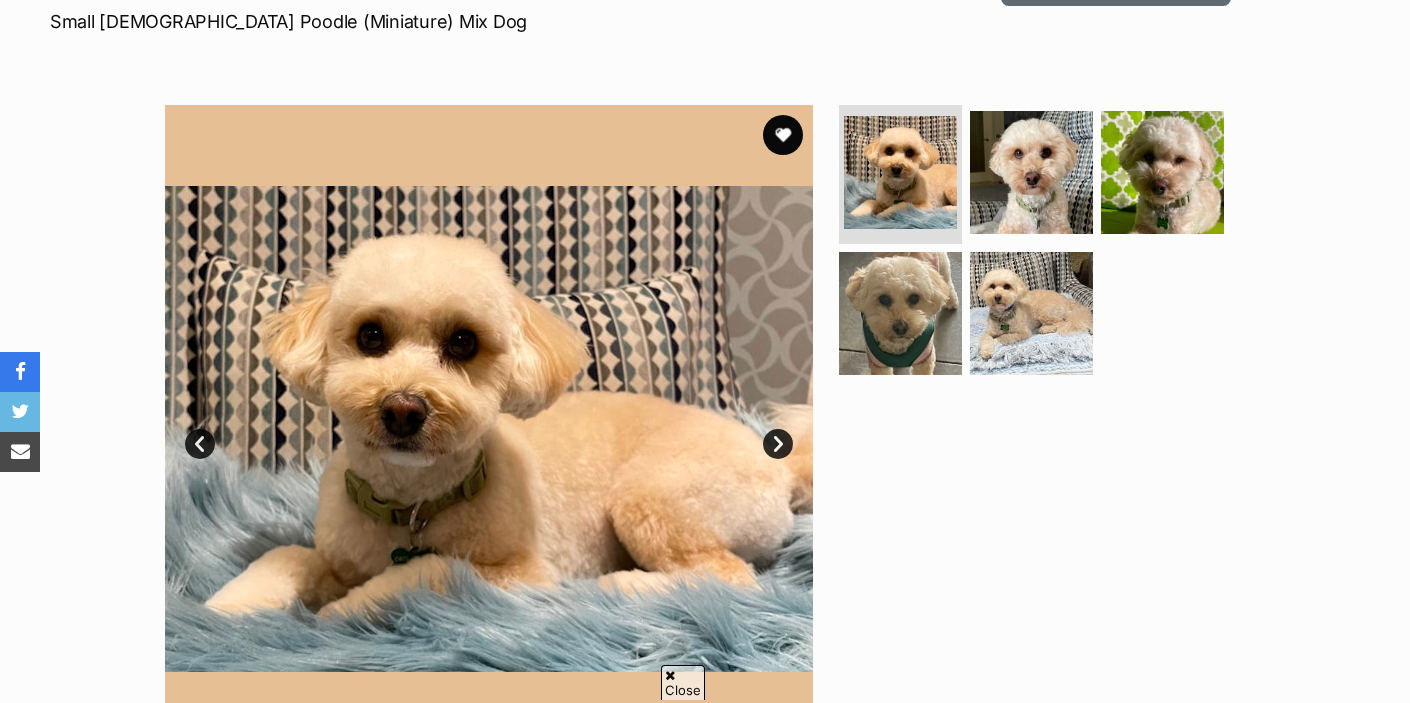 scroll, scrollTop: 0, scrollLeft: 0, axis: both 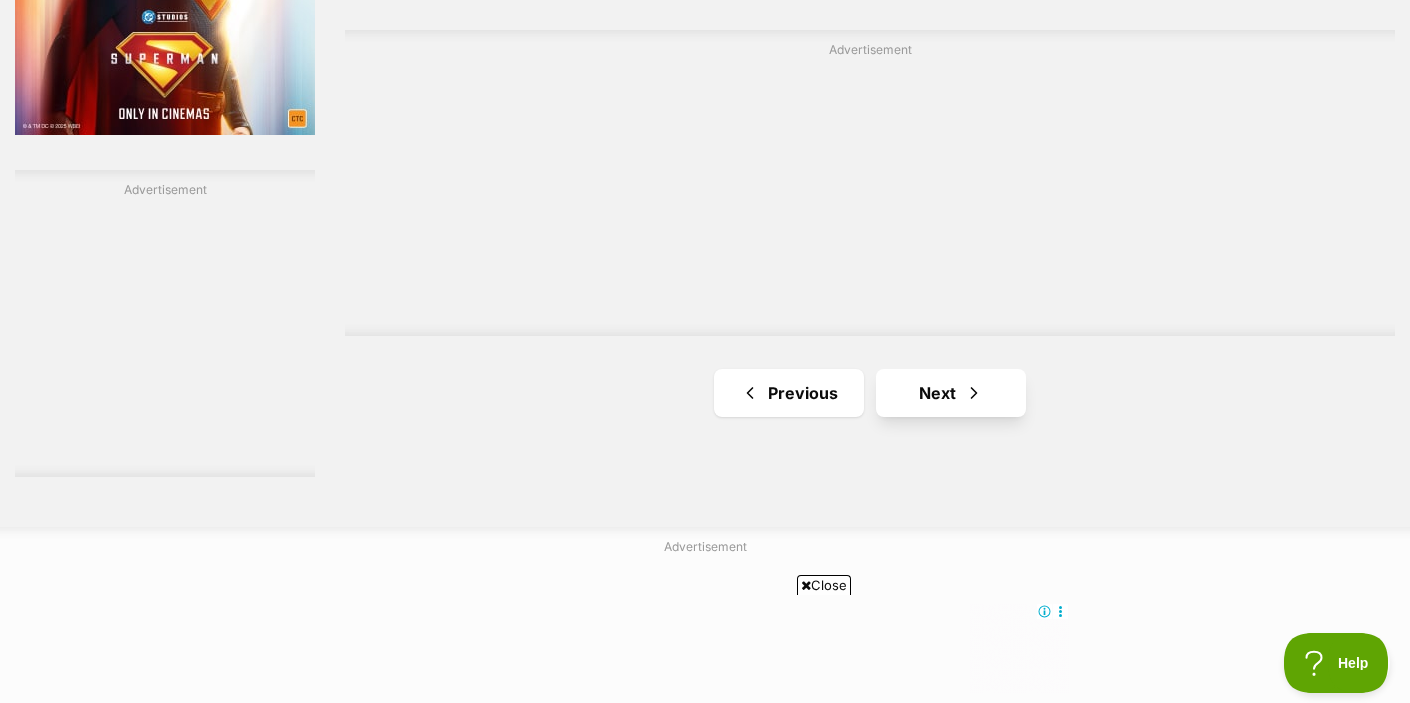 click on "Next" at bounding box center (951, 393) 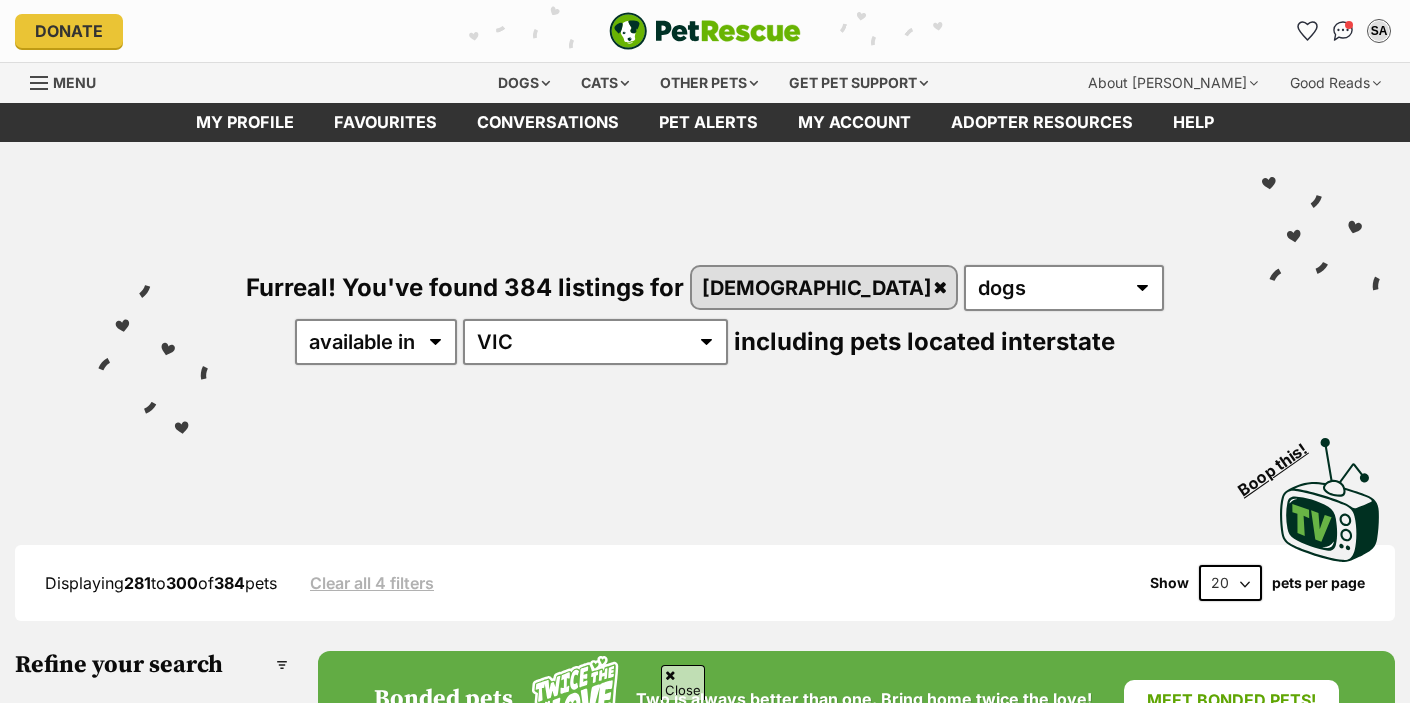 scroll, scrollTop: 602, scrollLeft: 0, axis: vertical 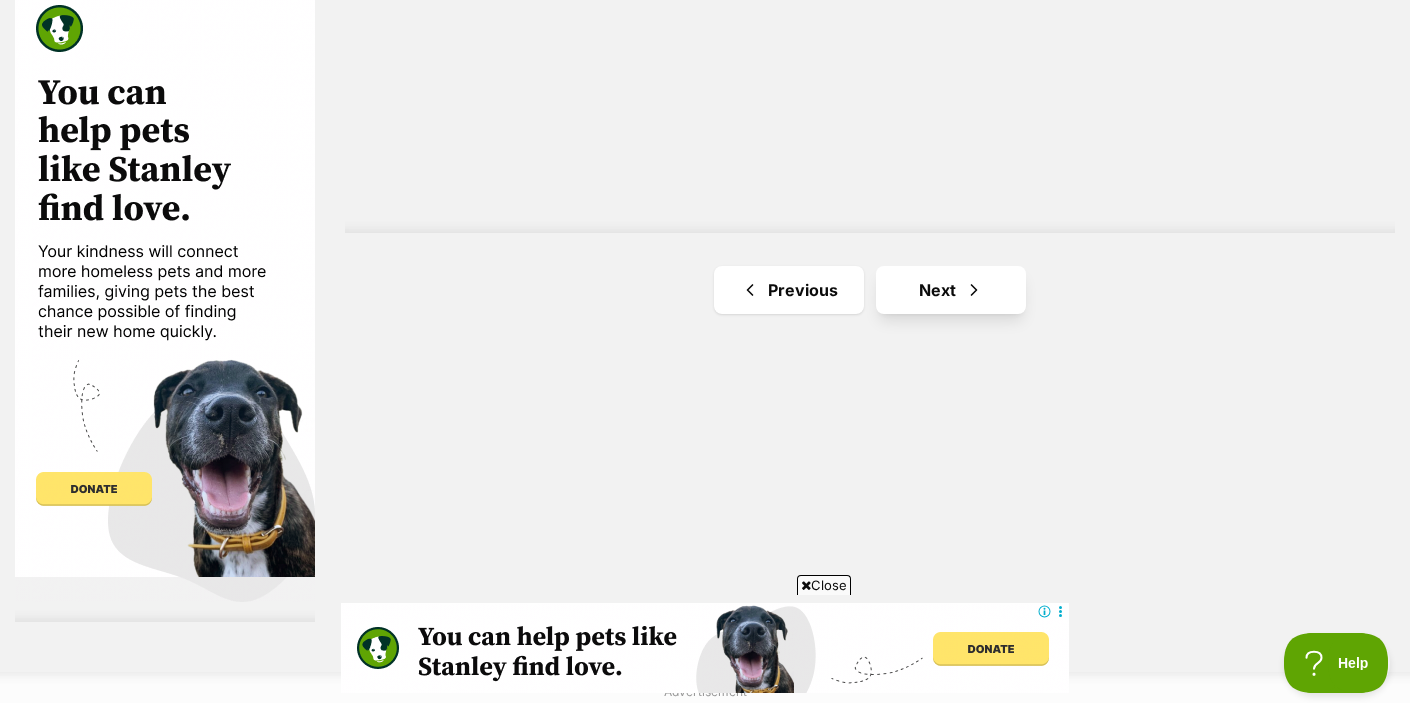click on "Next" at bounding box center (951, 290) 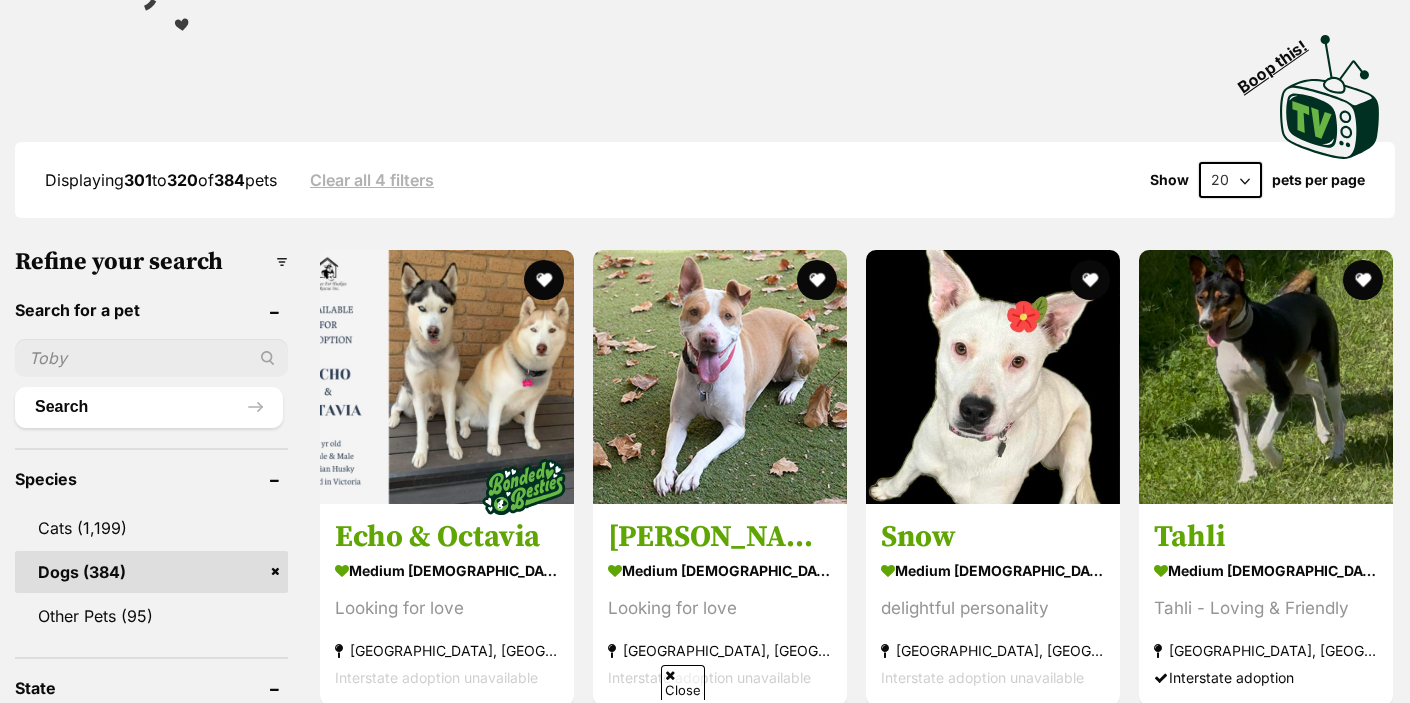 scroll, scrollTop: 0, scrollLeft: 0, axis: both 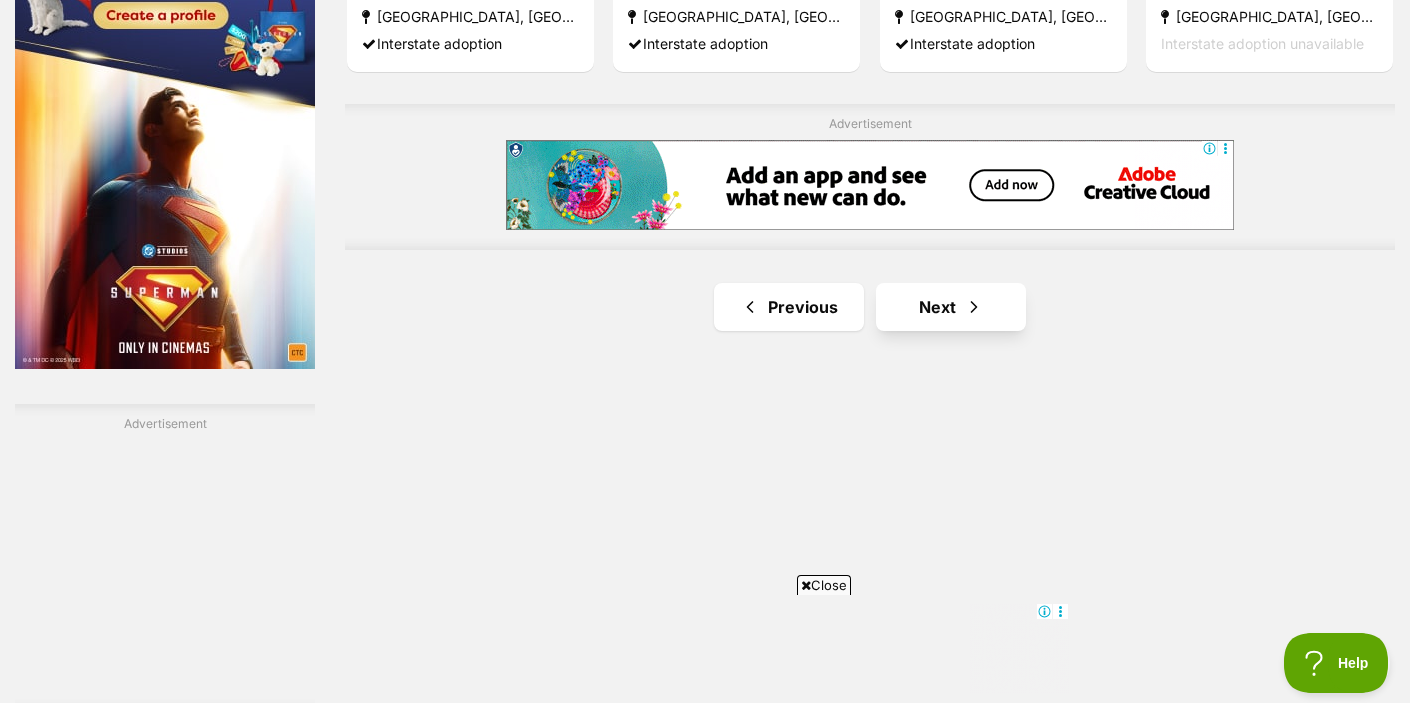 click on "Next" at bounding box center [951, 307] 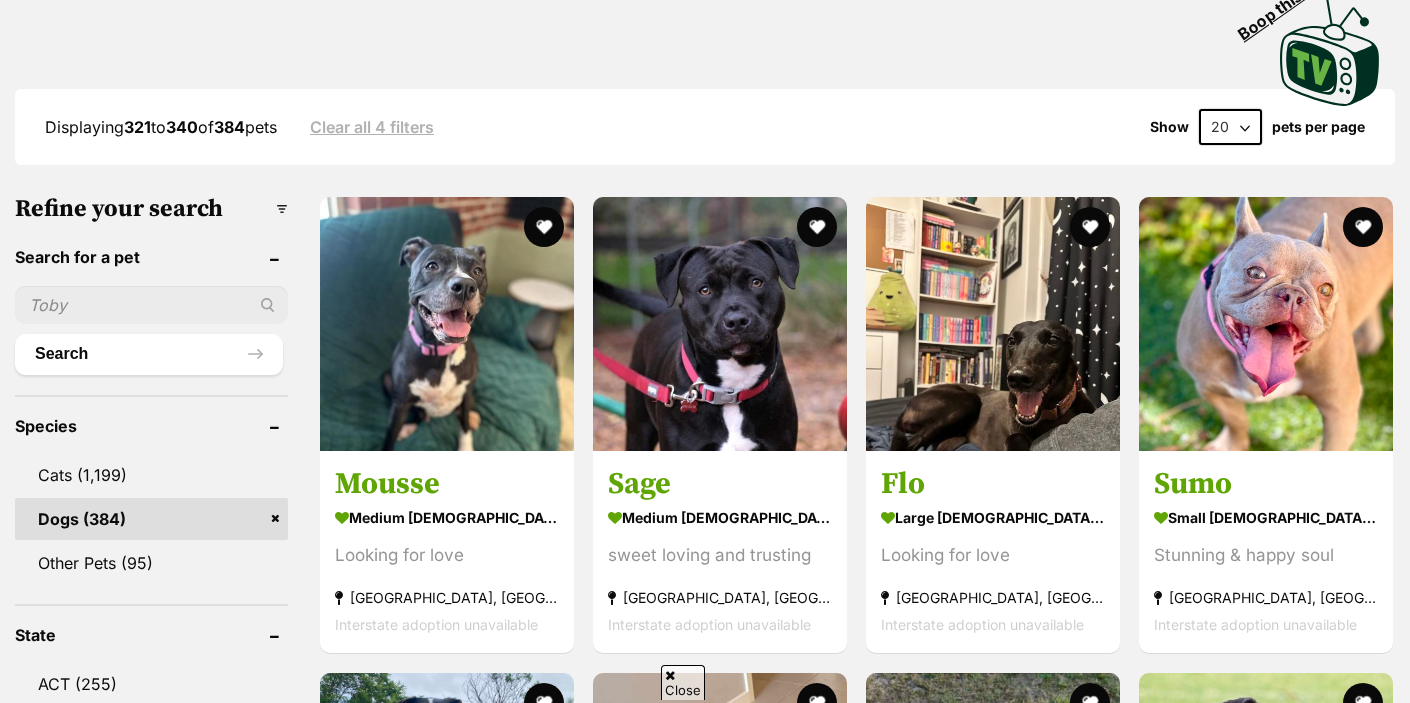 scroll, scrollTop: 0, scrollLeft: 0, axis: both 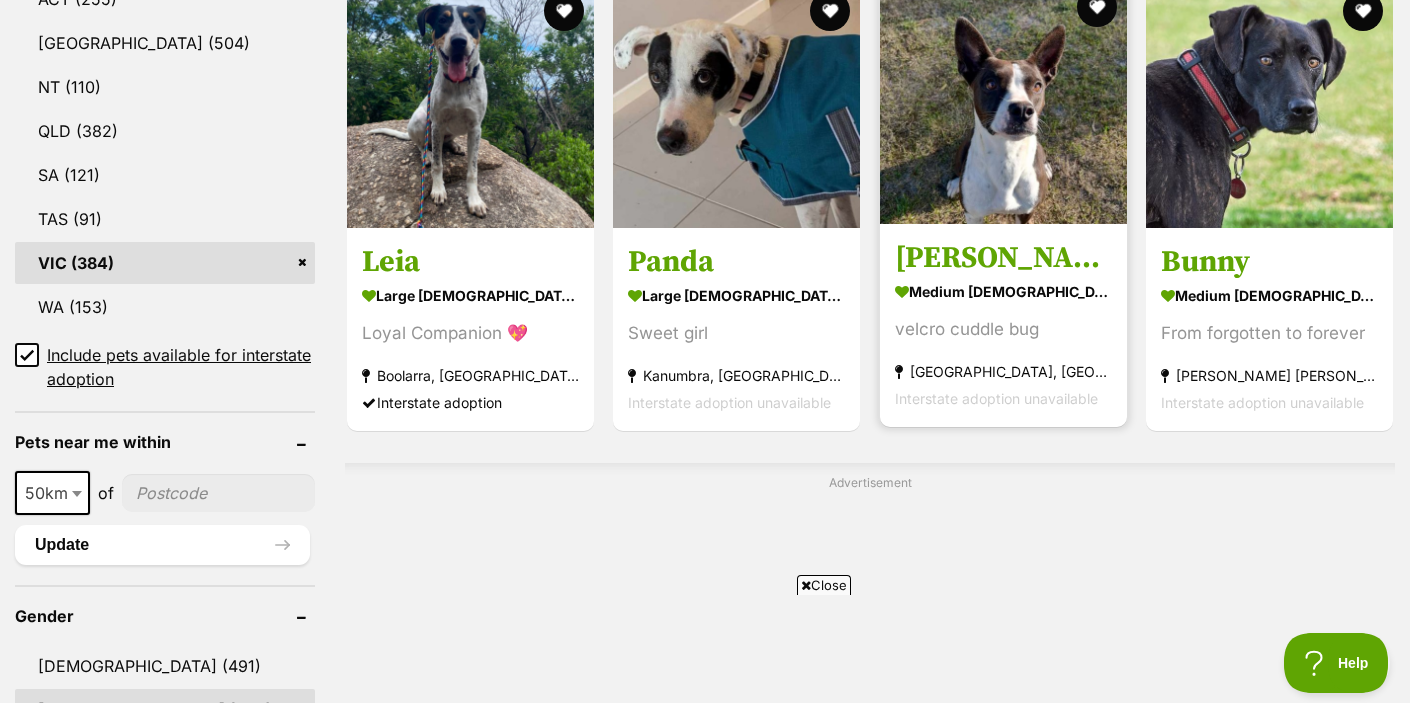 click on "medium [DEMOGRAPHIC_DATA] Dog" at bounding box center [1003, 291] 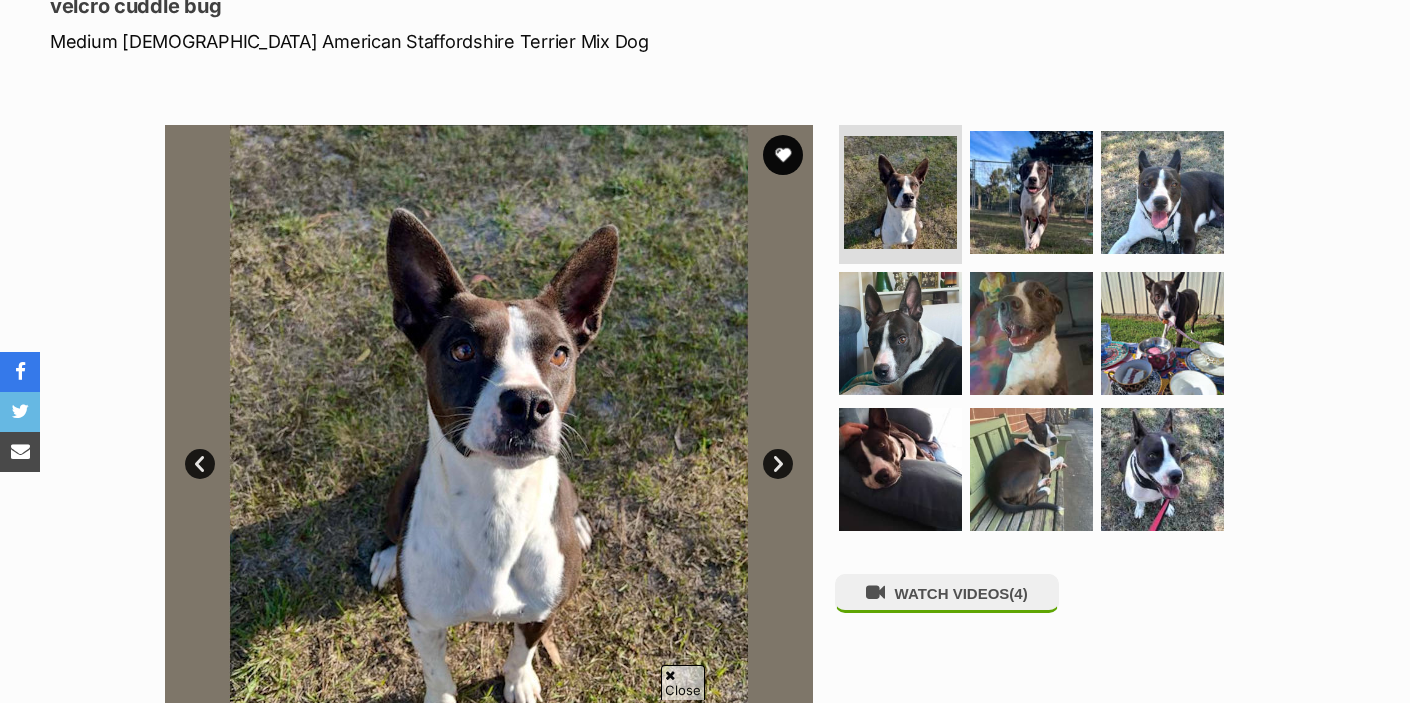 scroll, scrollTop: 349, scrollLeft: 0, axis: vertical 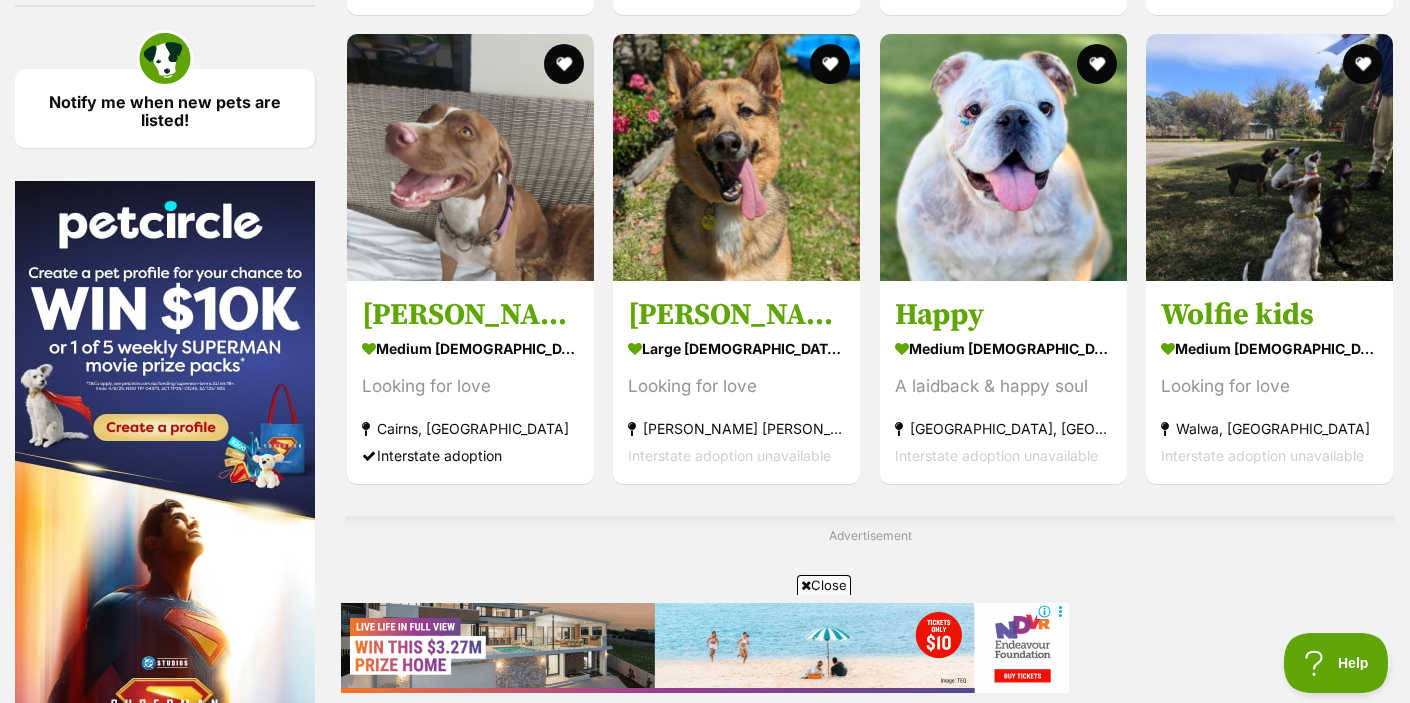 click on "Next" at bounding box center [951, 879] 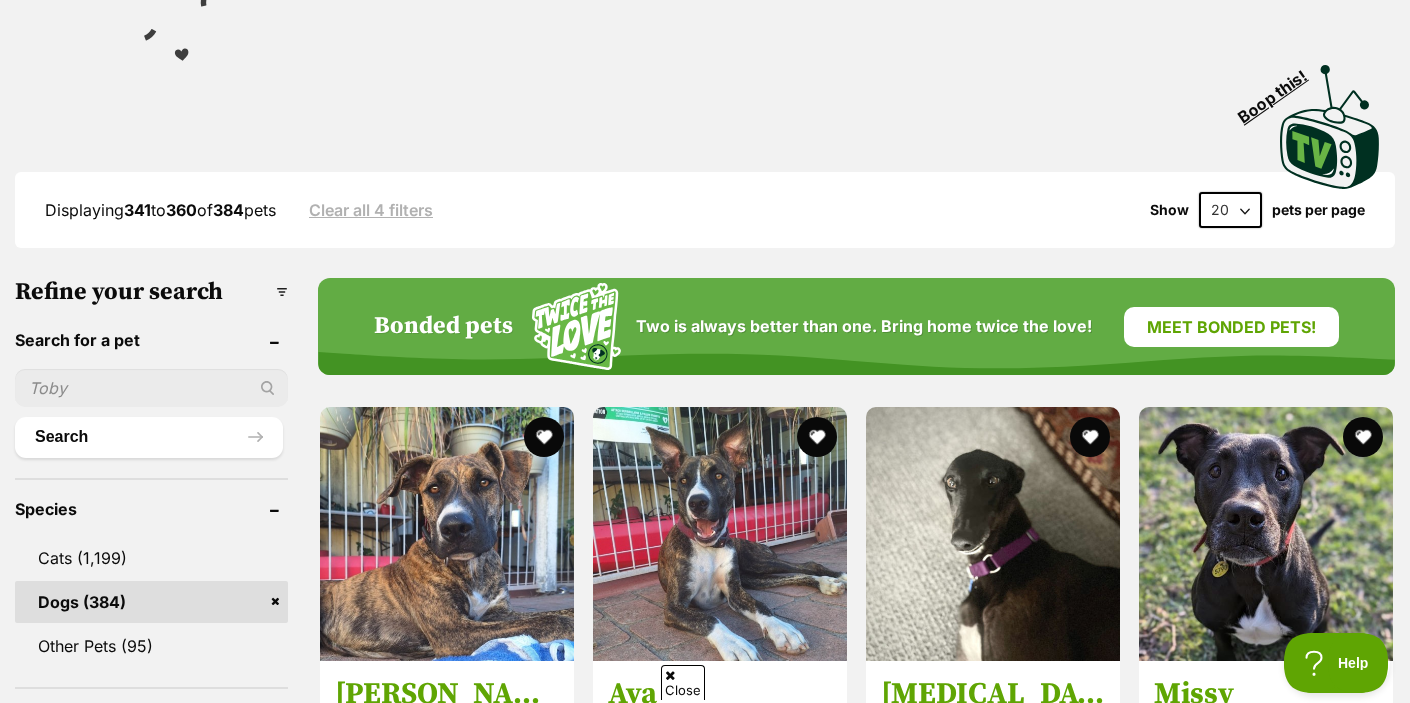 scroll, scrollTop: 430, scrollLeft: 0, axis: vertical 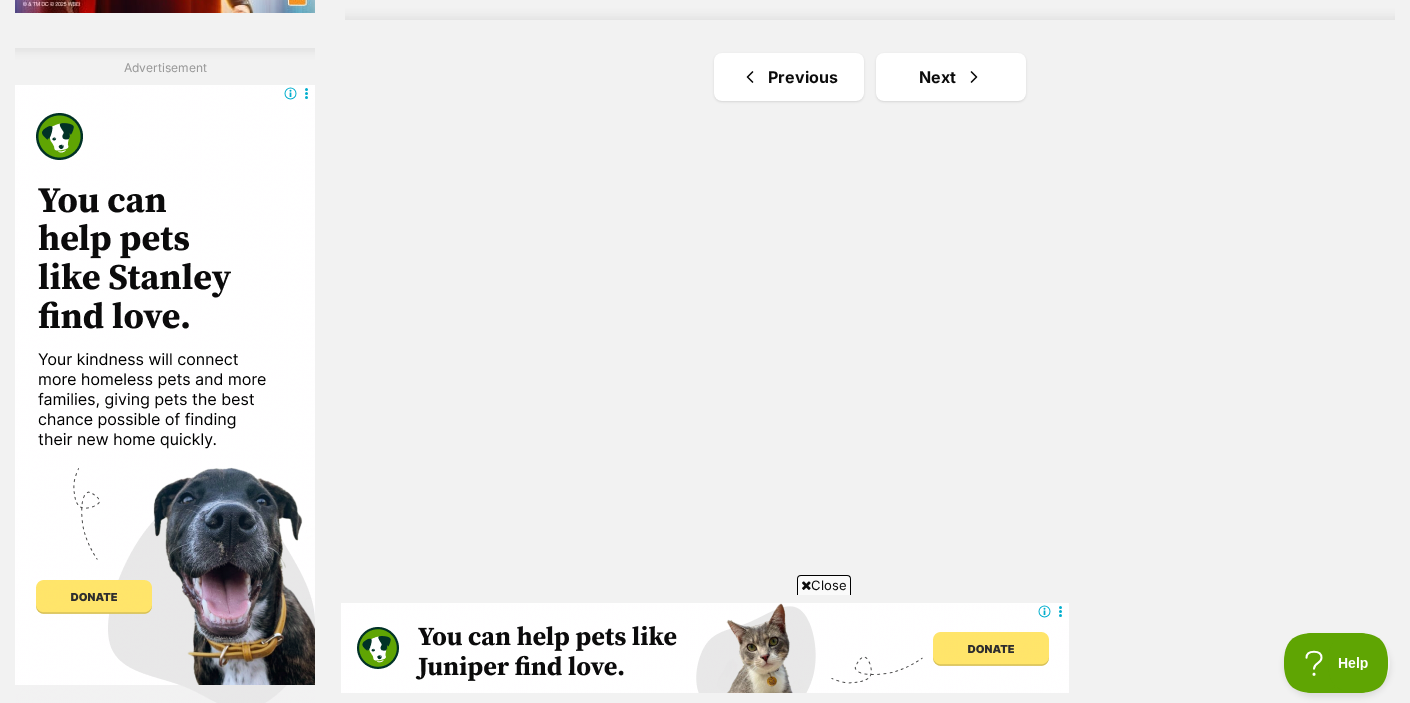 click on "Bonded pets
Two is always better than one. Bring home twice the love!
Meet bonded pets!
Stella
large female Dog
Looking for love
Gladstone, QLD
Interstate adoption
Ava
large female Dog
Looking for love
Gladstone, QLD
Interstate adoption
Skyla
large female Dog
Your Happy Shadow!
Melbourne, VIC
Interstate adoption unavailable
Missy
large female Dog
Looking for love
Glen Iris, VIC
Interstate adoption unavailable
Karma
large female Dog
Looking for love
Glen Iris, VIC
Interstate adoption unavailable
Maisey
medium female Dog
Looking for love
Glen Iris, VIC
Interstate adoption unavailable
Advertisement
Sasha" at bounding box center (870, -1138) 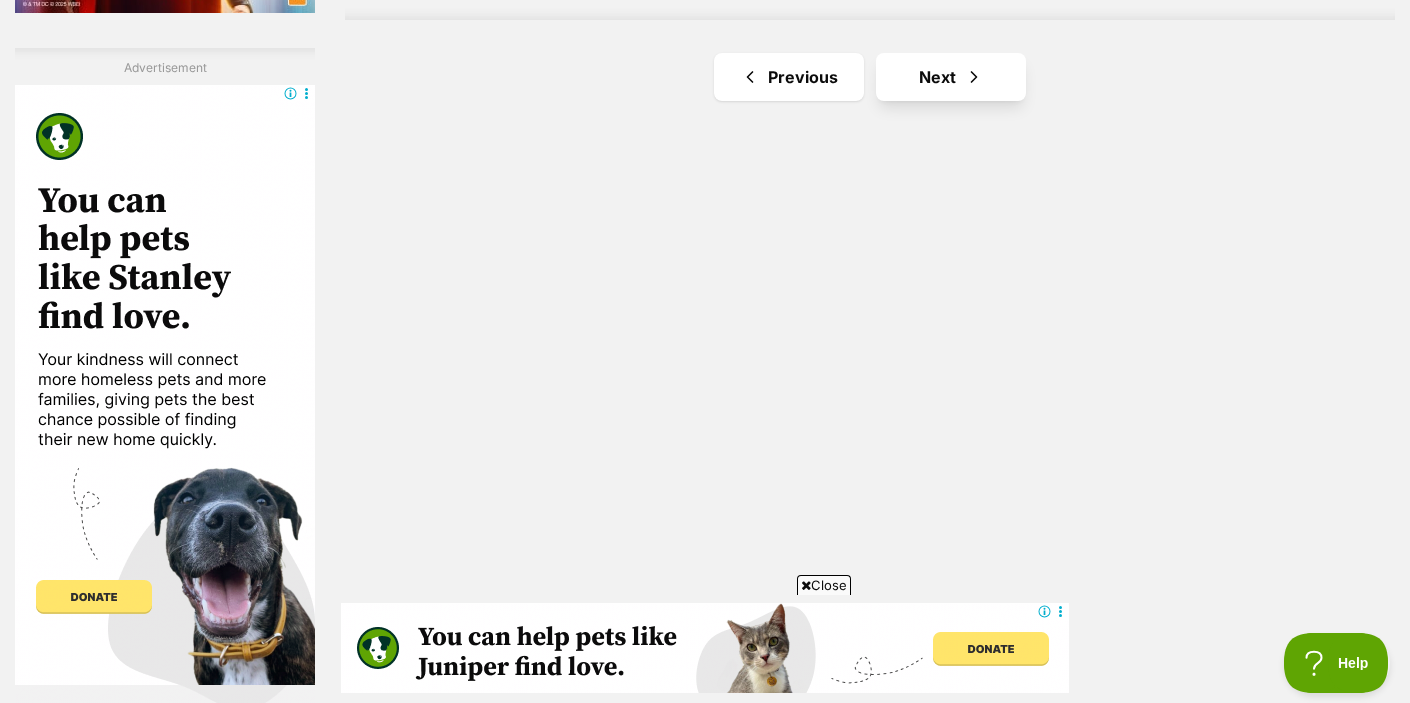 click on "Next" at bounding box center (951, 77) 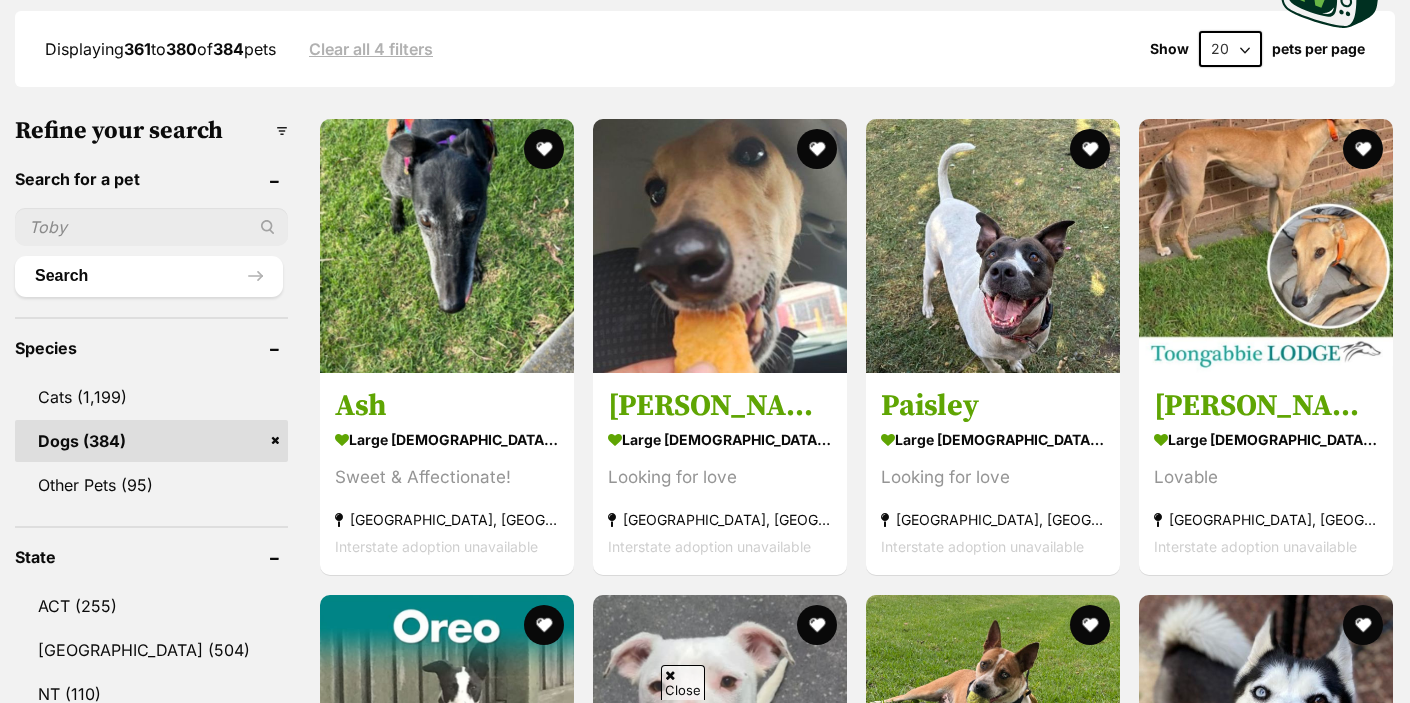 scroll, scrollTop: 0, scrollLeft: 0, axis: both 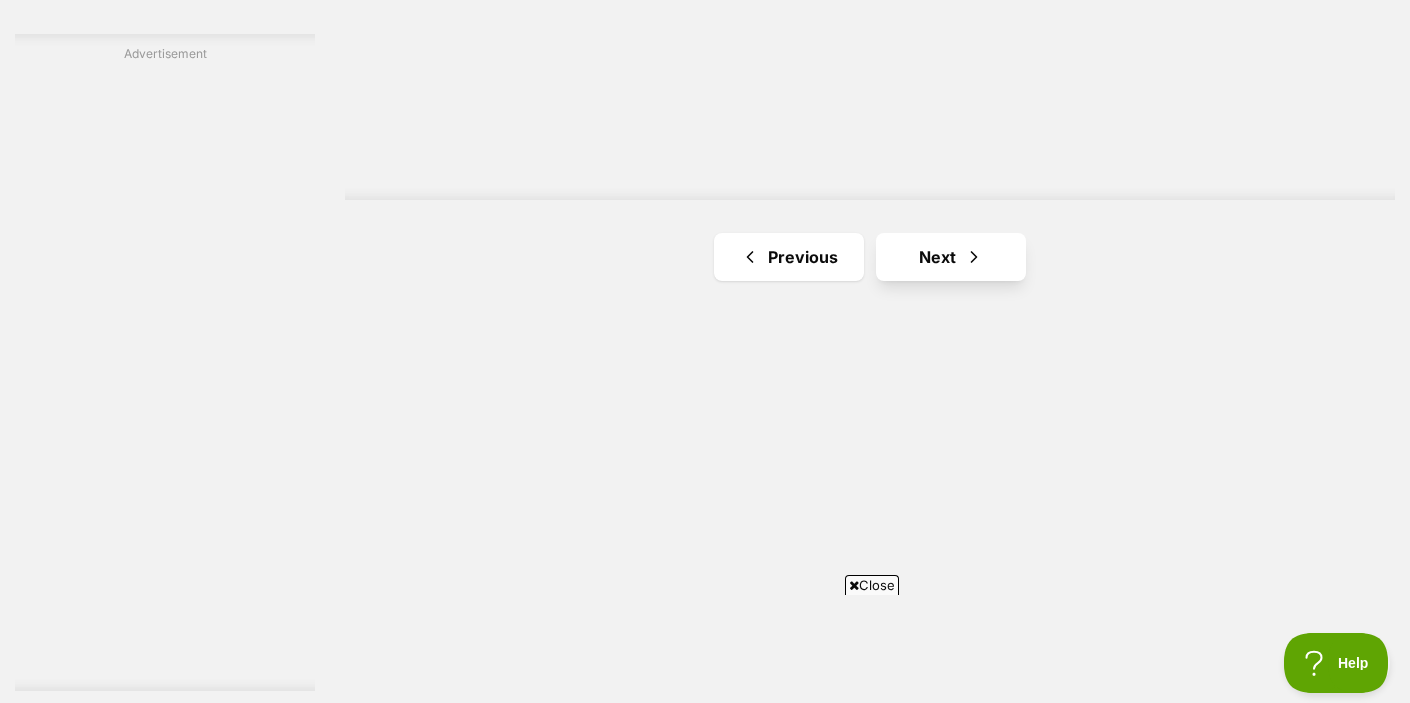 click at bounding box center [974, 257] 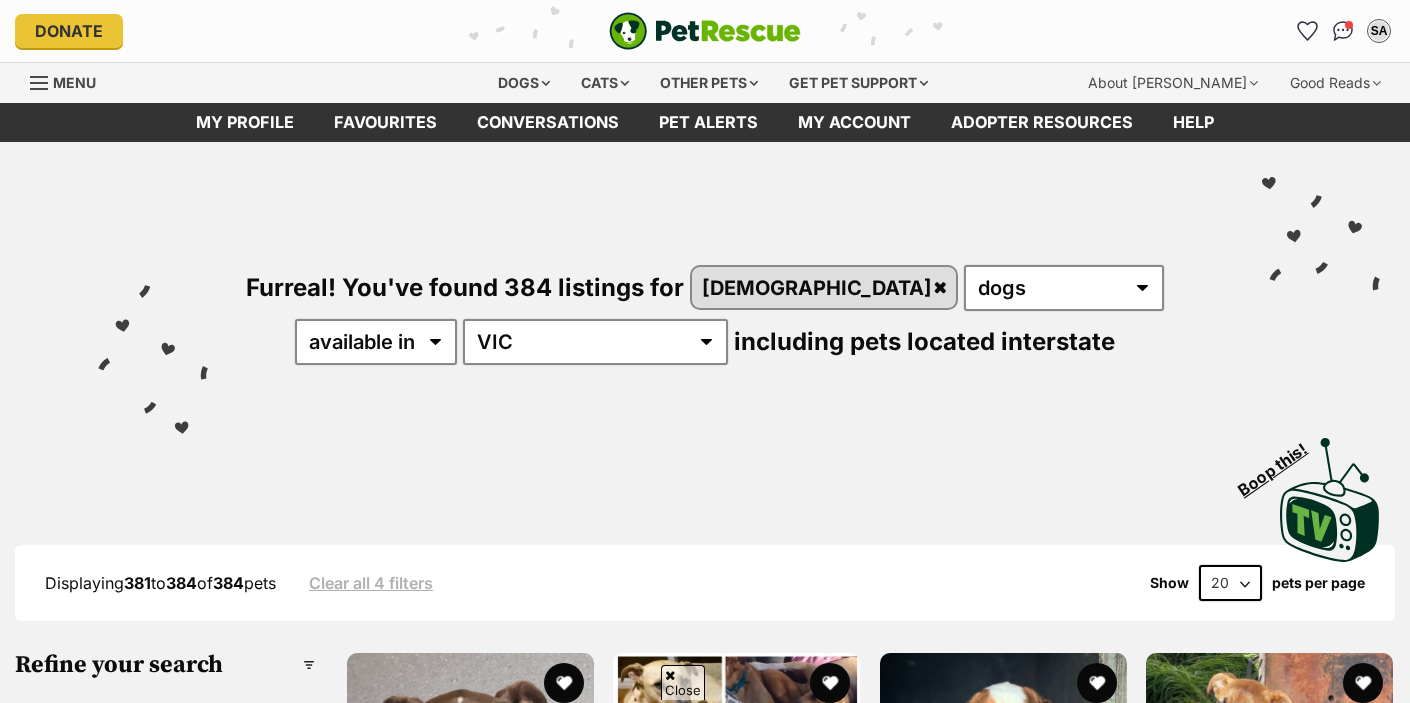 scroll, scrollTop: 354, scrollLeft: 0, axis: vertical 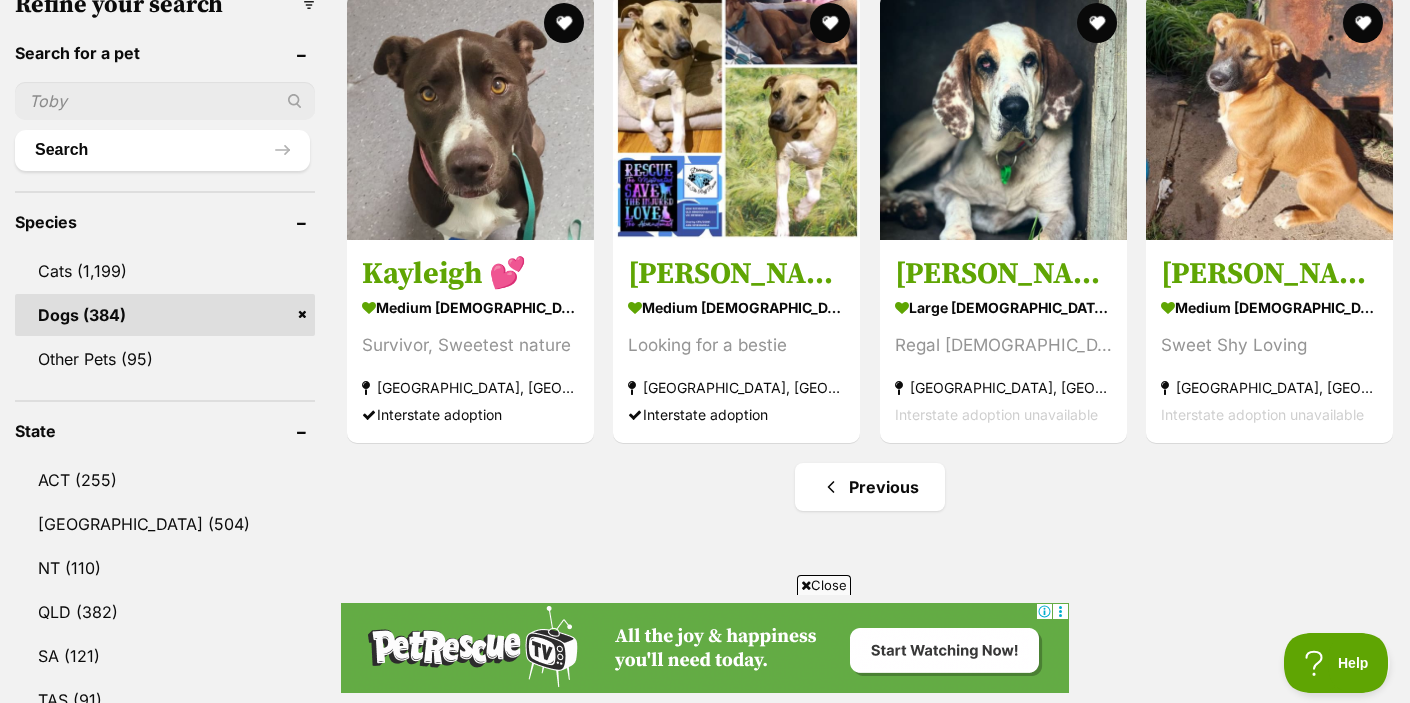 click at bounding box center (165, 101) 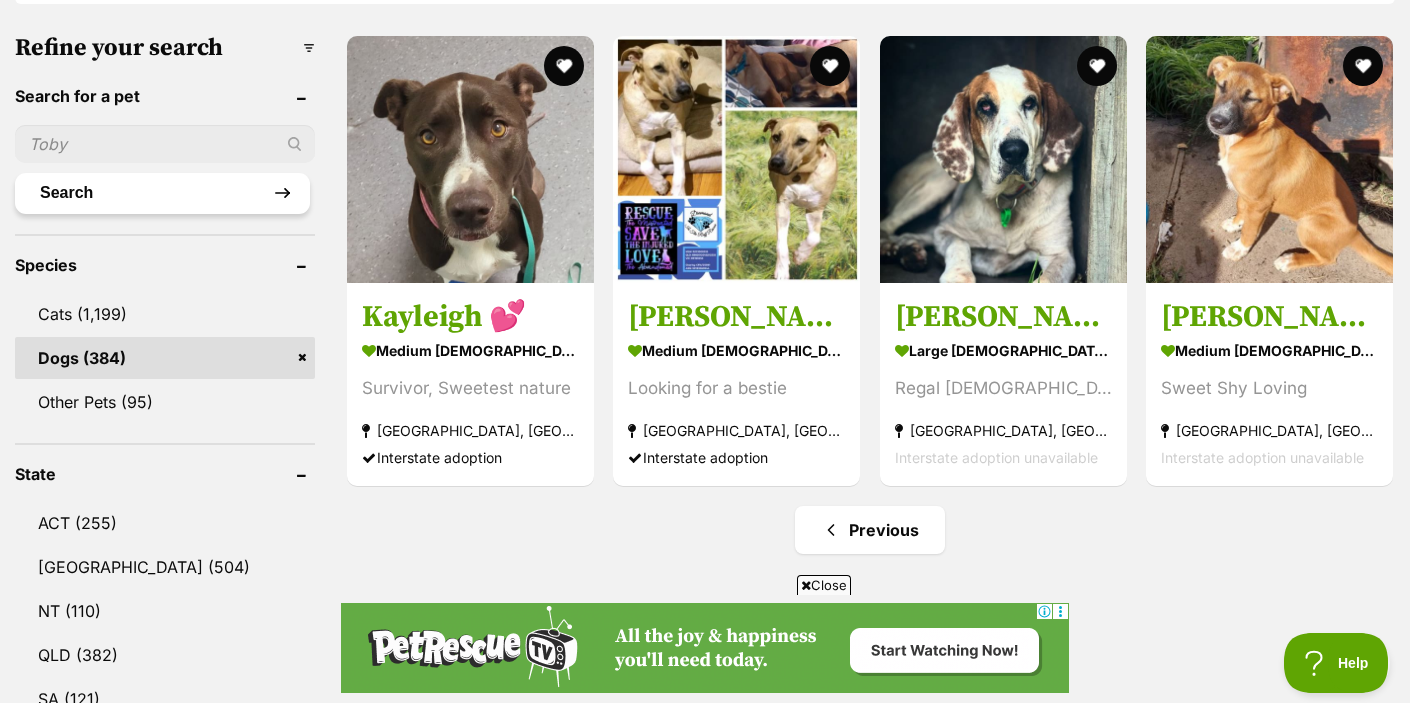 click on "Search" at bounding box center (162, 193) 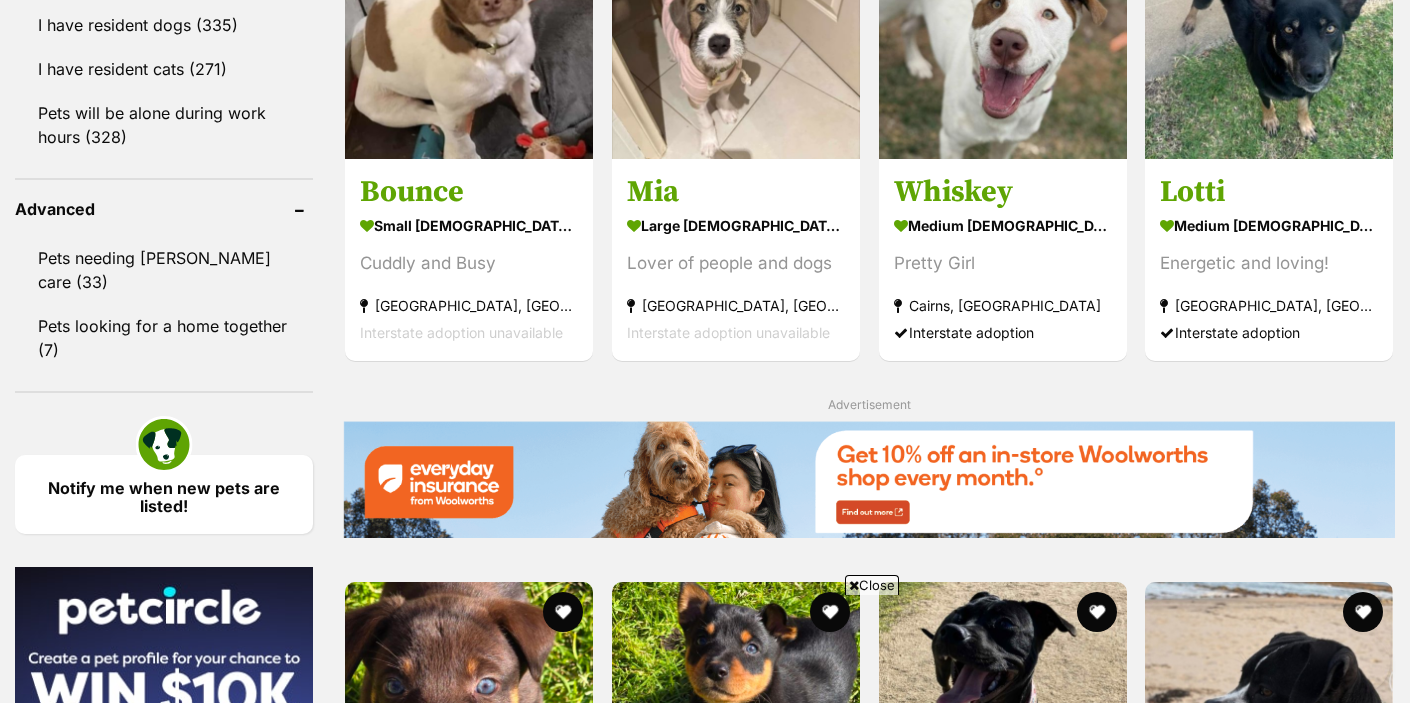 scroll, scrollTop: 2992, scrollLeft: 0, axis: vertical 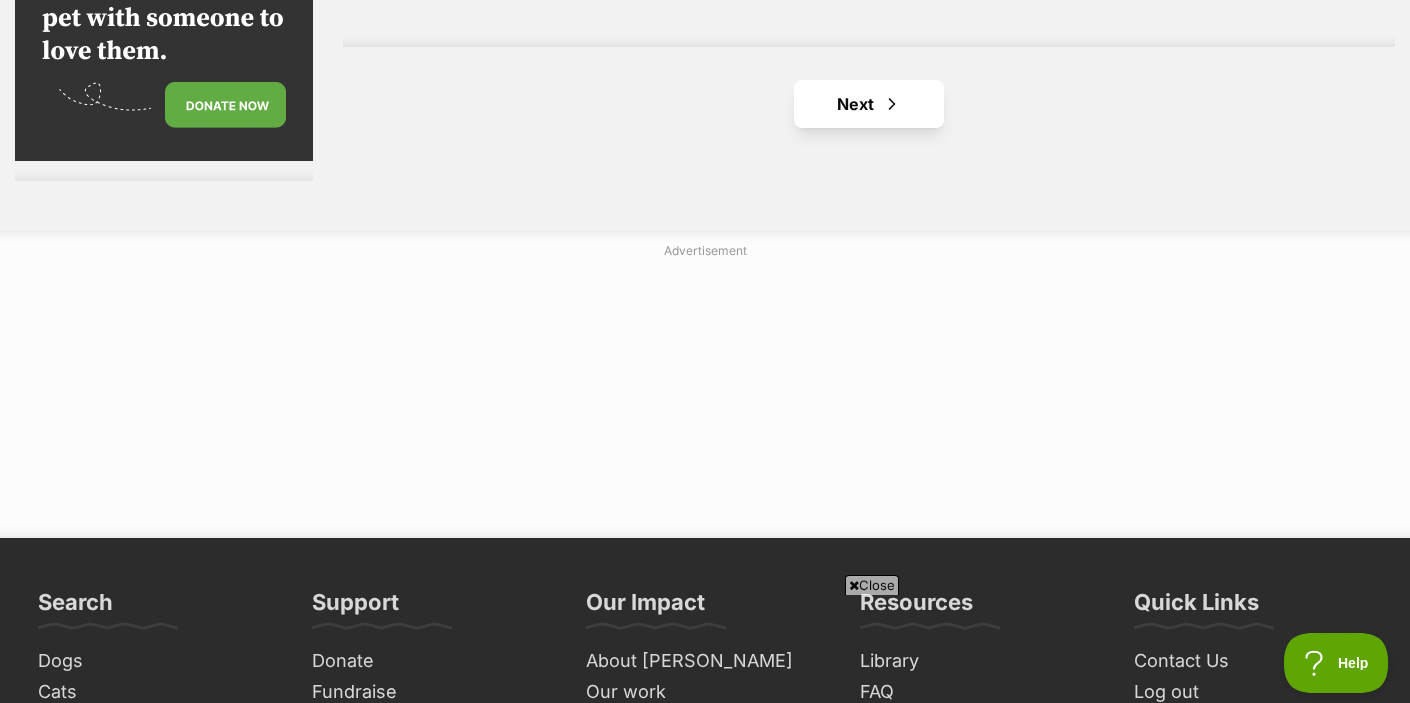click on "Next" at bounding box center [869, 104] 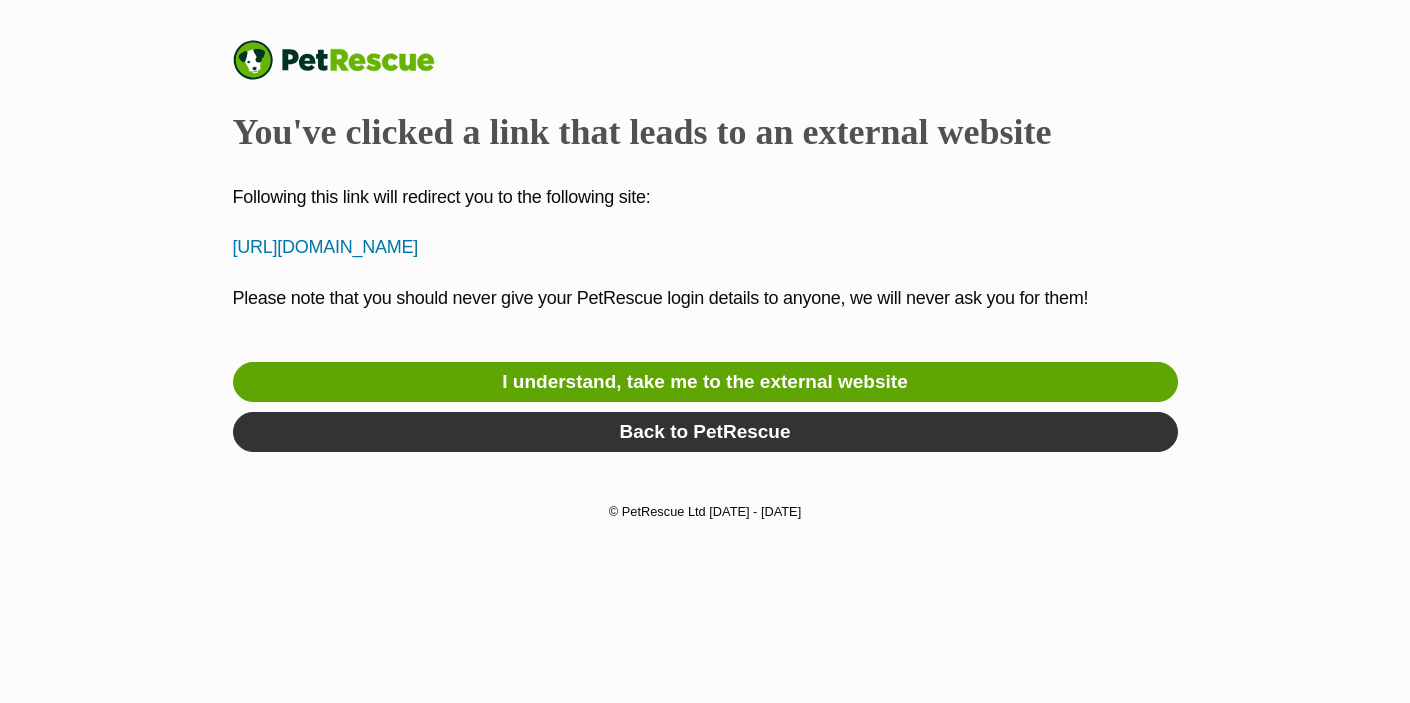 scroll, scrollTop: 0, scrollLeft: 0, axis: both 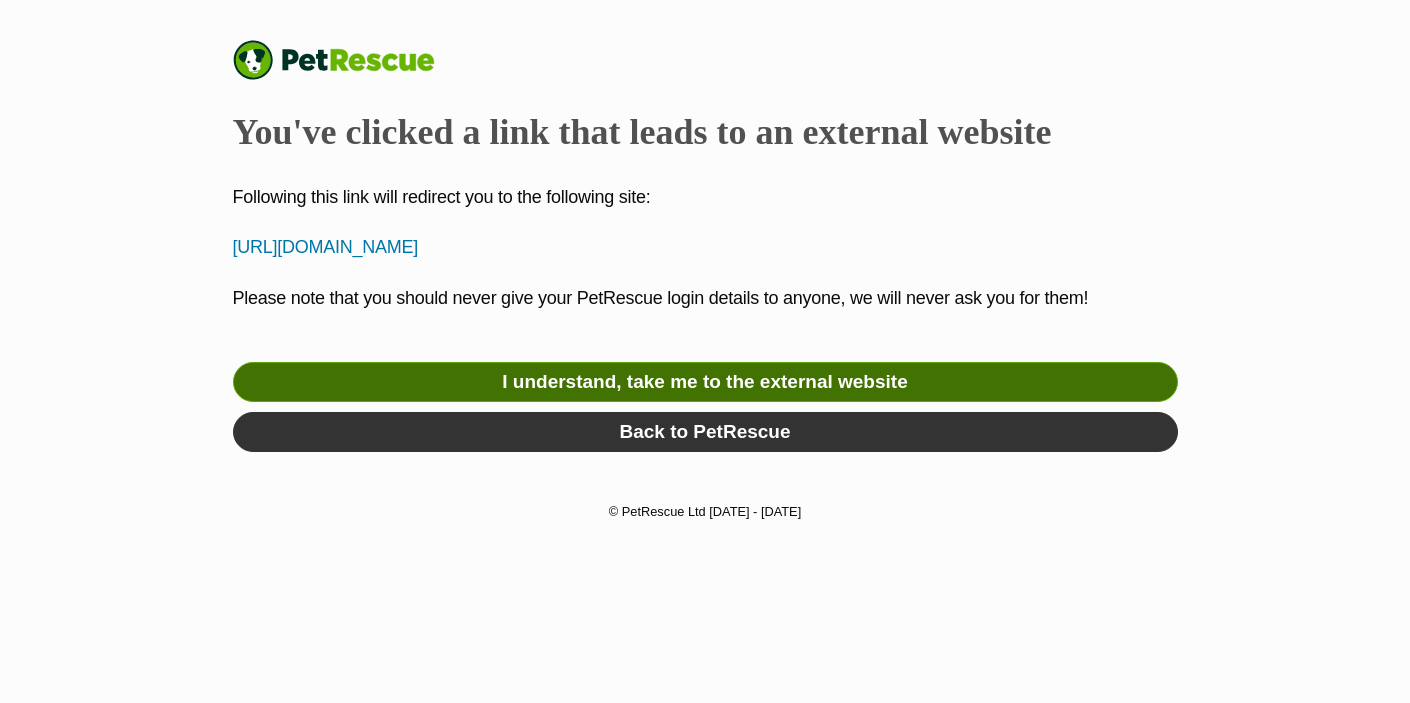 click on "I understand, take me to the external website" at bounding box center [705, 382] 